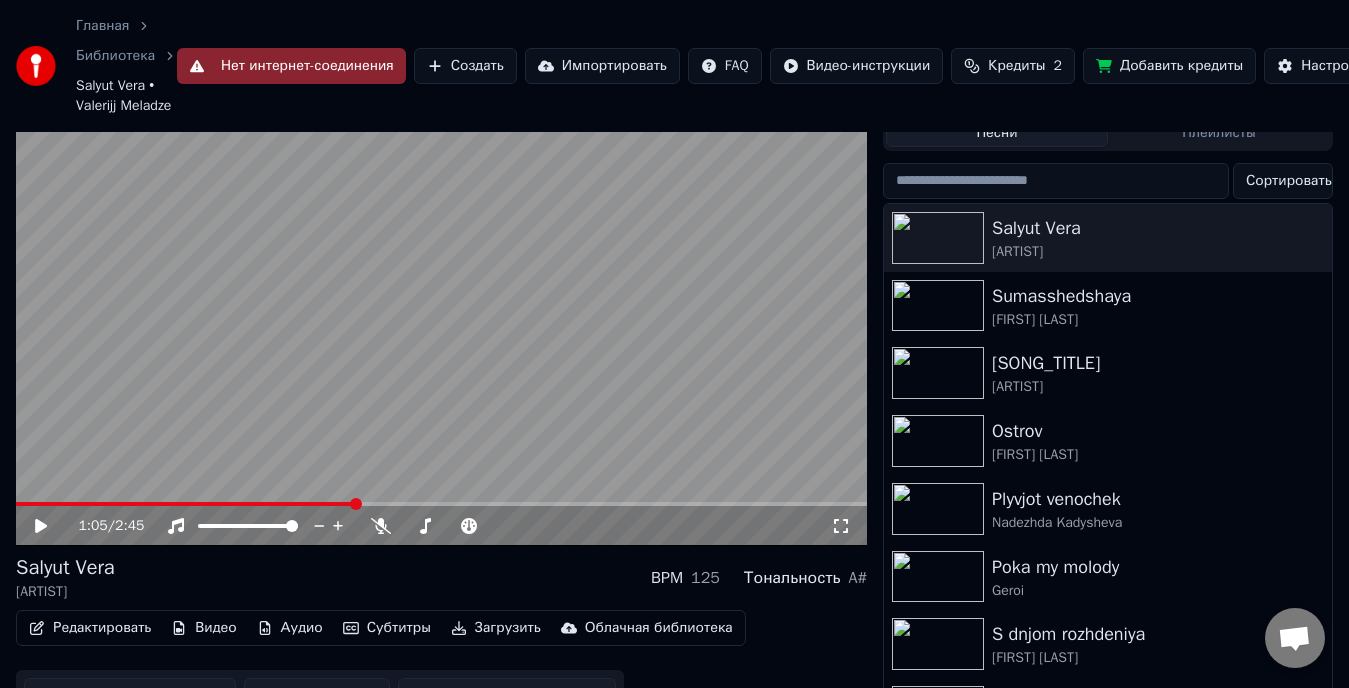 scroll, scrollTop: 100, scrollLeft: 0, axis: vertical 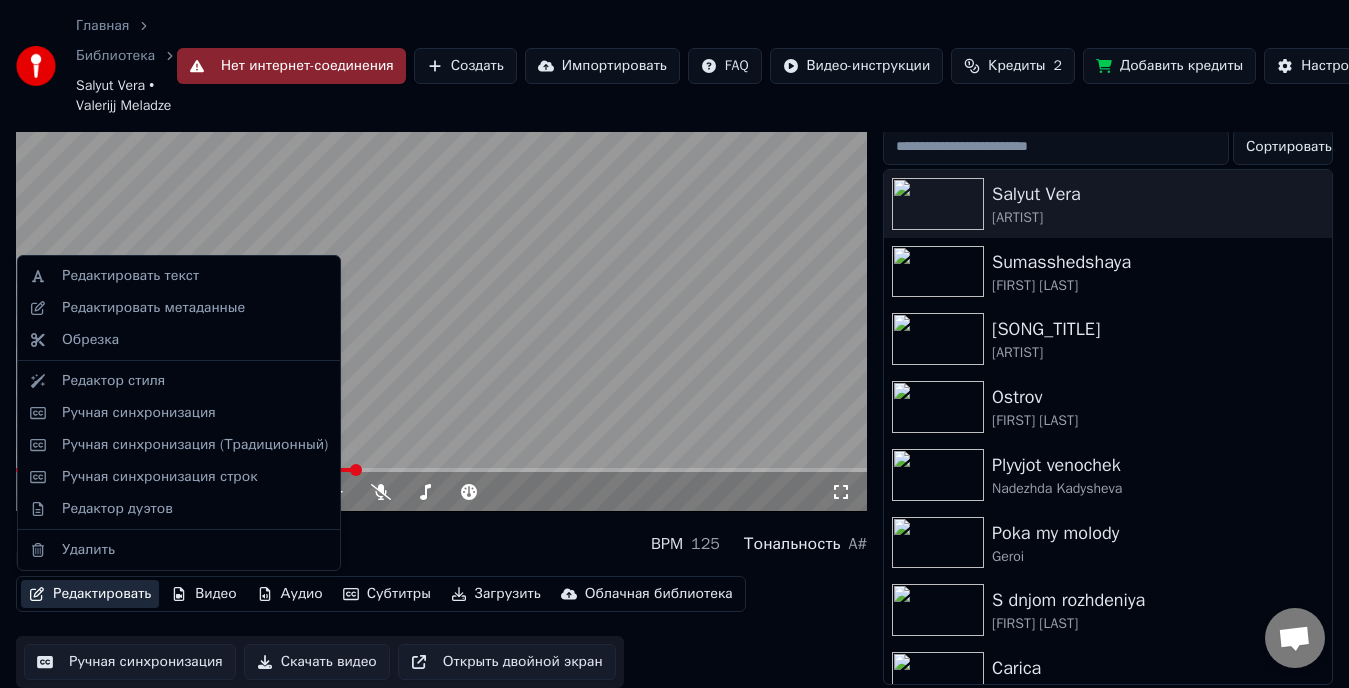 click on "Редактировать" at bounding box center [90, 594] 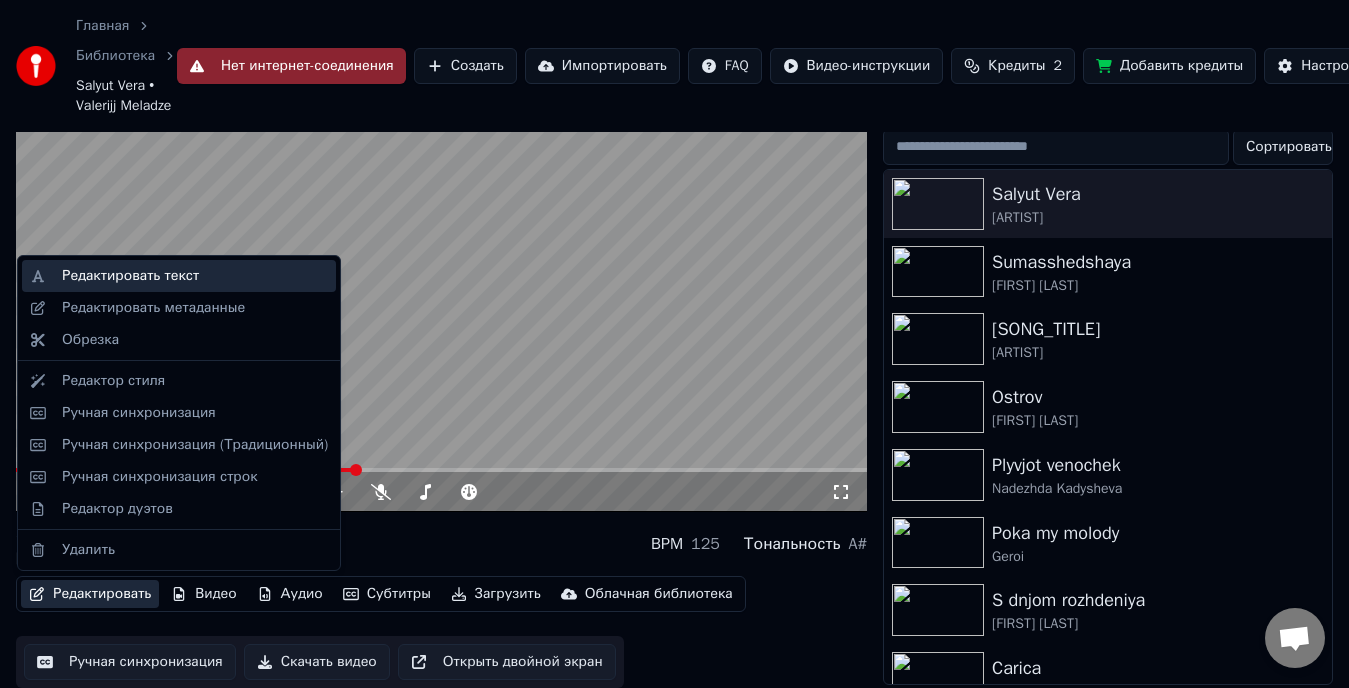 click on "Редактировать текст" at bounding box center [130, 276] 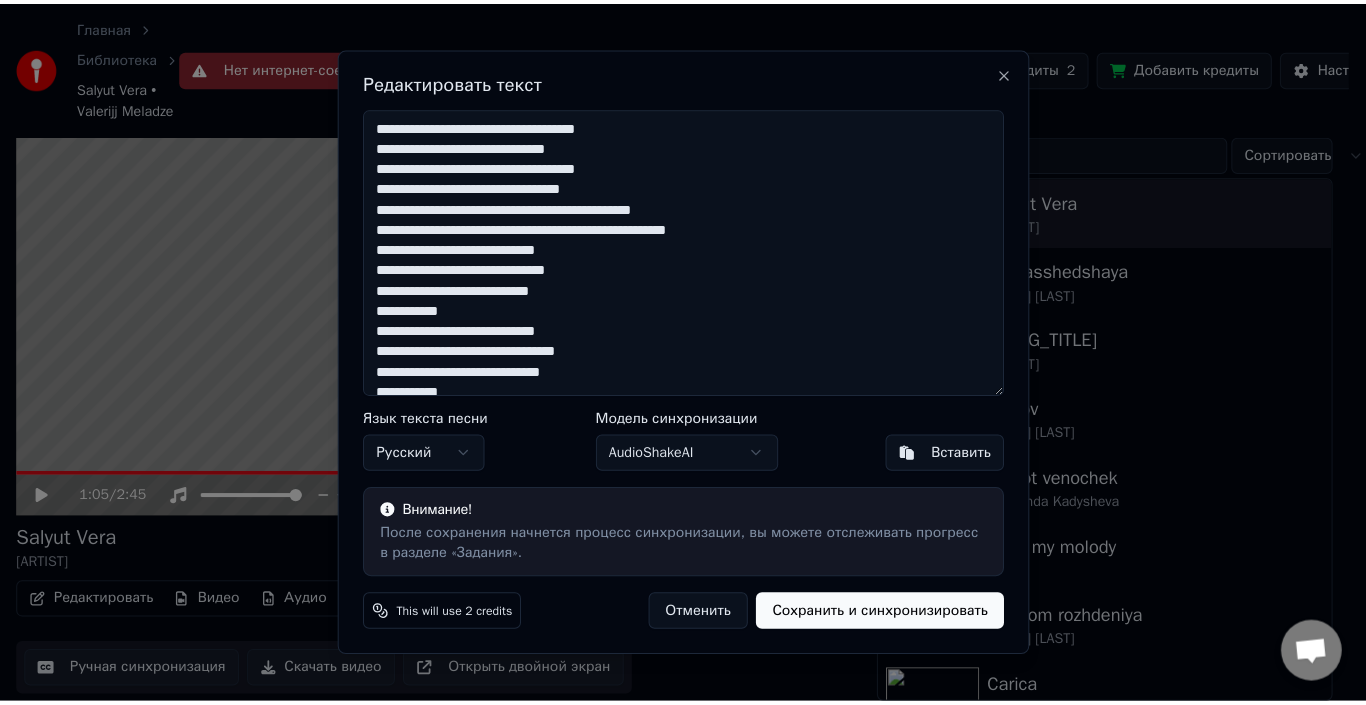 scroll, scrollTop: 92, scrollLeft: 0, axis: vertical 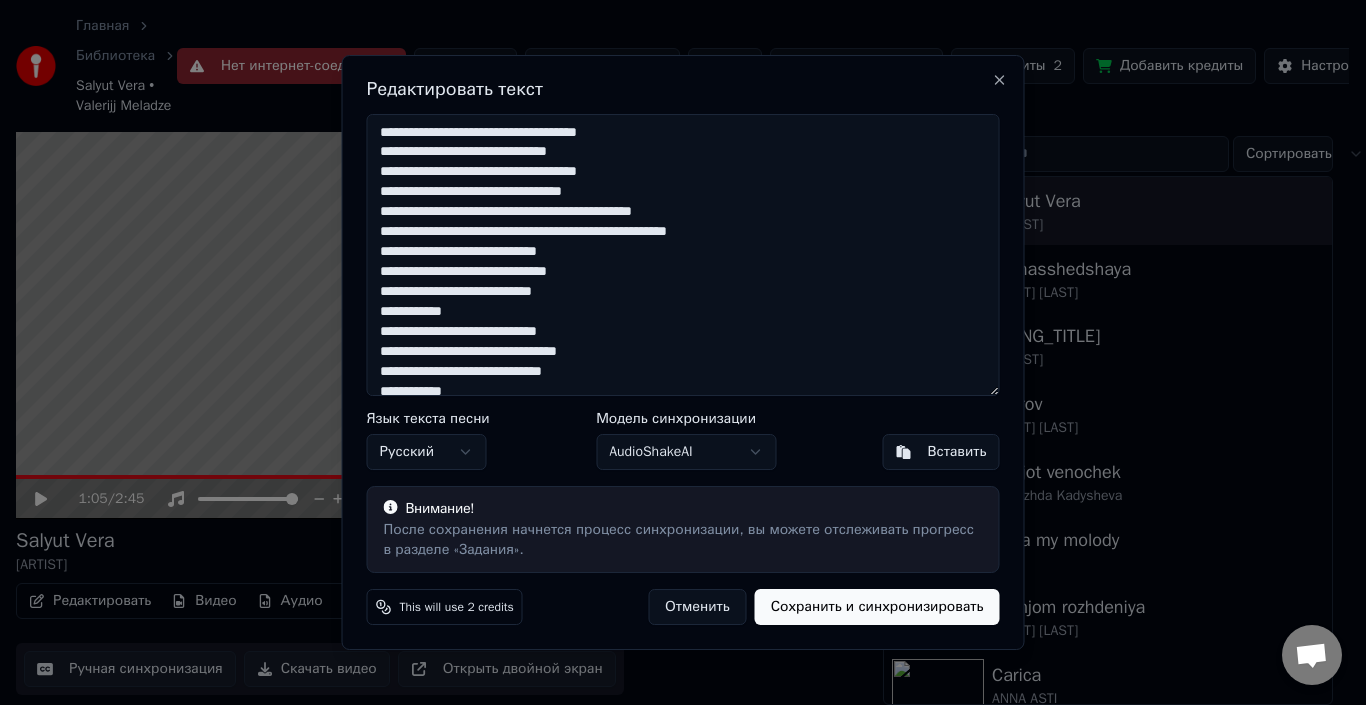 click on "**********" at bounding box center (683, 255) 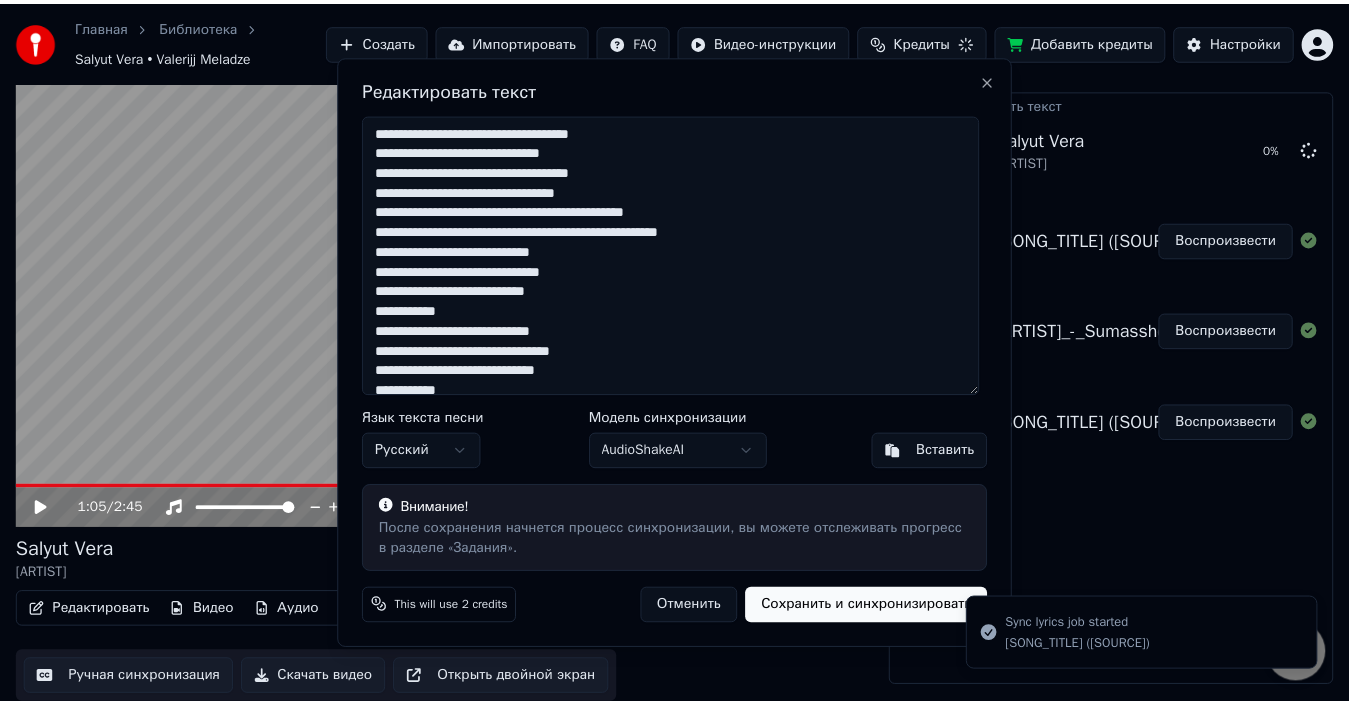 scroll, scrollTop: 32, scrollLeft: 0, axis: vertical 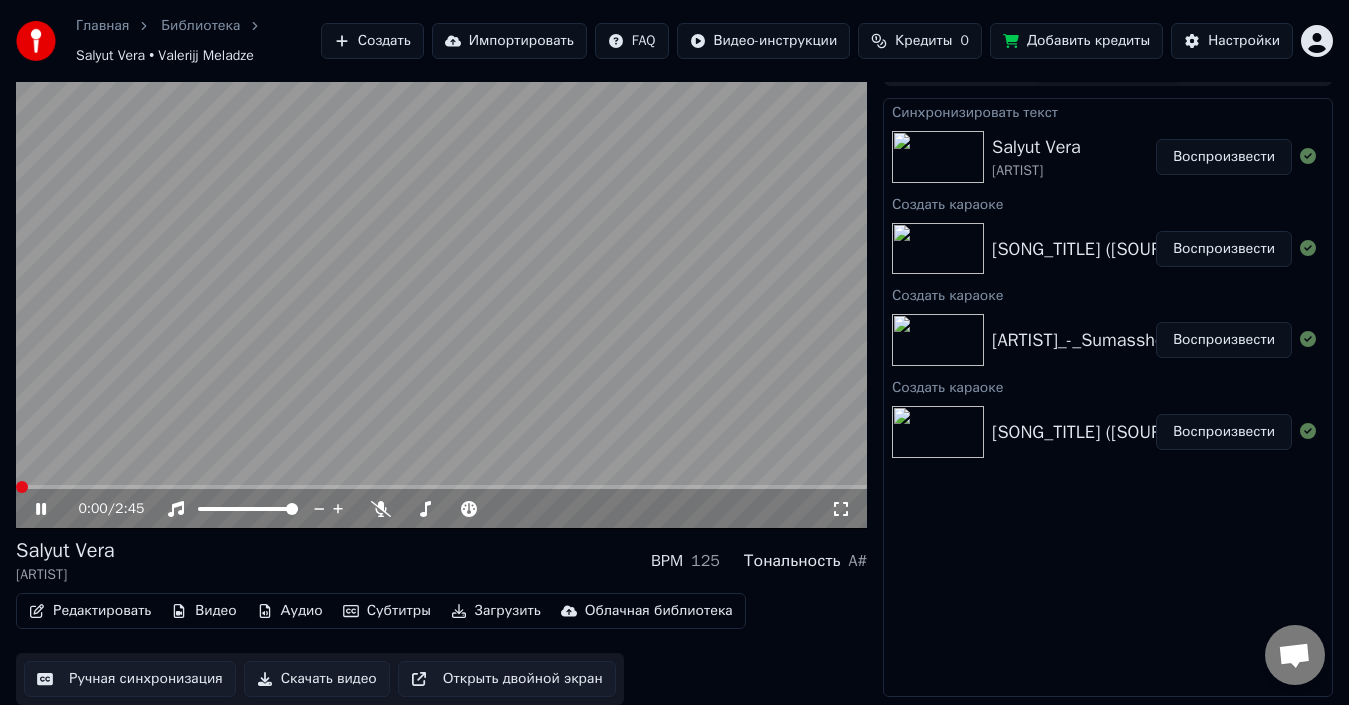 click at bounding box center (22, 487) 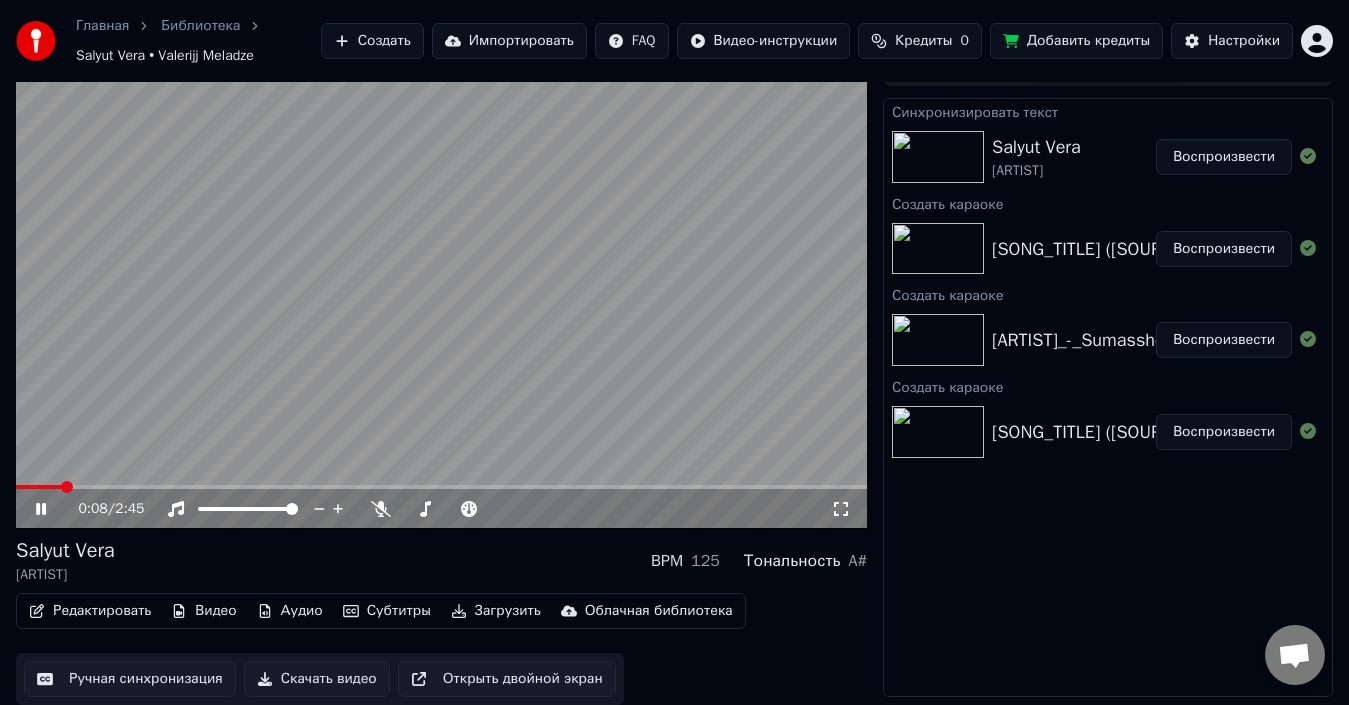click at bounding box center [441, 289] 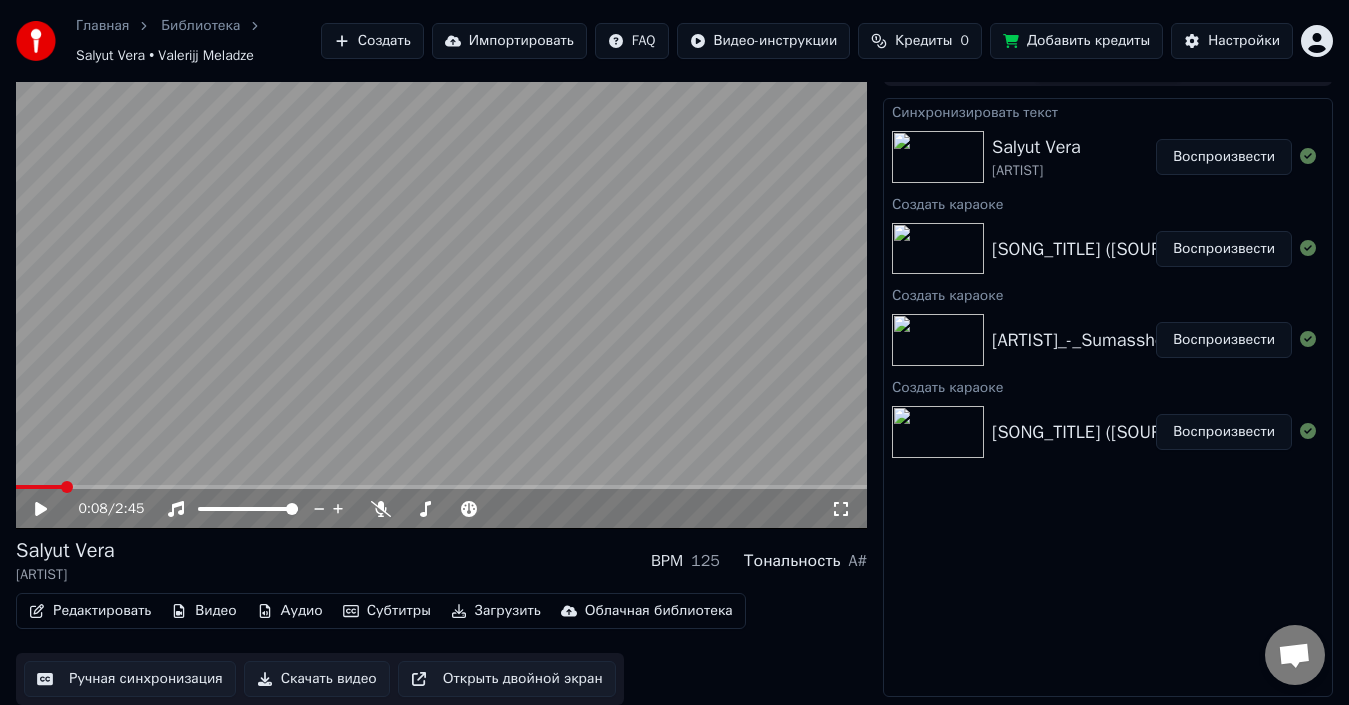 click on "Редактировать" at bounding box center (90, 611) 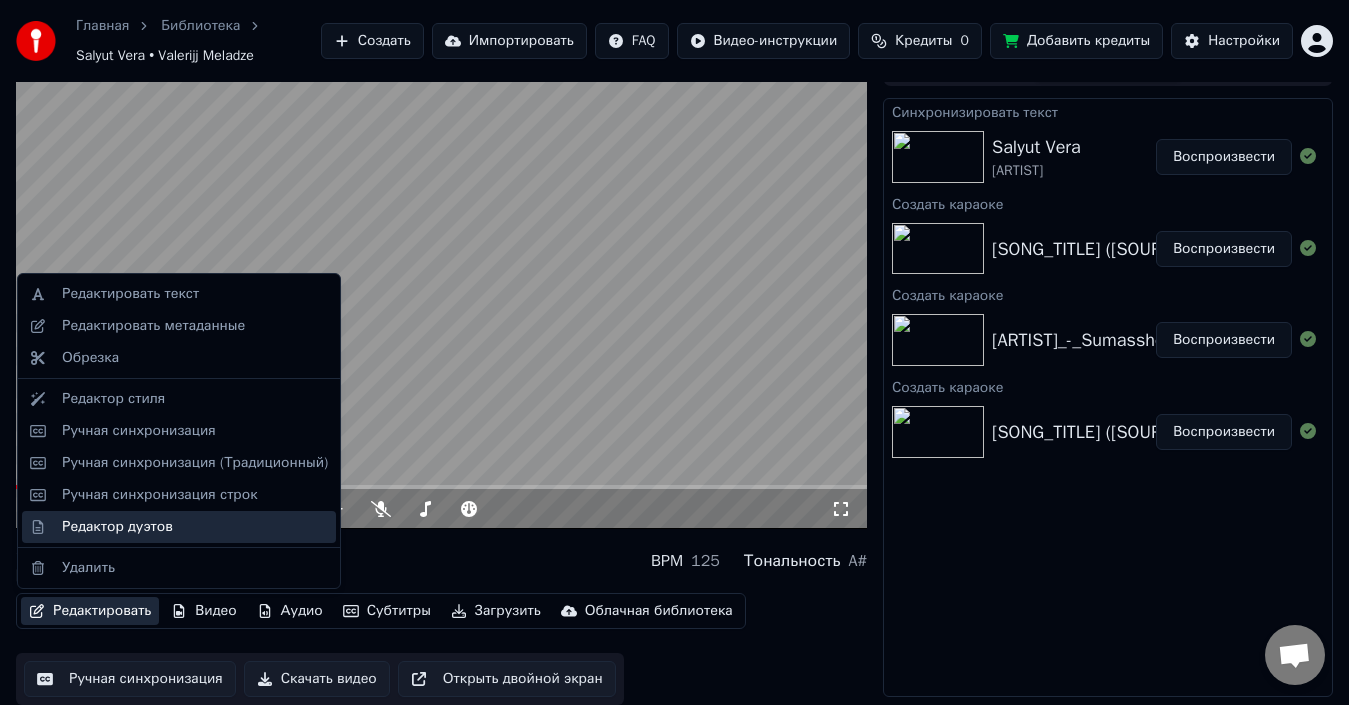 click on "Редактор дуэтов" at bounding box center (195, 527) 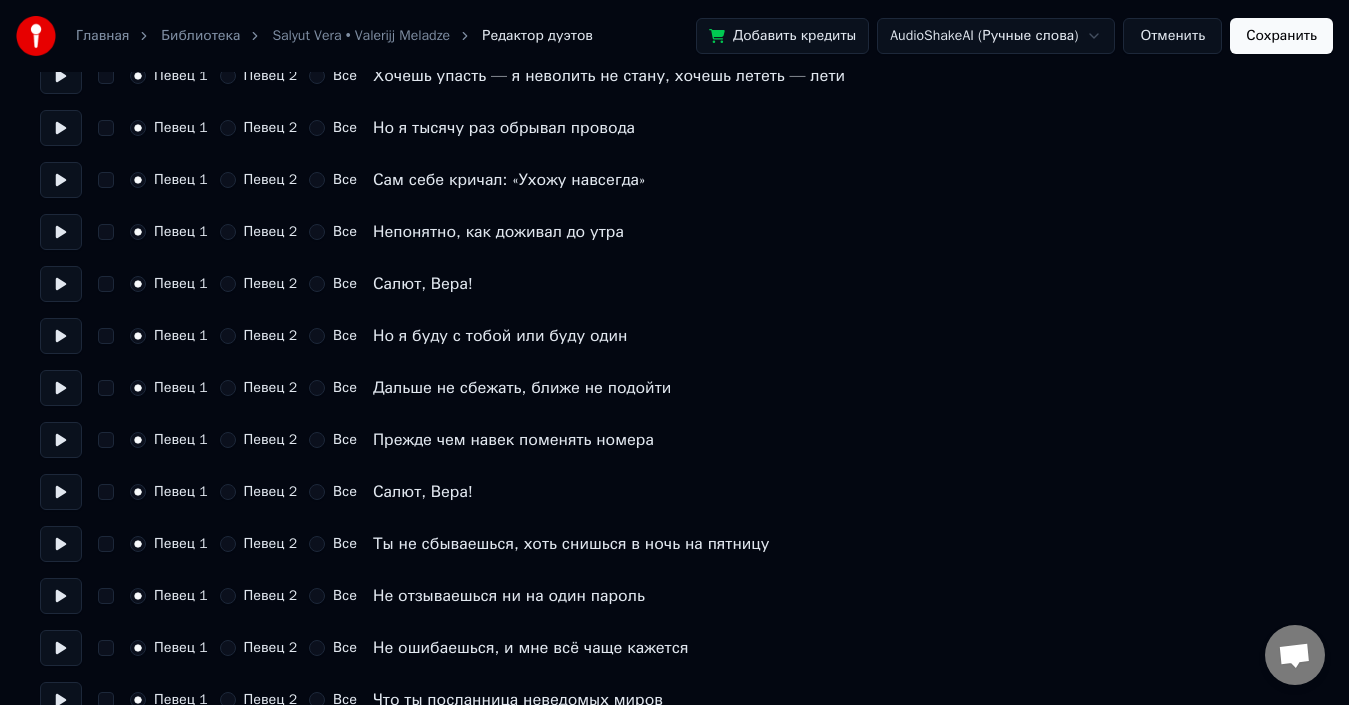 scroll, scrollTop: 500, scrollLeft: 0, axis: vertical 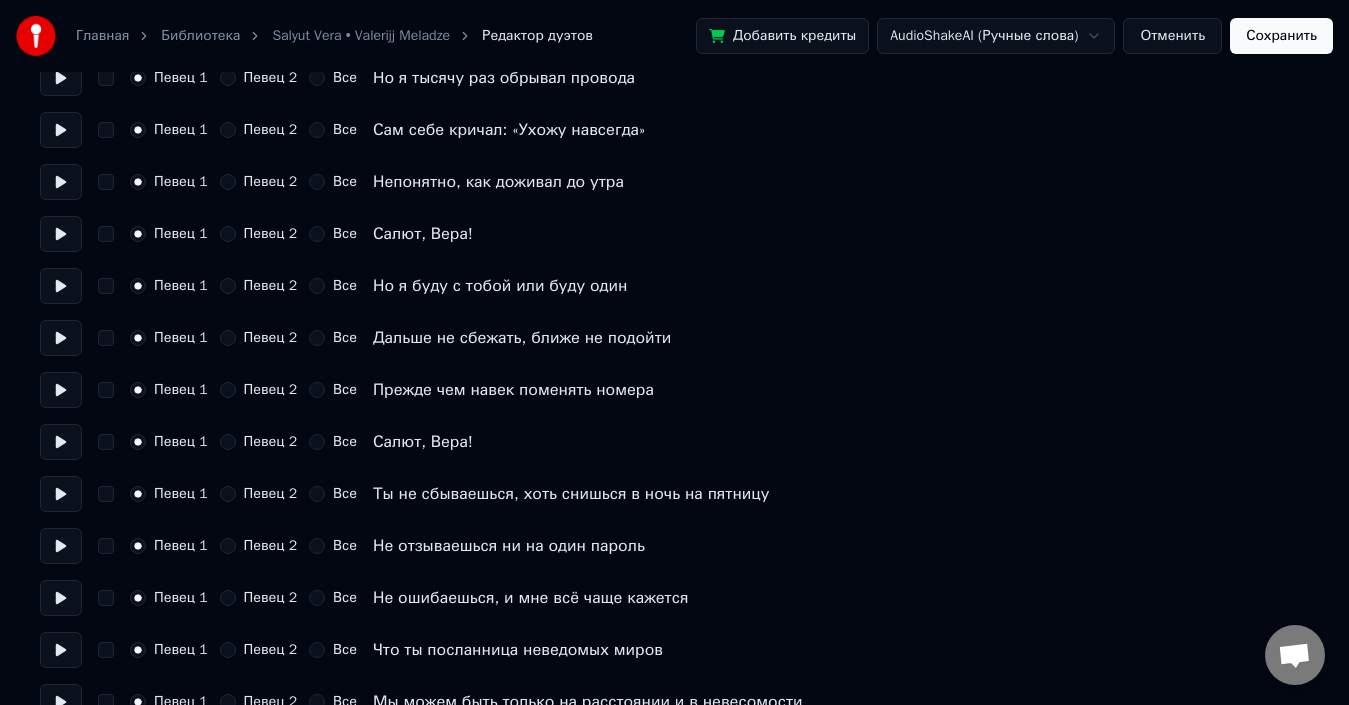 click on "Певец 2" at bounding box center [228, 494] 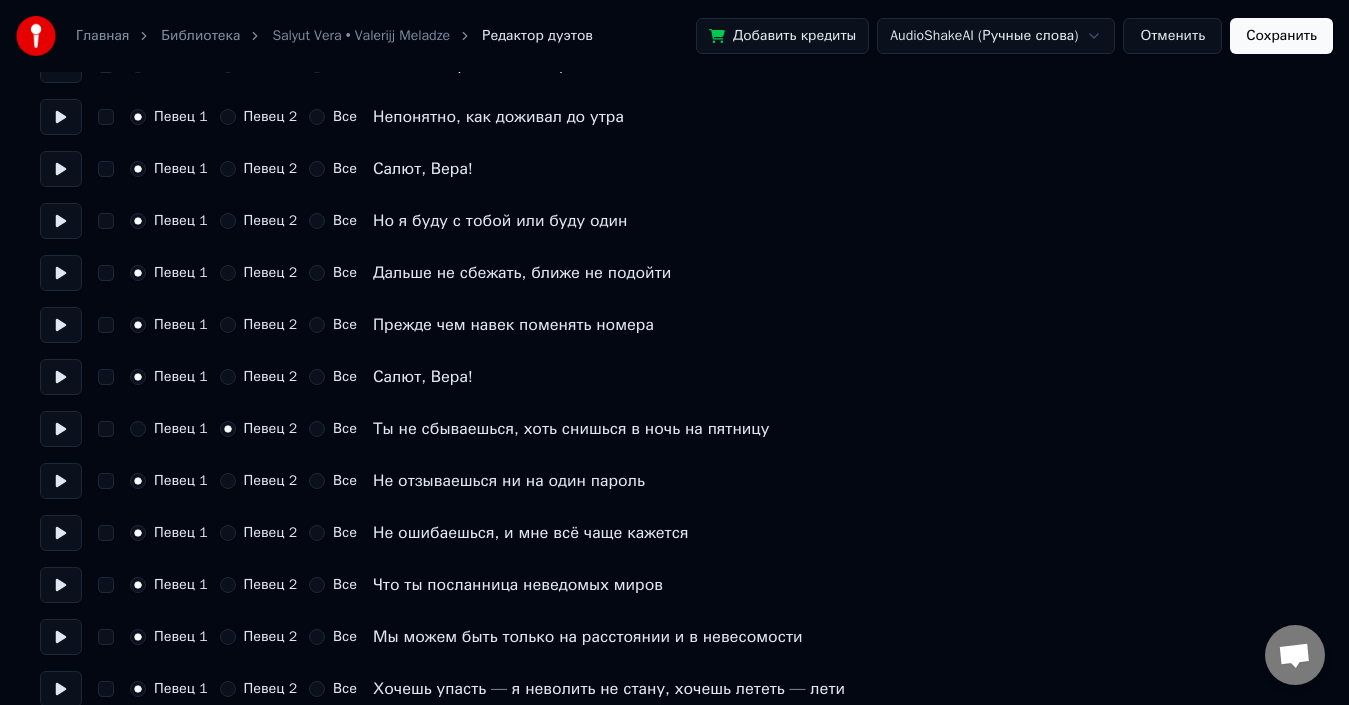scroll, scrollTop: 600, scrollLeft: 0, axis: vertical 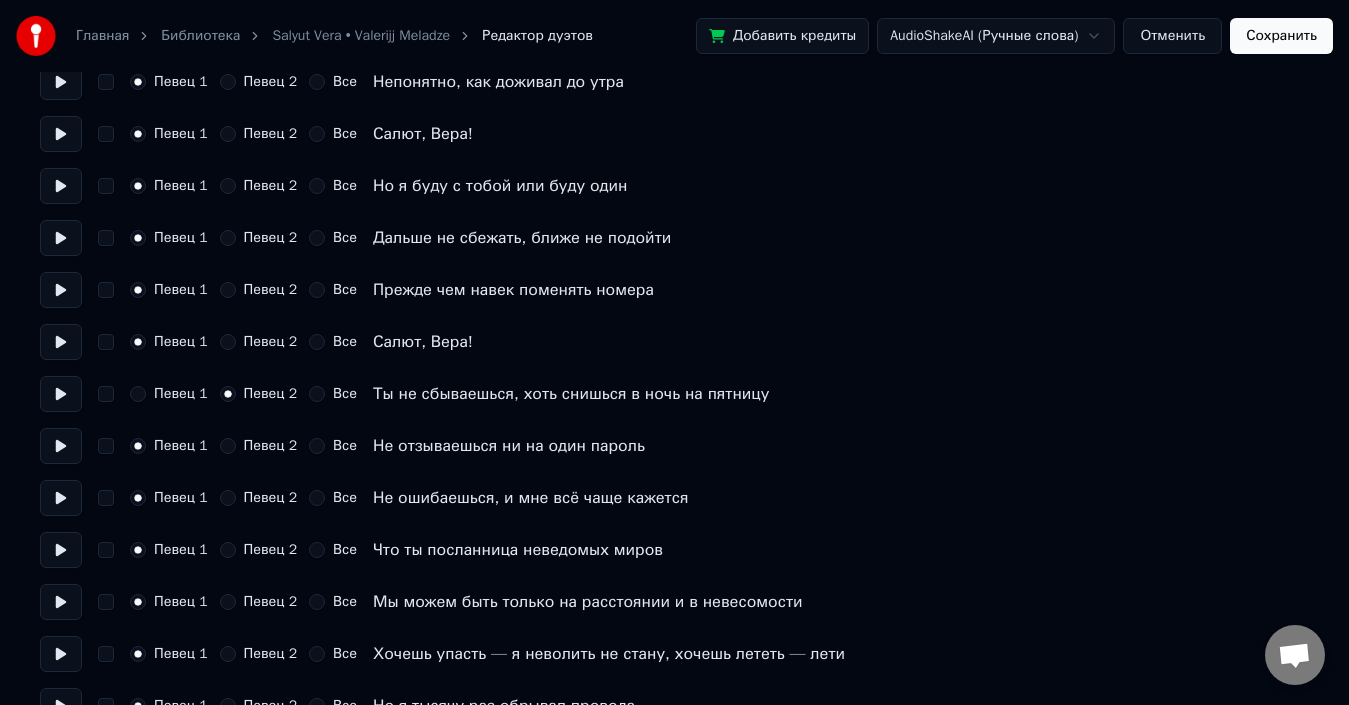 click on "Певец 2" at bounding box center [228, 446] 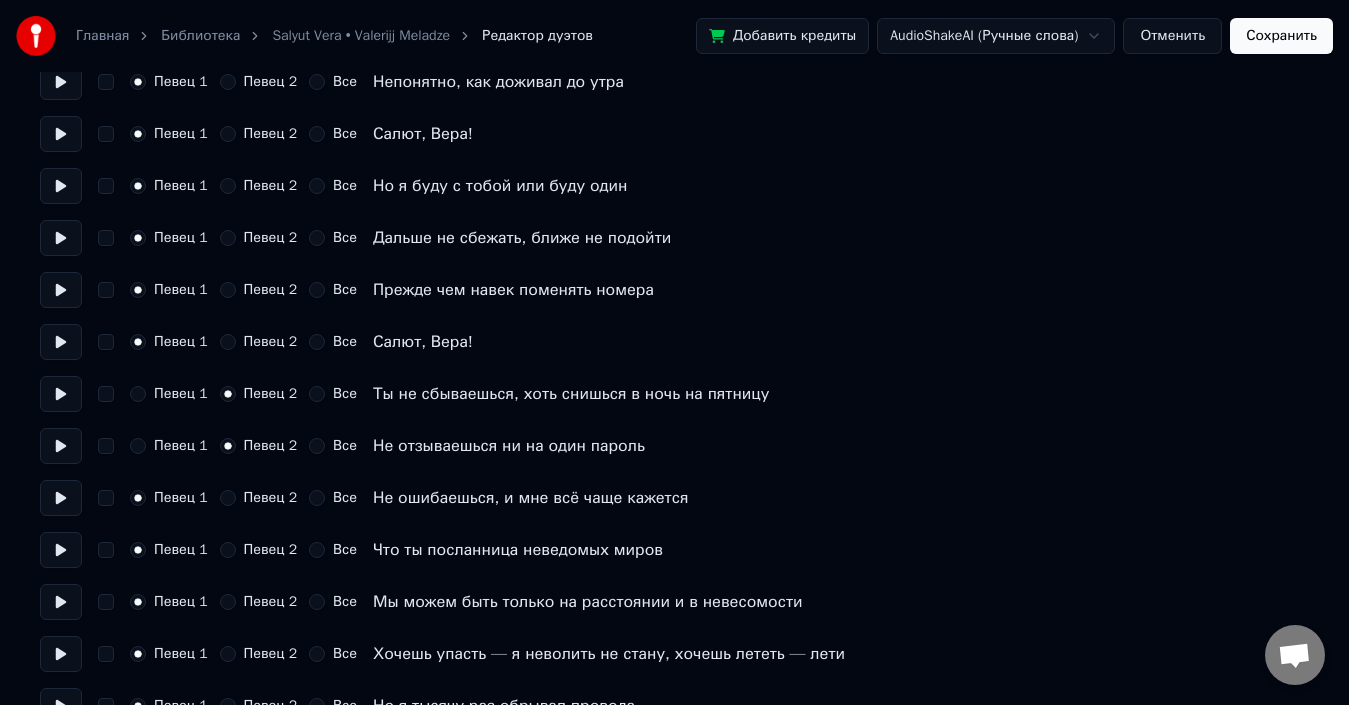 click on "Певец 2" at bounding box center [228, 498] 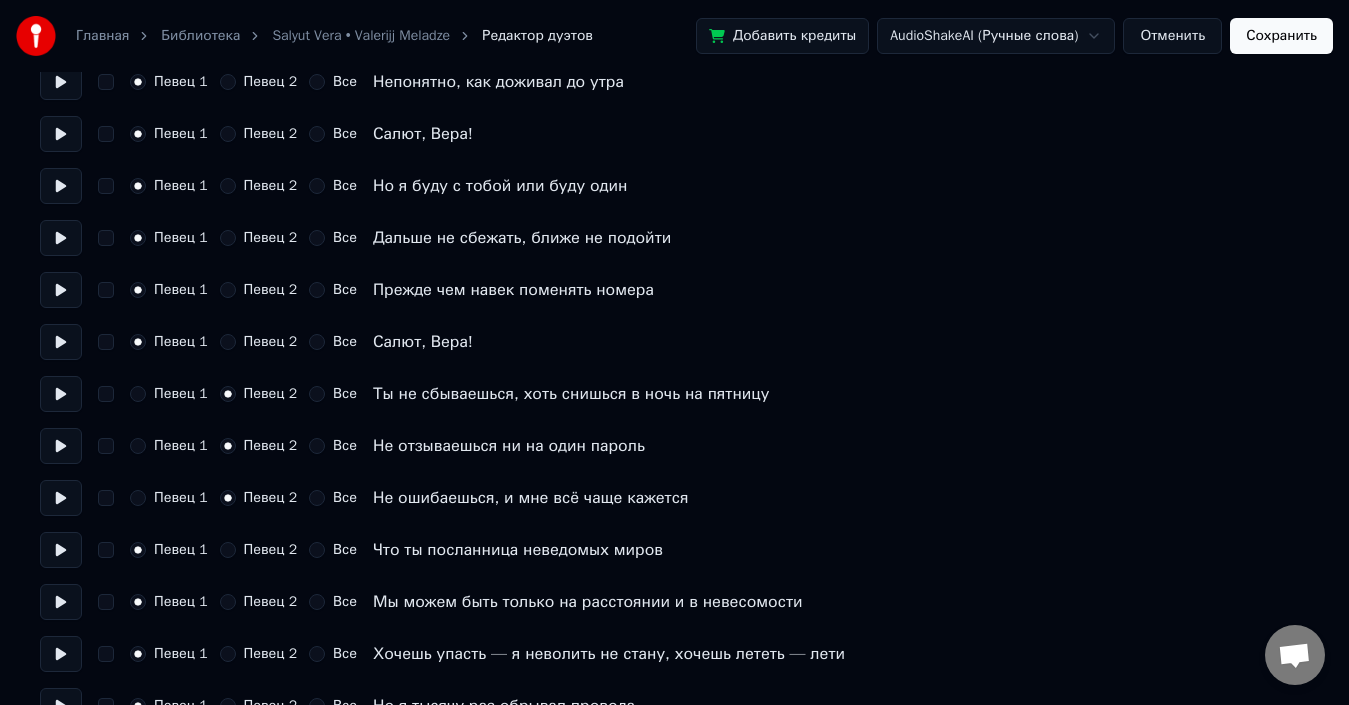 click on "Певец 2" at bounding box center (228, 550) 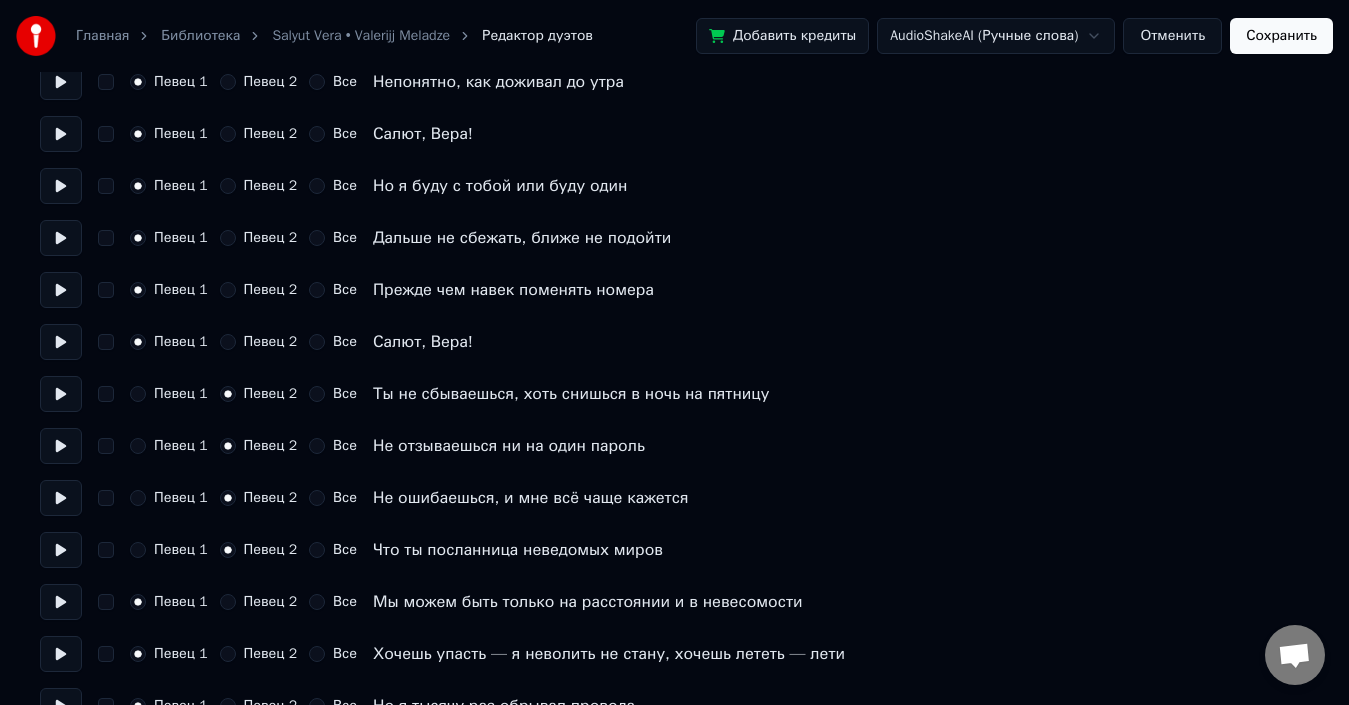 click on "Певец 2" at bounding box center (228, 602) 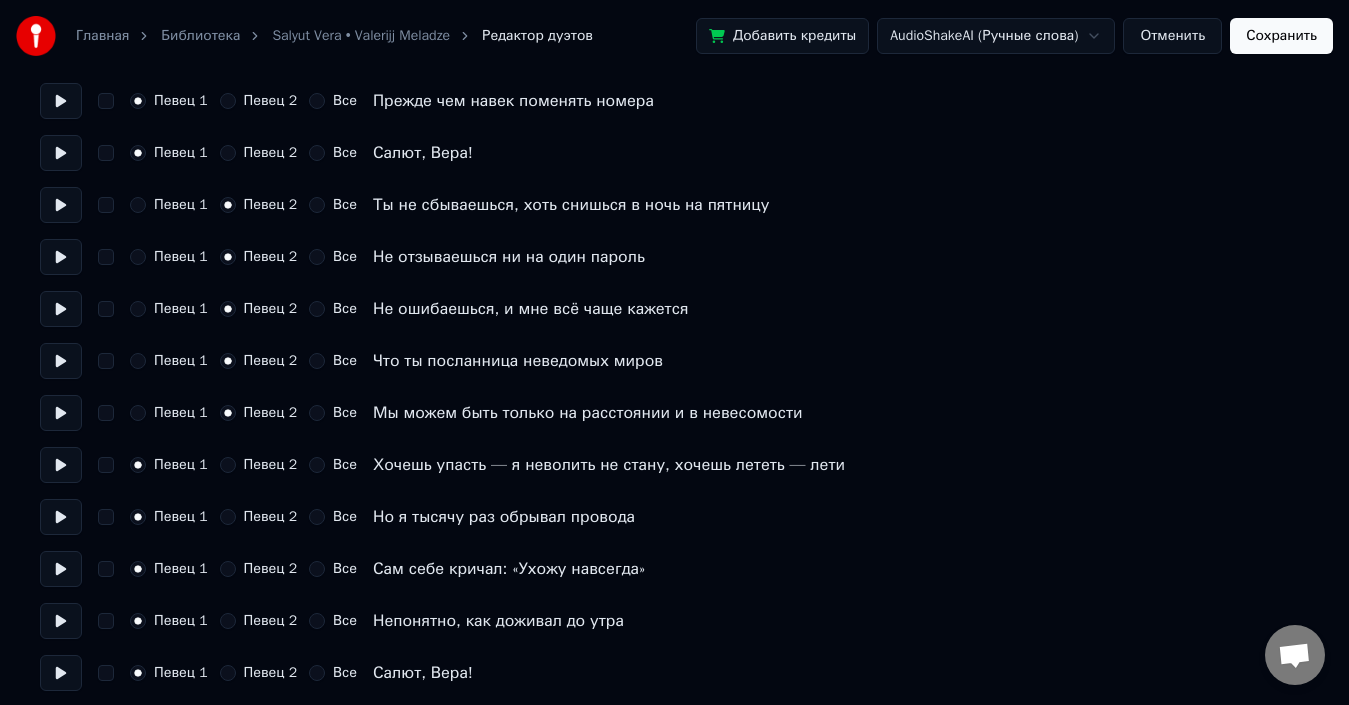 scroll, scrollTop: 800, scrollLeft: 0, axis: vertical 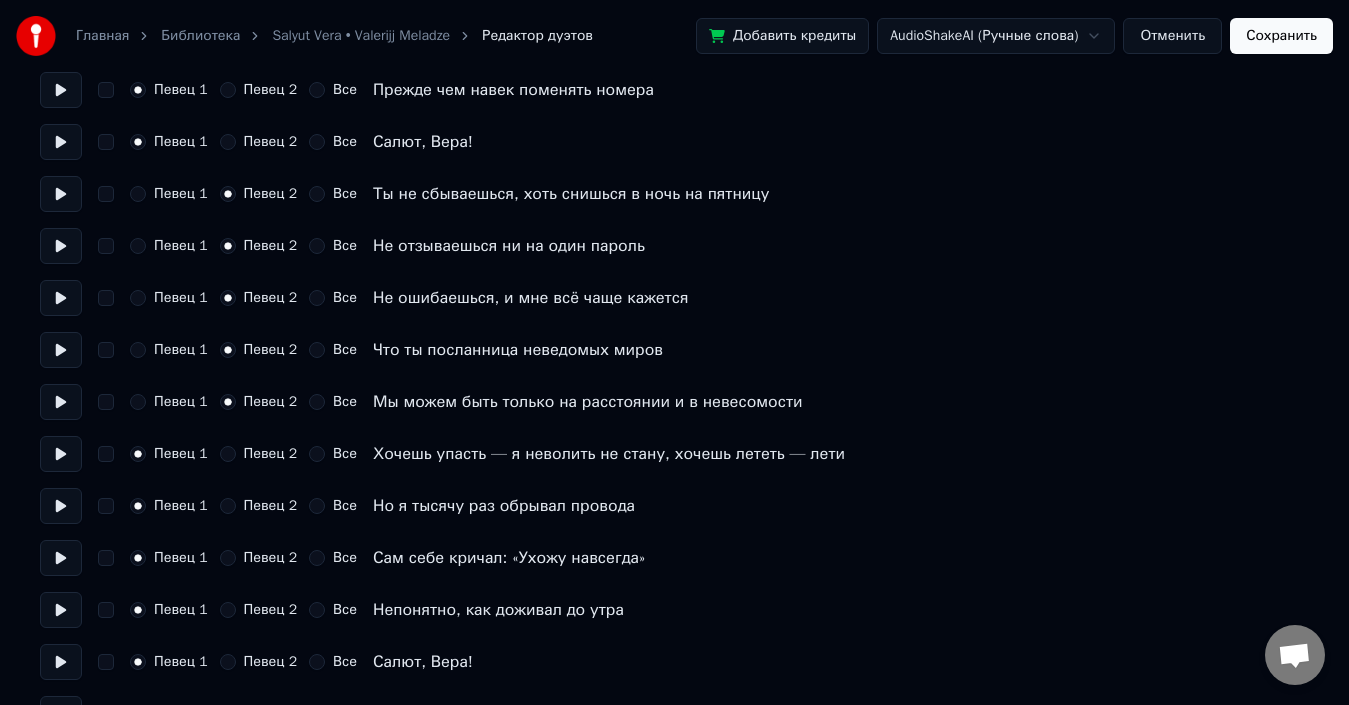 click on "Певец 2" at bounding box center [228, 454] 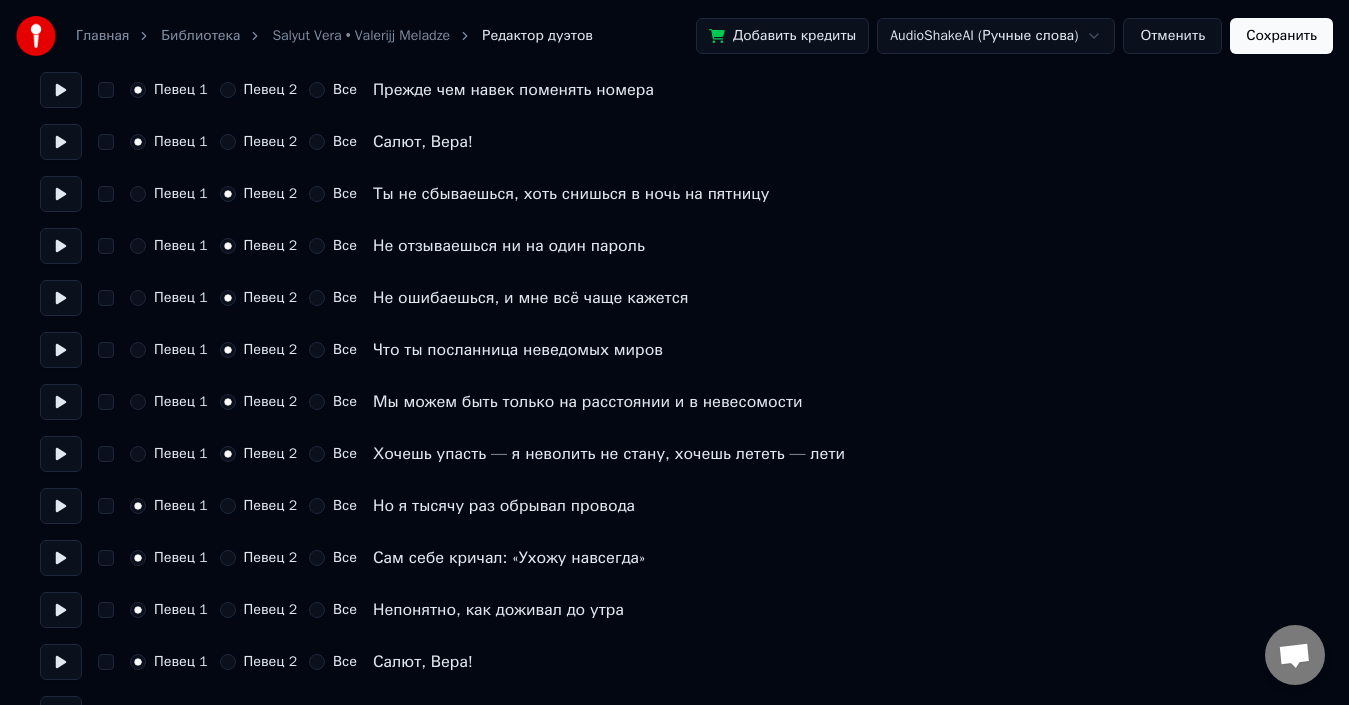 click on "Певец 2" at bounding box center (228, 506) 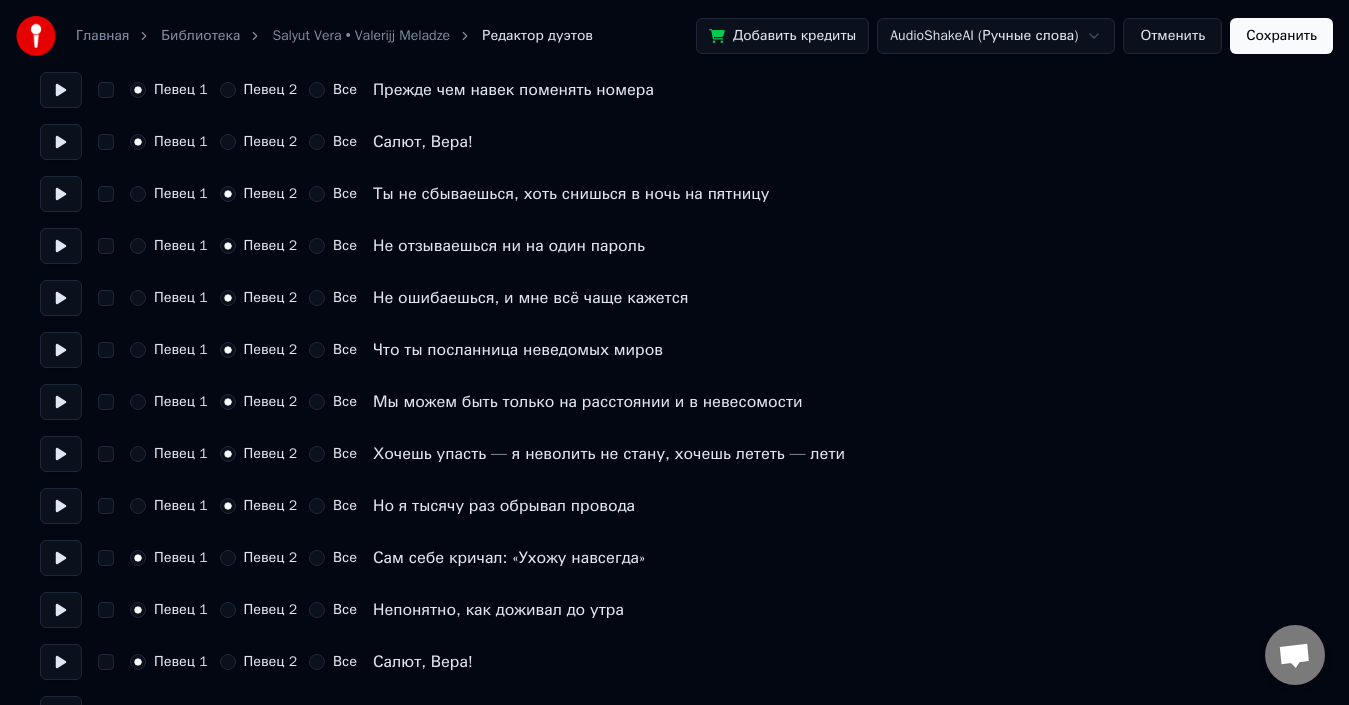 click on "Певец 2" at bounding box center [228, 558] 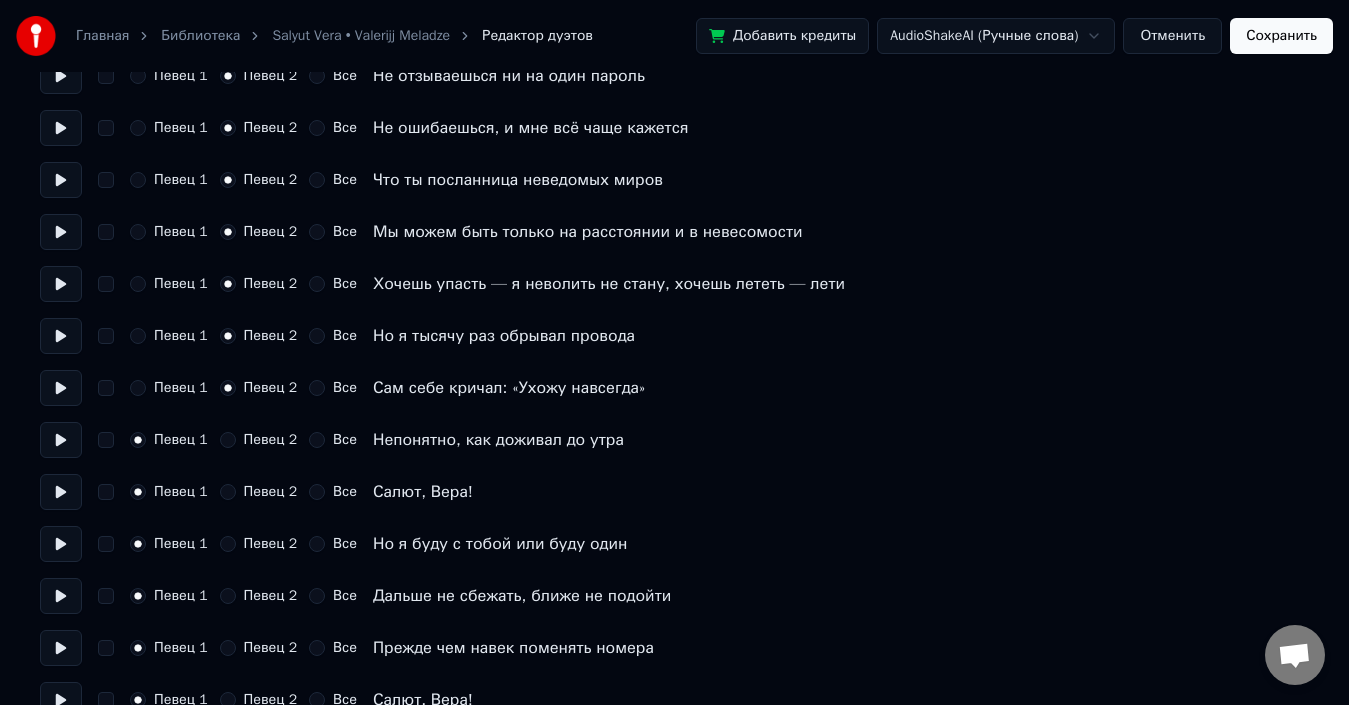 scroll, scrollTop: 1000, scrollLeft: 0, axis: vertical 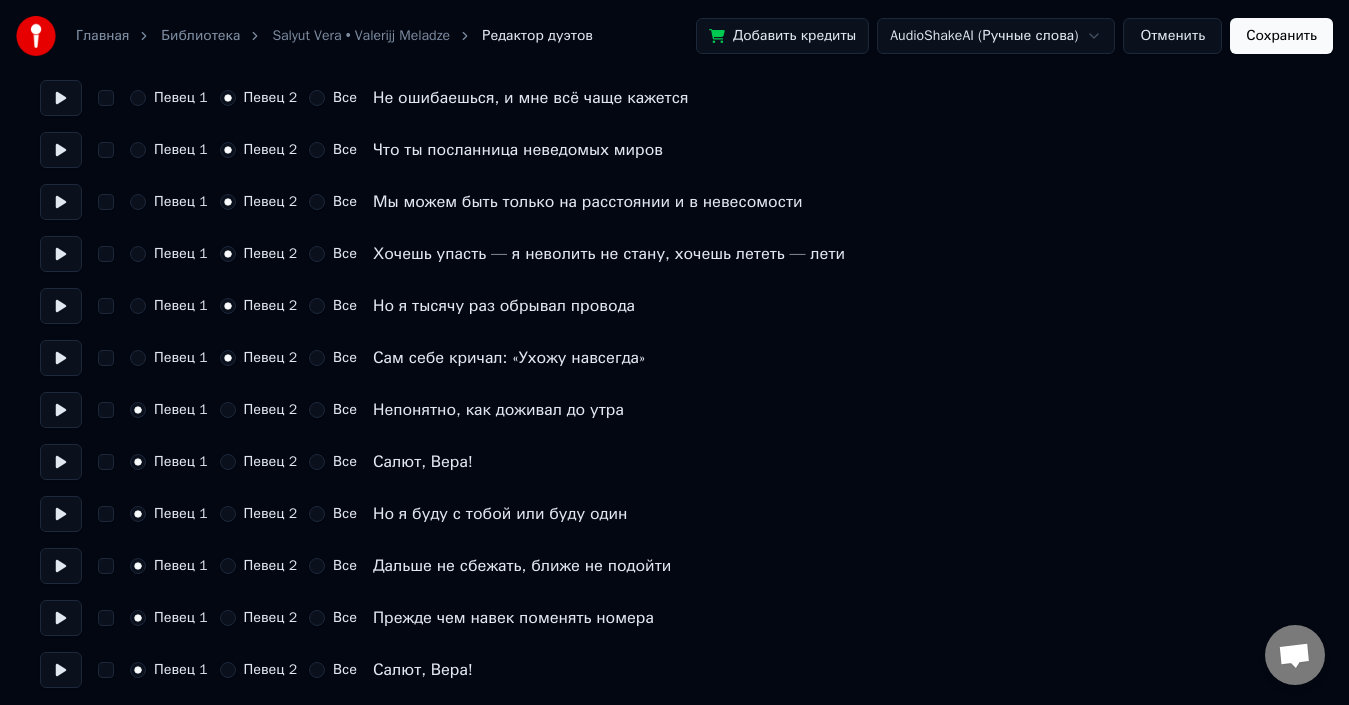 click on "Певец 2" at bounding box center [228, 410] 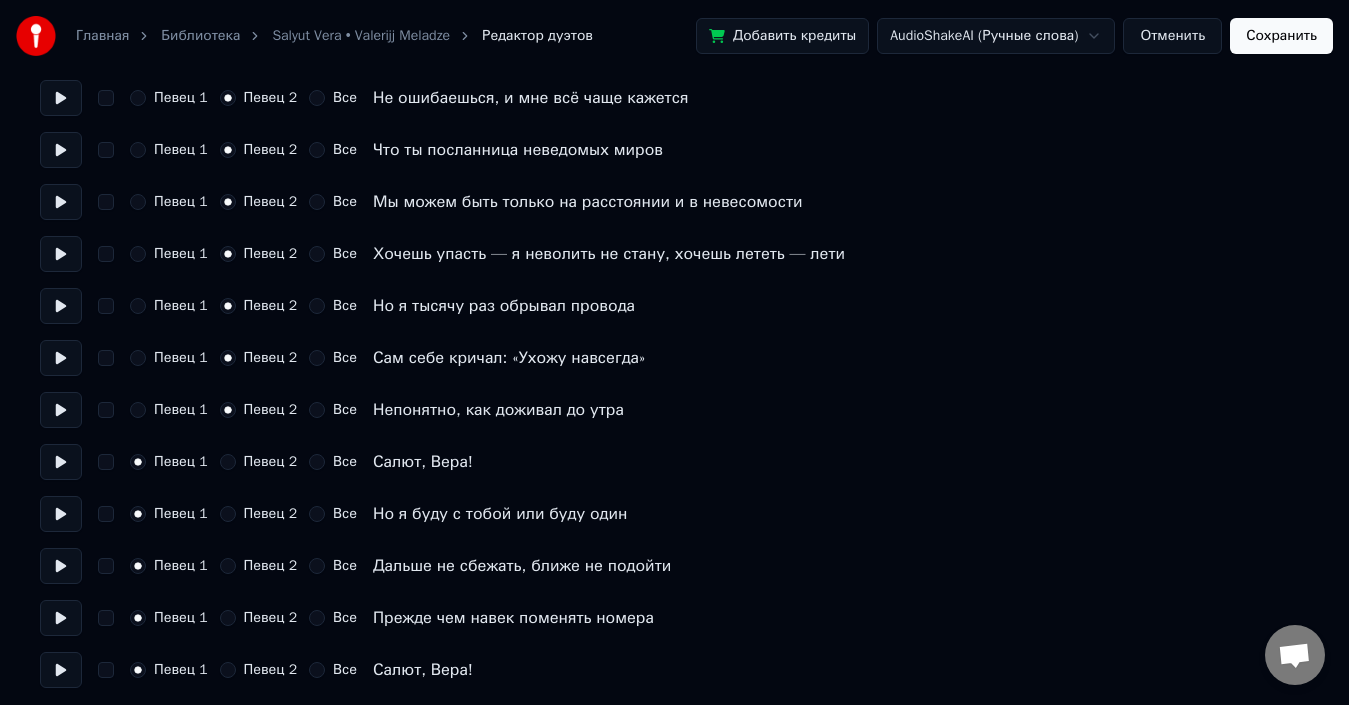click on "Певец 2" at bounding box center (228, 462) 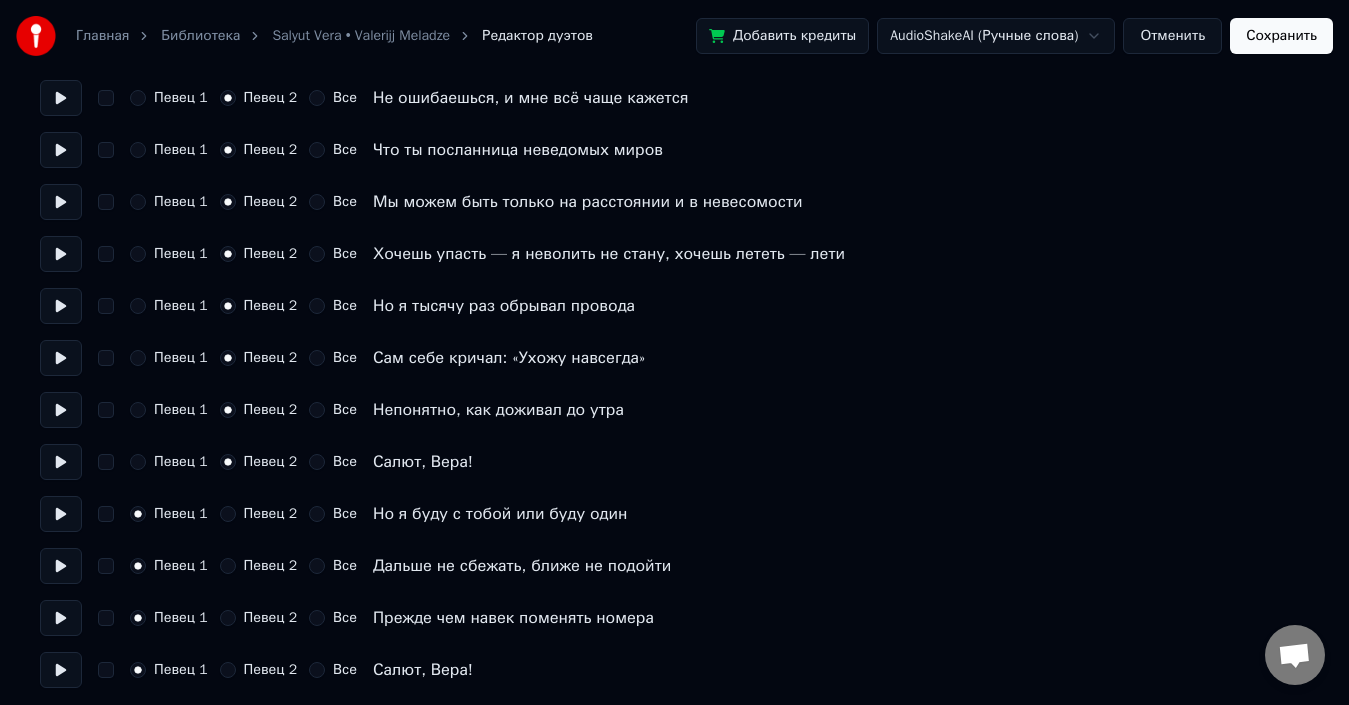 click on "Певец 2" at bounding box center [228, 514] 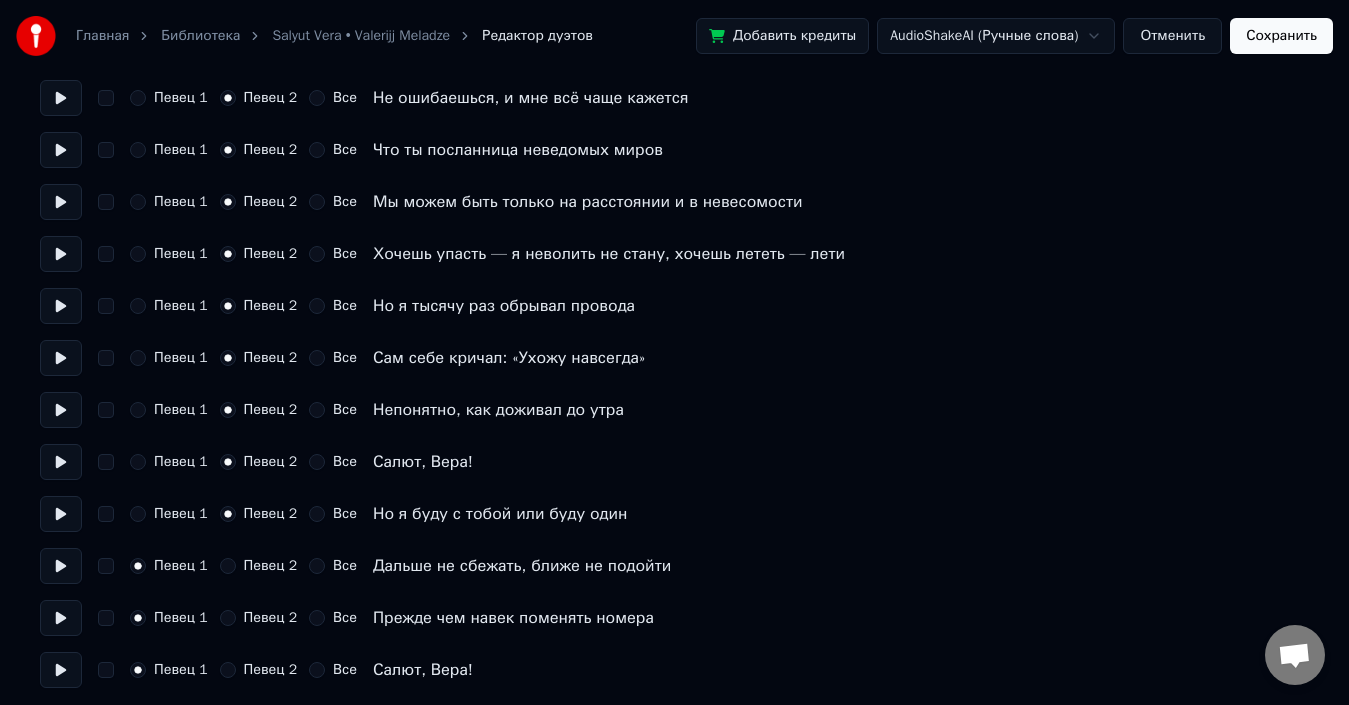 click on "Певец 2" at bounding box center [228, 566] 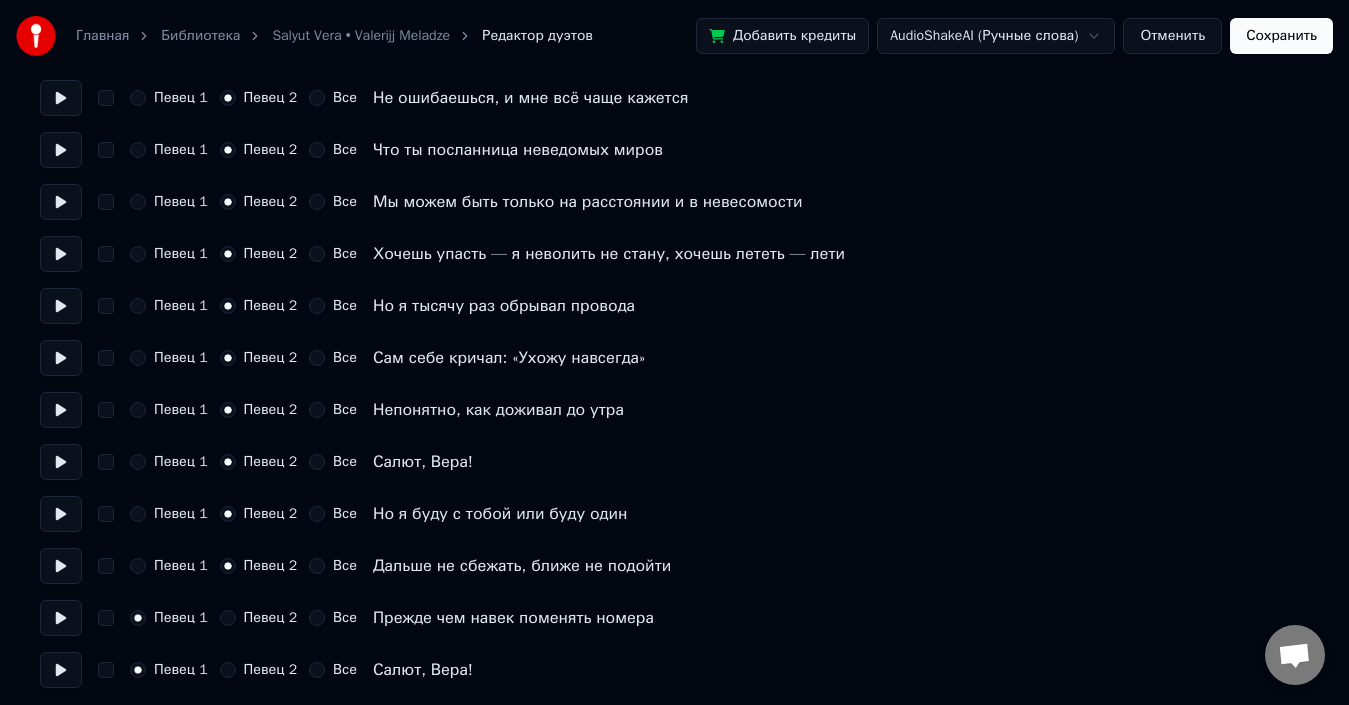 scroll, scrollTop: 1003, scrollLeft: 0, axis: vertical 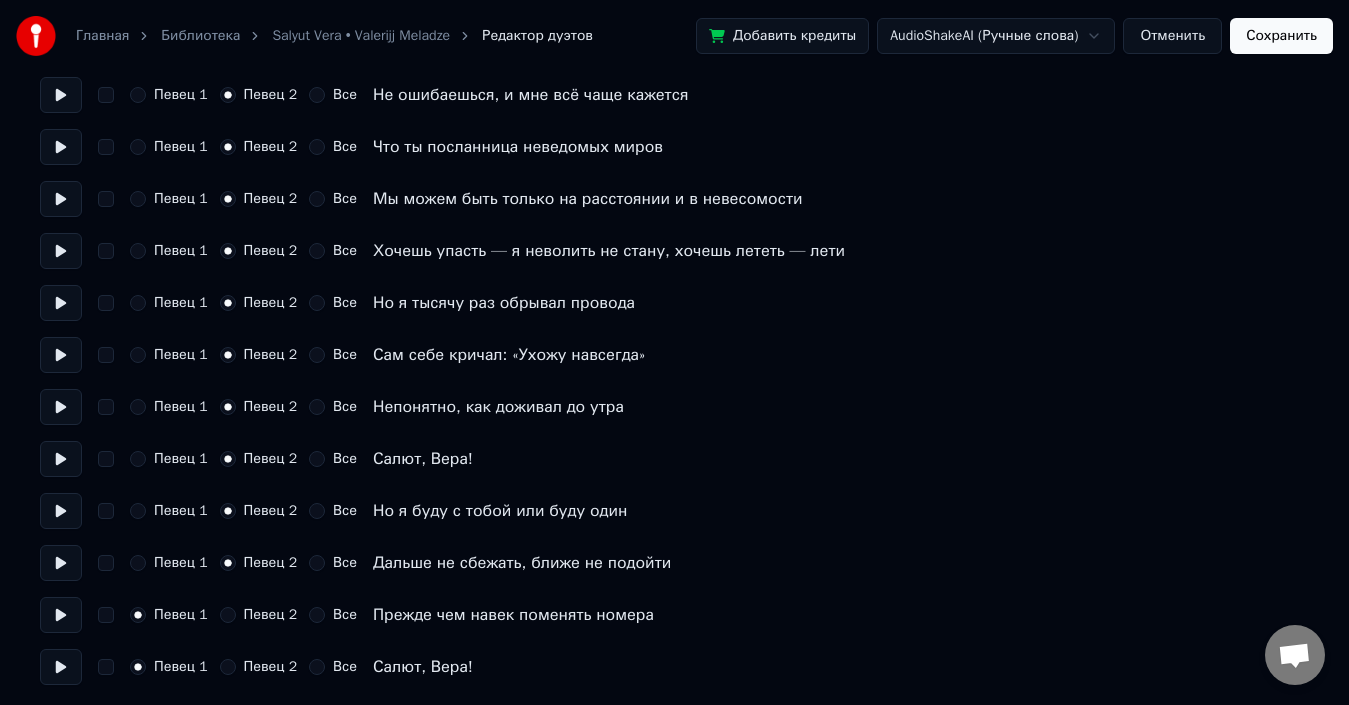click on "Певец 2" at bounding box center [228, 615] 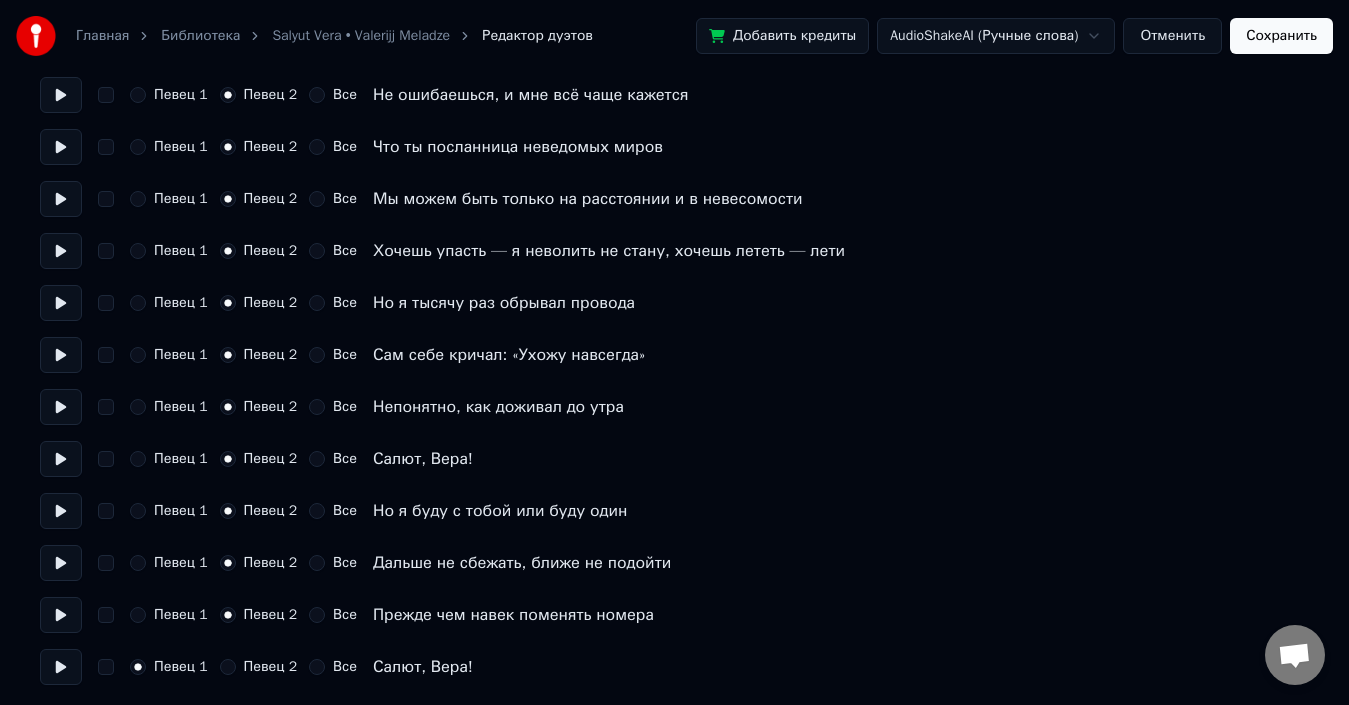 click on "Певец 2" at bounding box center [228, 667] 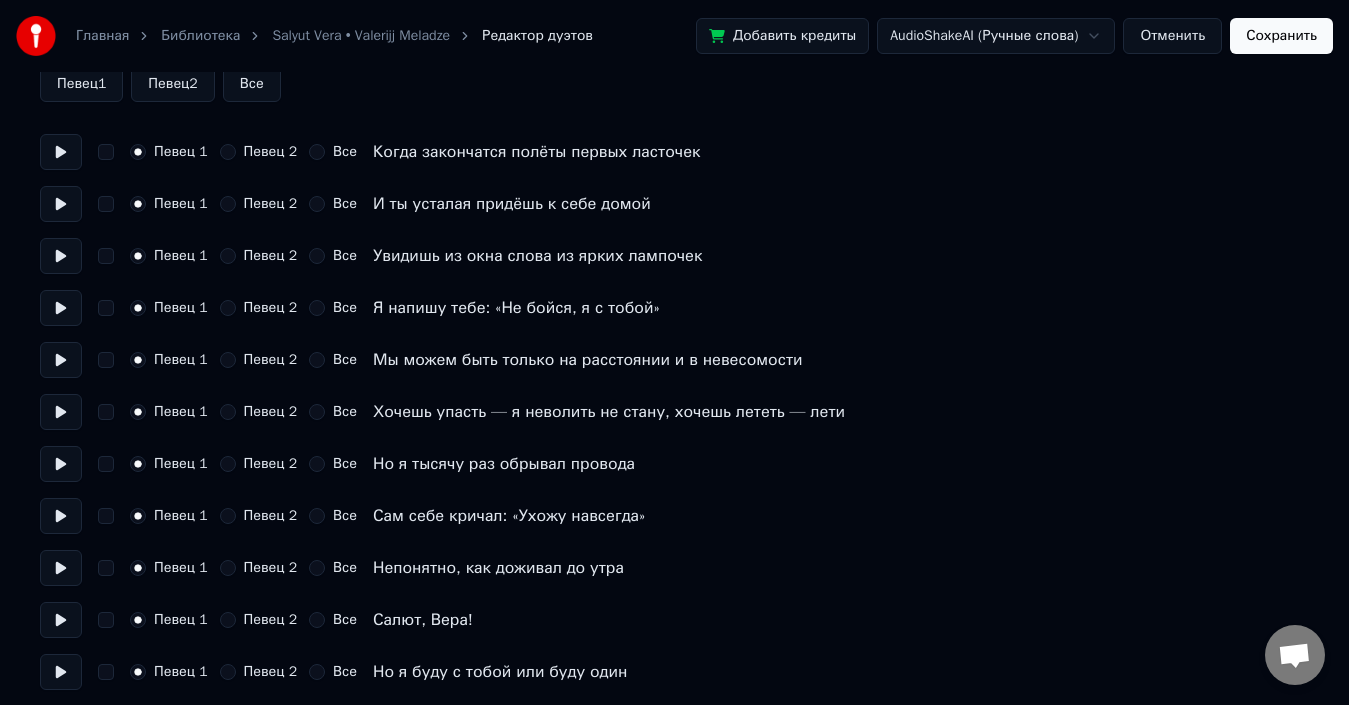 scroll, scrollTop: 0, scrollLeft: 0, axis: both 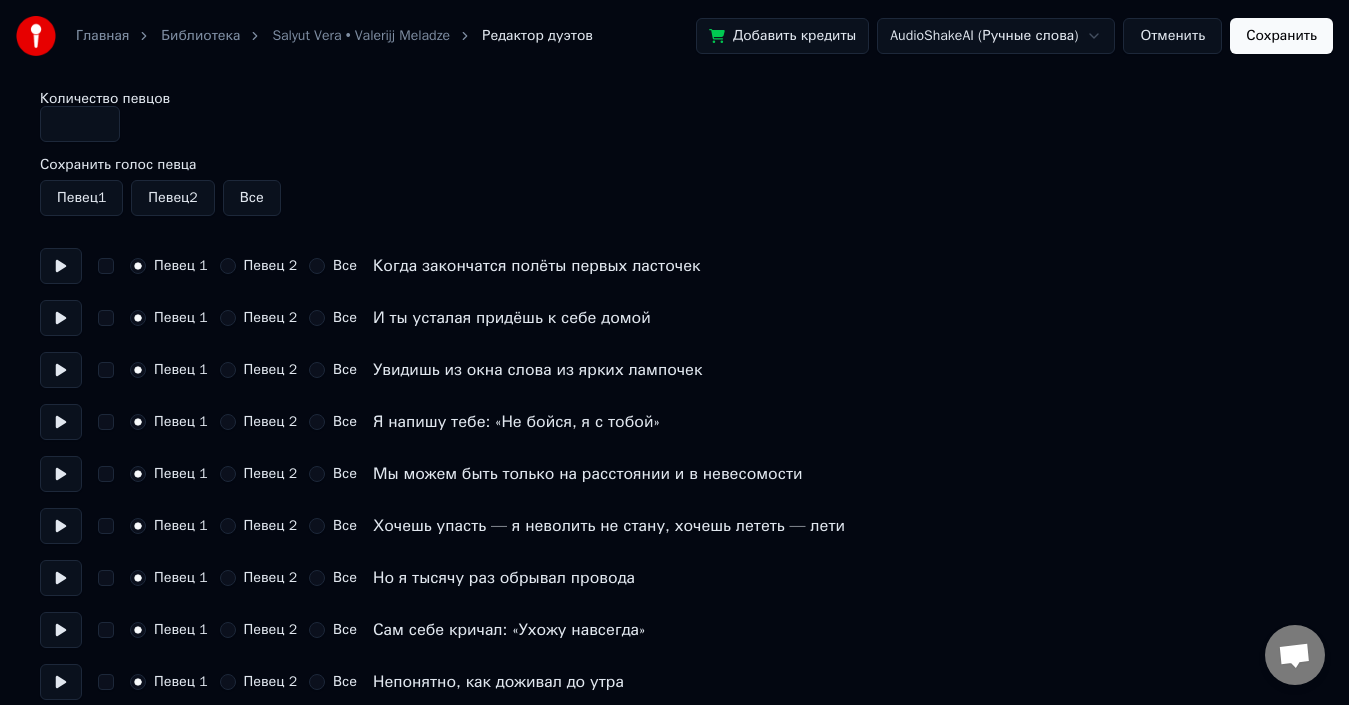 click on "Сохранить" at bounding box center (1281, 36) 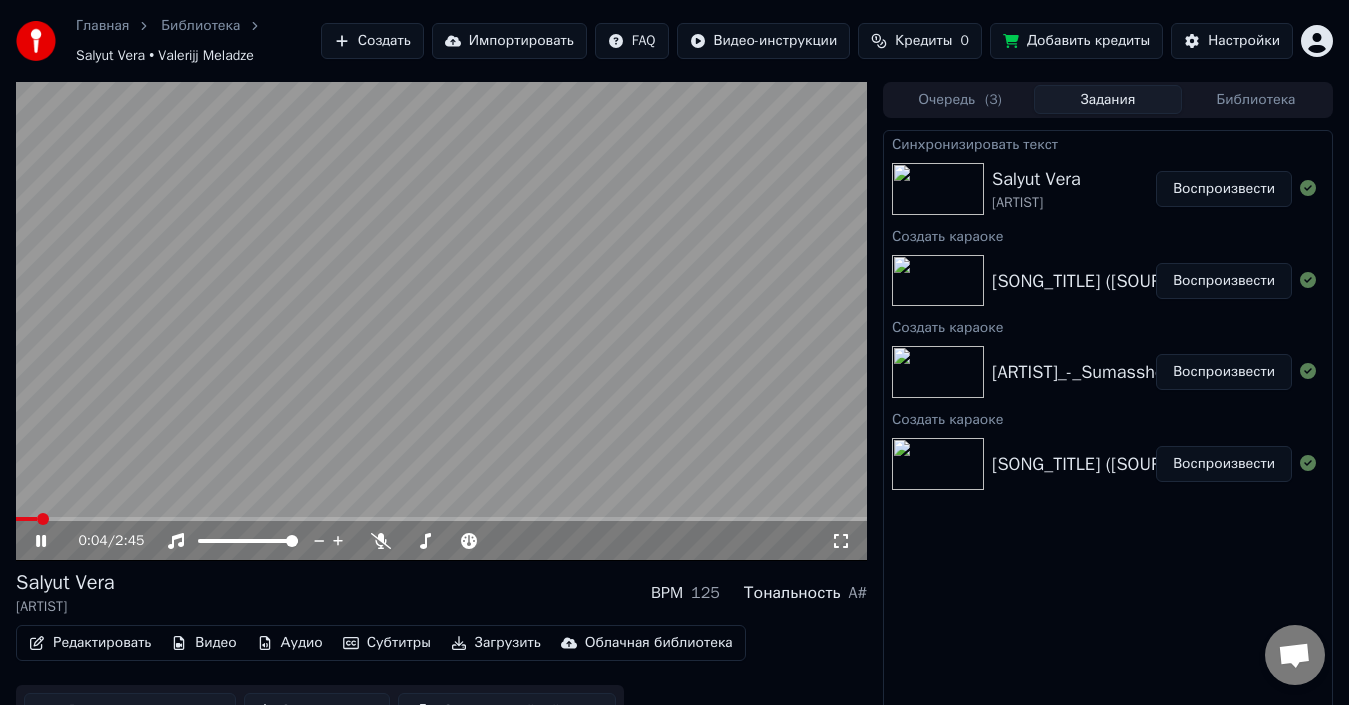 click 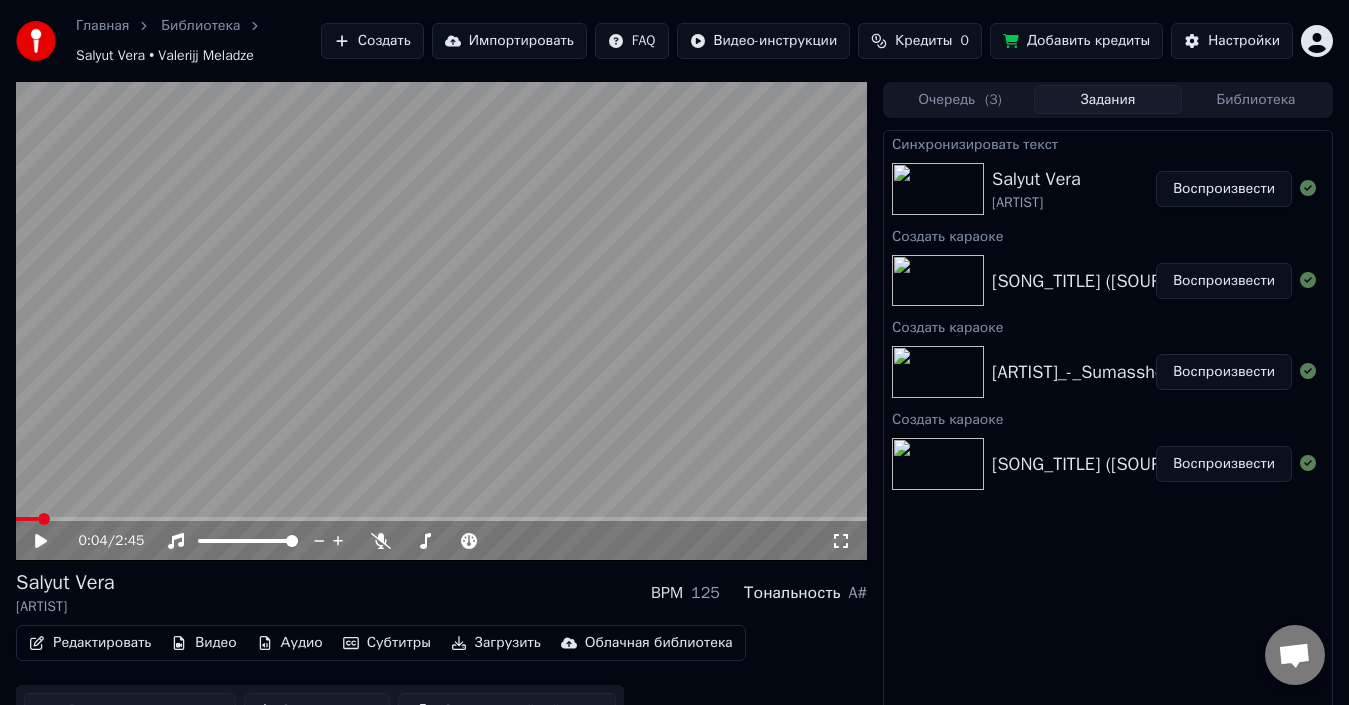 click on "Редактировать" at bounding box center (90, 643) 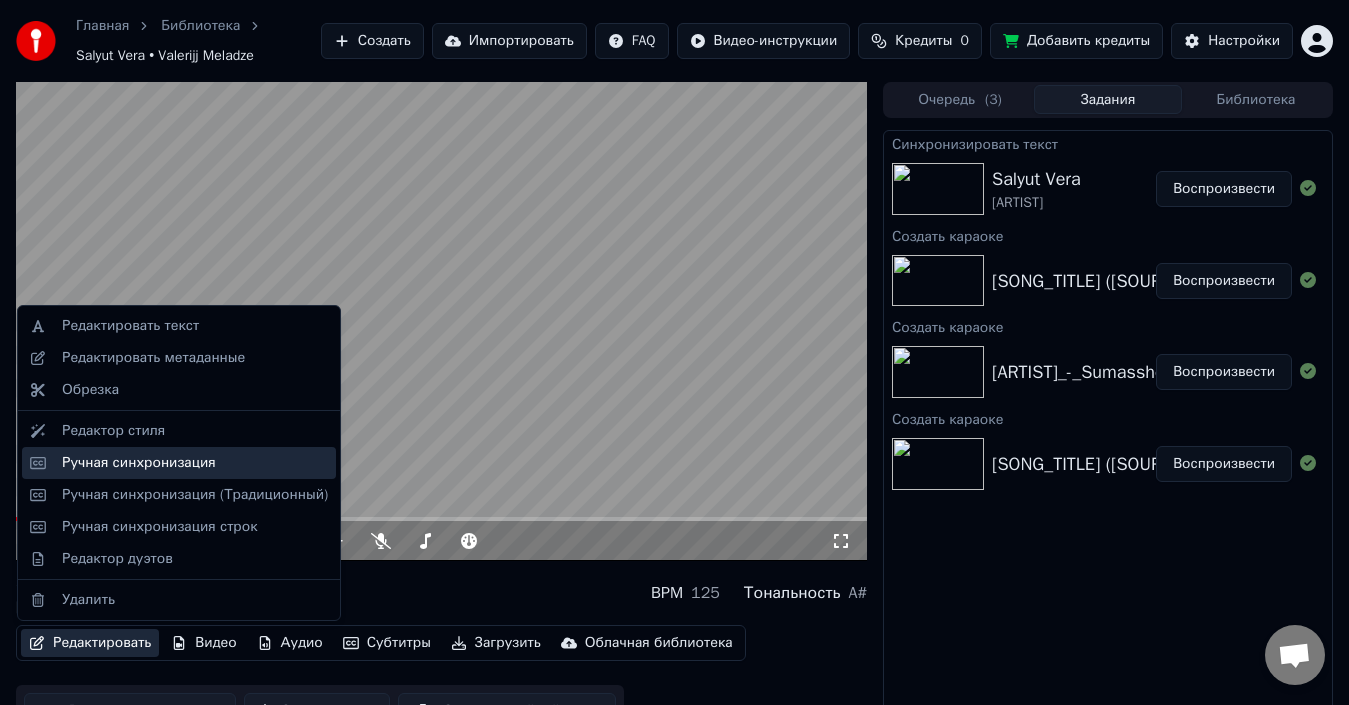 click on "Ручная синхронизация" at bounding box center (139, 463) 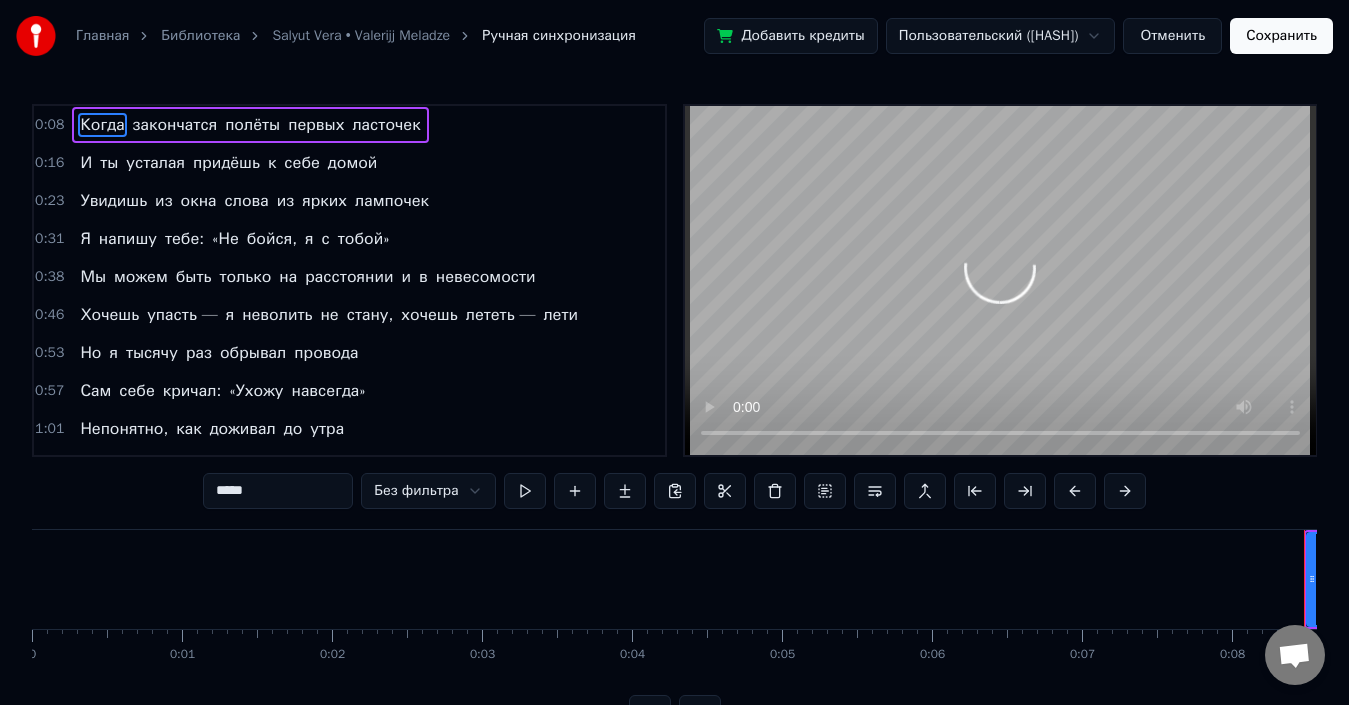 scroll, scrollTop: 0, scrollLeft: 1172, axis: horizontal 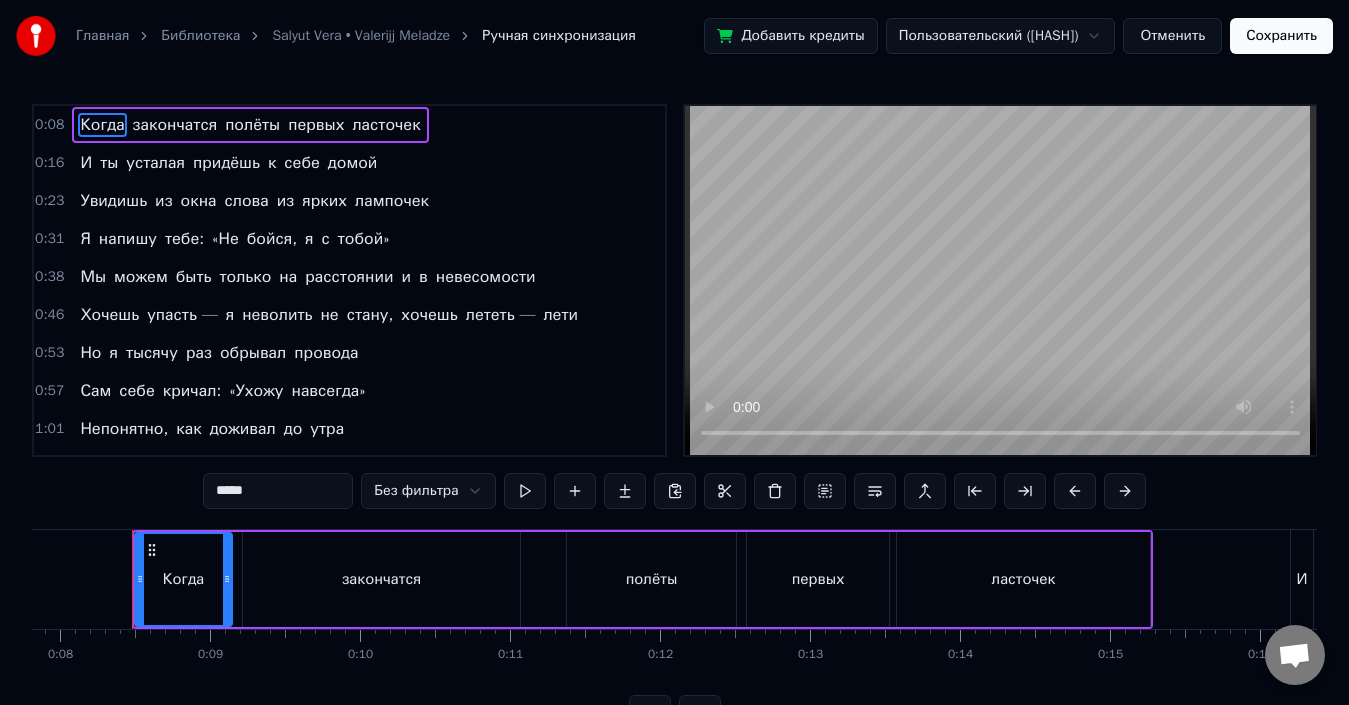 click on "лампочек" at bounding box center [392, 201] 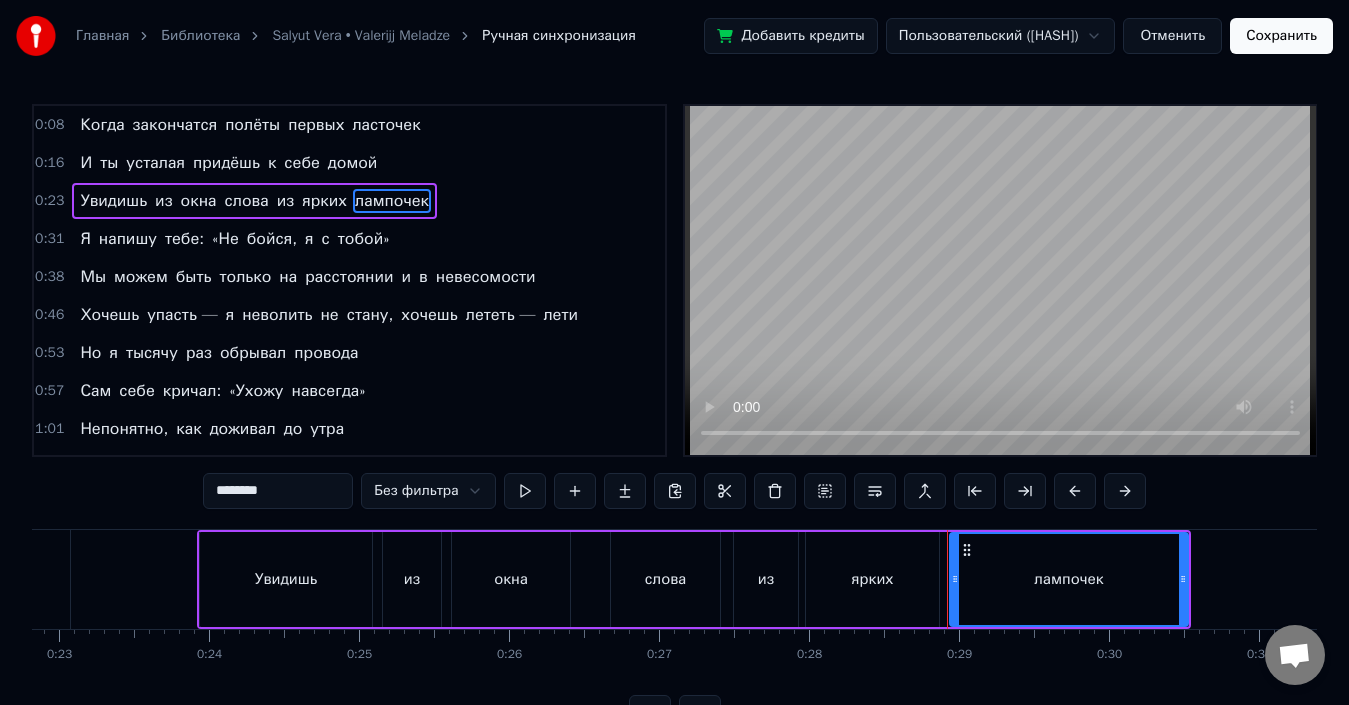 drag, startPoint x: 266, startPoint y: 498, endPoint x: 159, endPoint y: 484, distance: 107.912 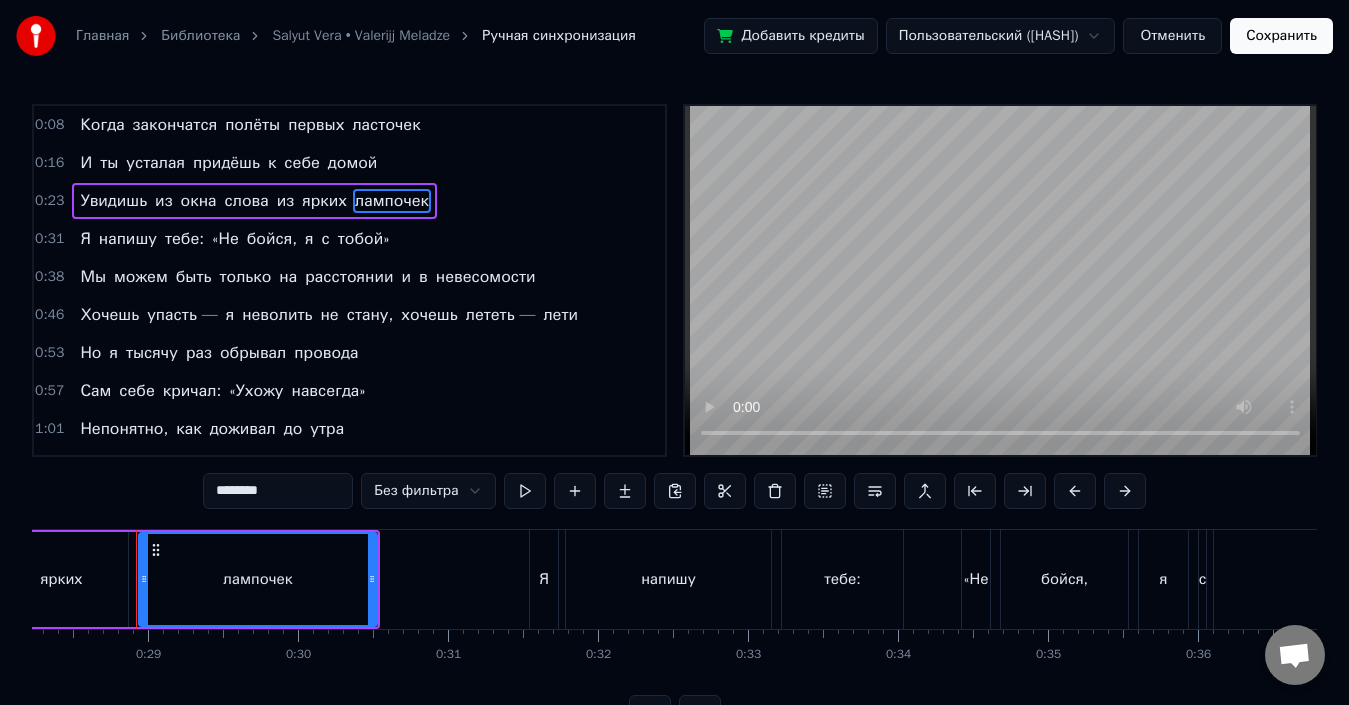 scroll, scrollTop: 0, scrollLeft: 4238, axis: horizontal 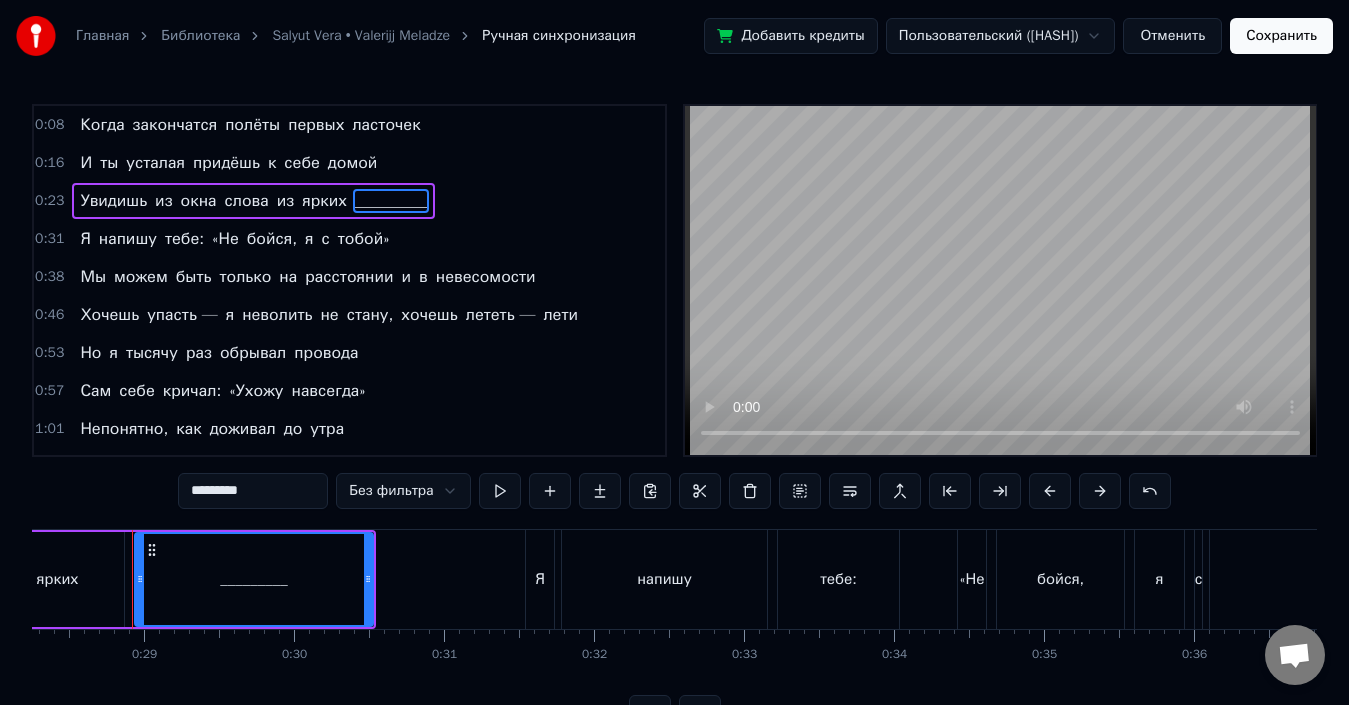click on "первых" at bounding box center [316, 125] 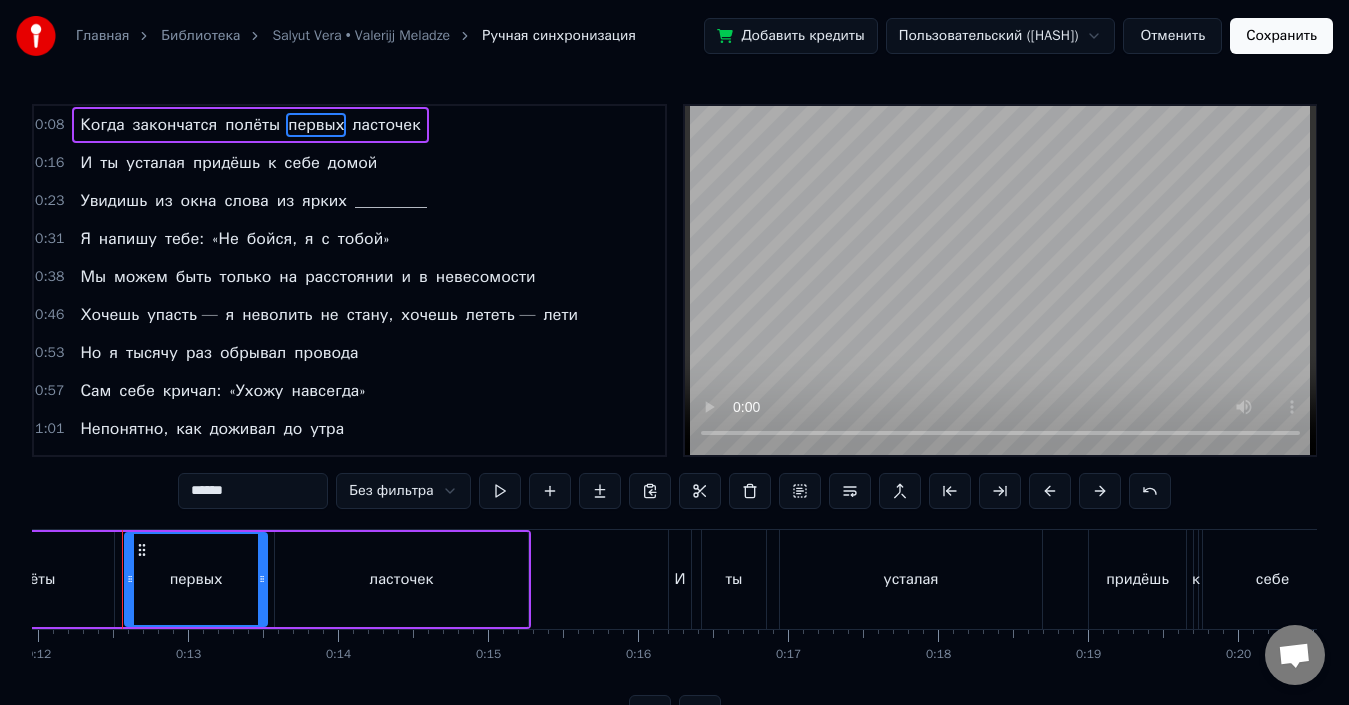 scroll, scrollTop: 0, scrollLeft: 1784, axis: horizontal 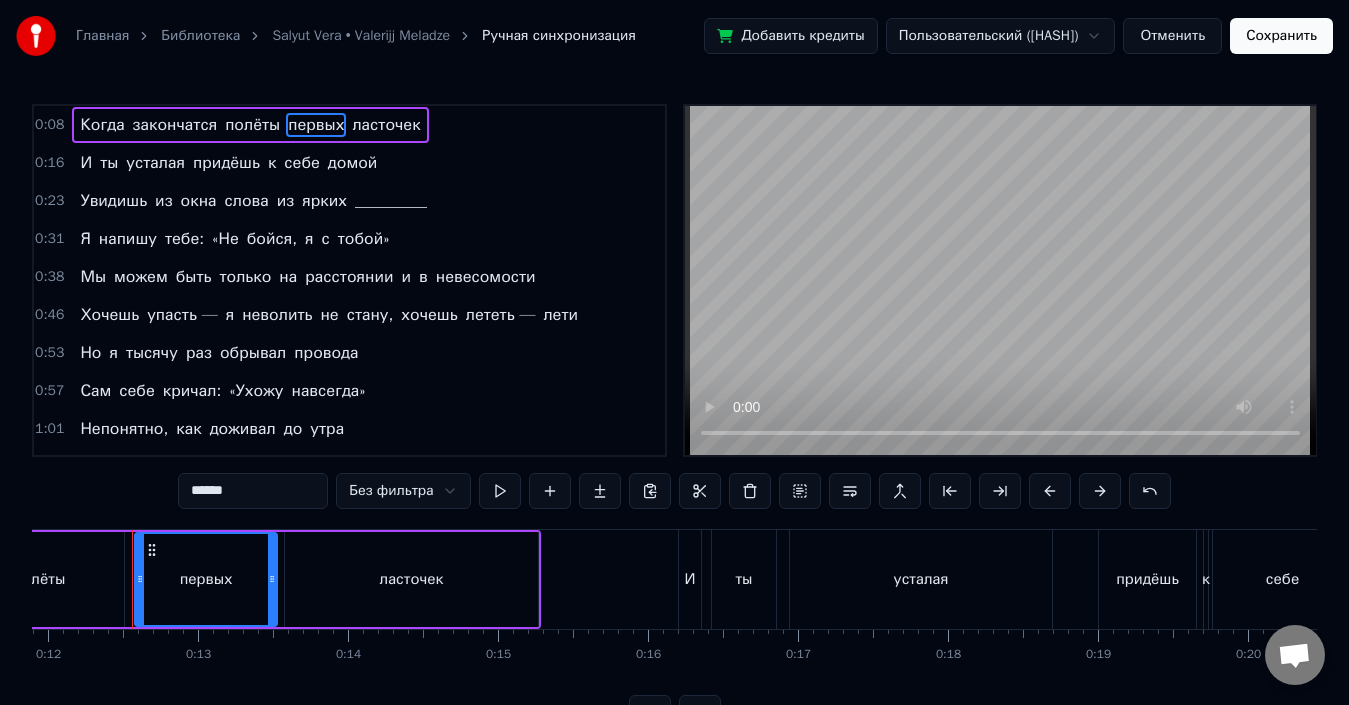 drag, startPoint x: 195, startPoint y: 481, endPoint x: 127, endPoint y: 474, distance: 68.359344 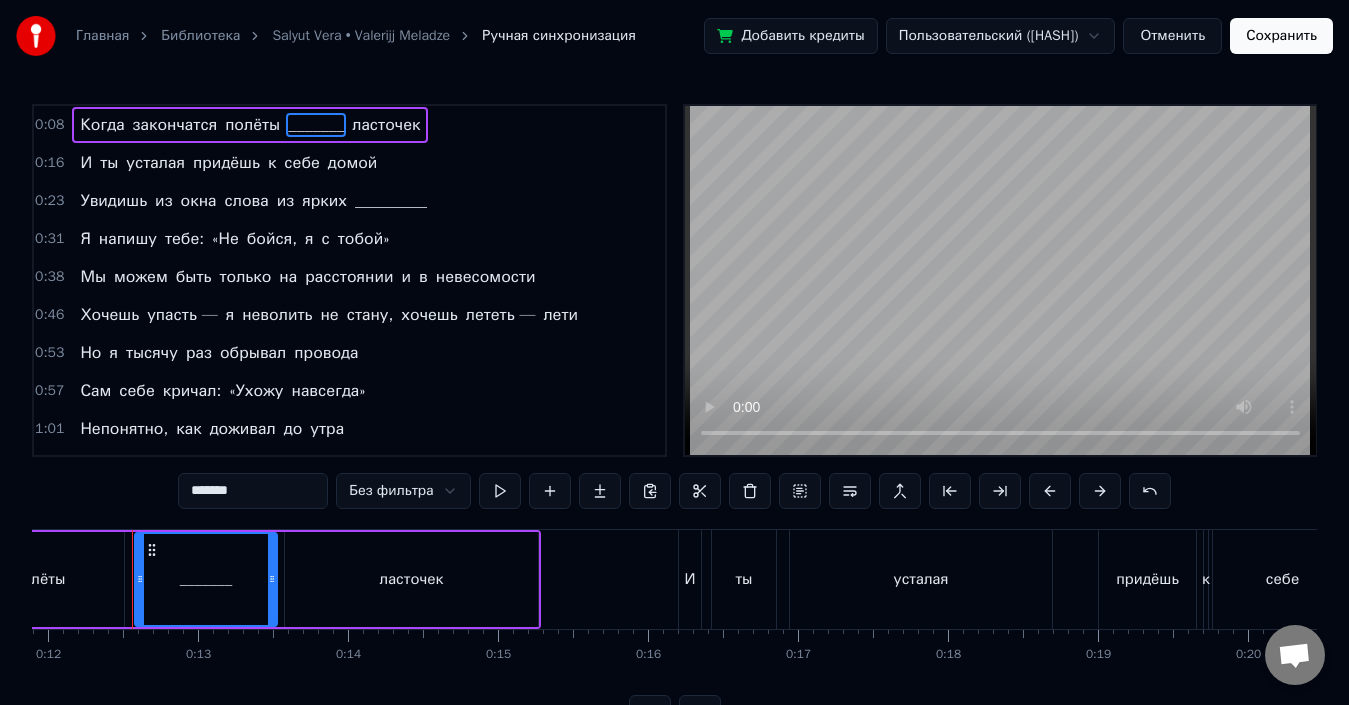 click on "бойся," at bounding box center (272, 239) 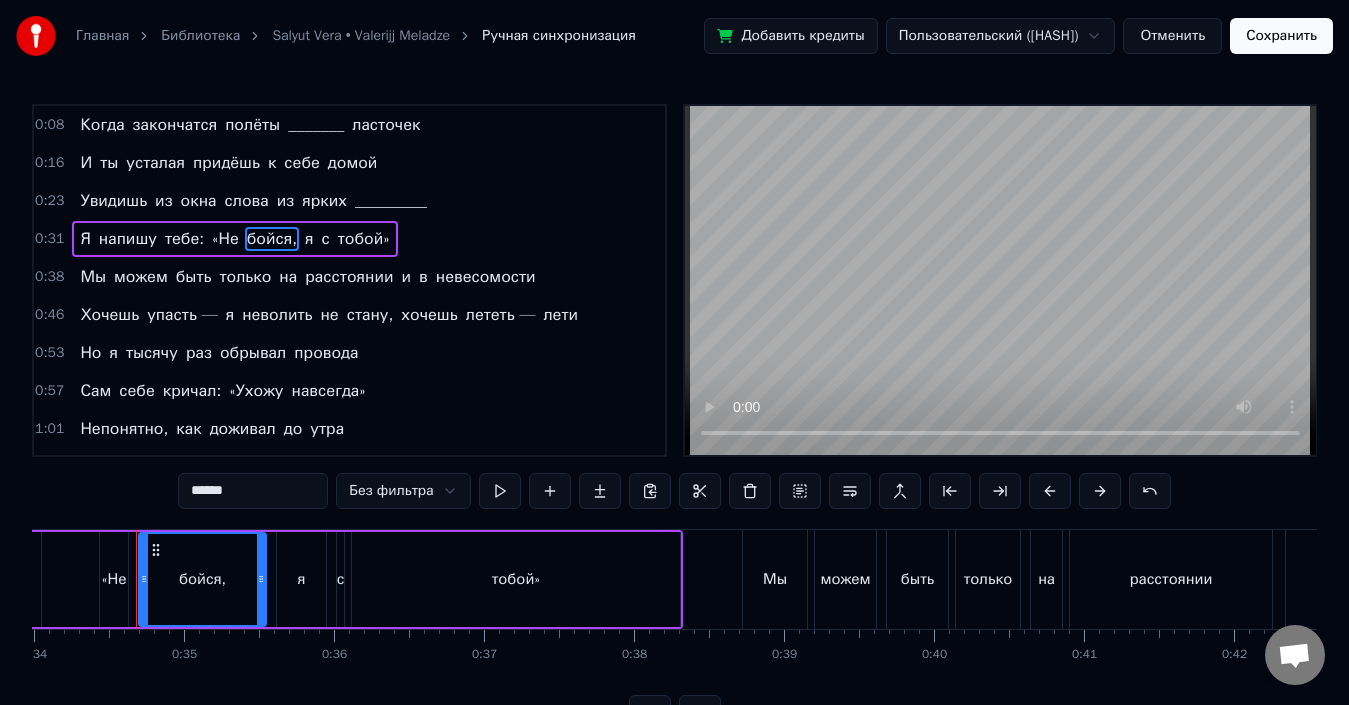 scroll, scrollTop: 0, scrollLeft: 5102, axis: horizontal 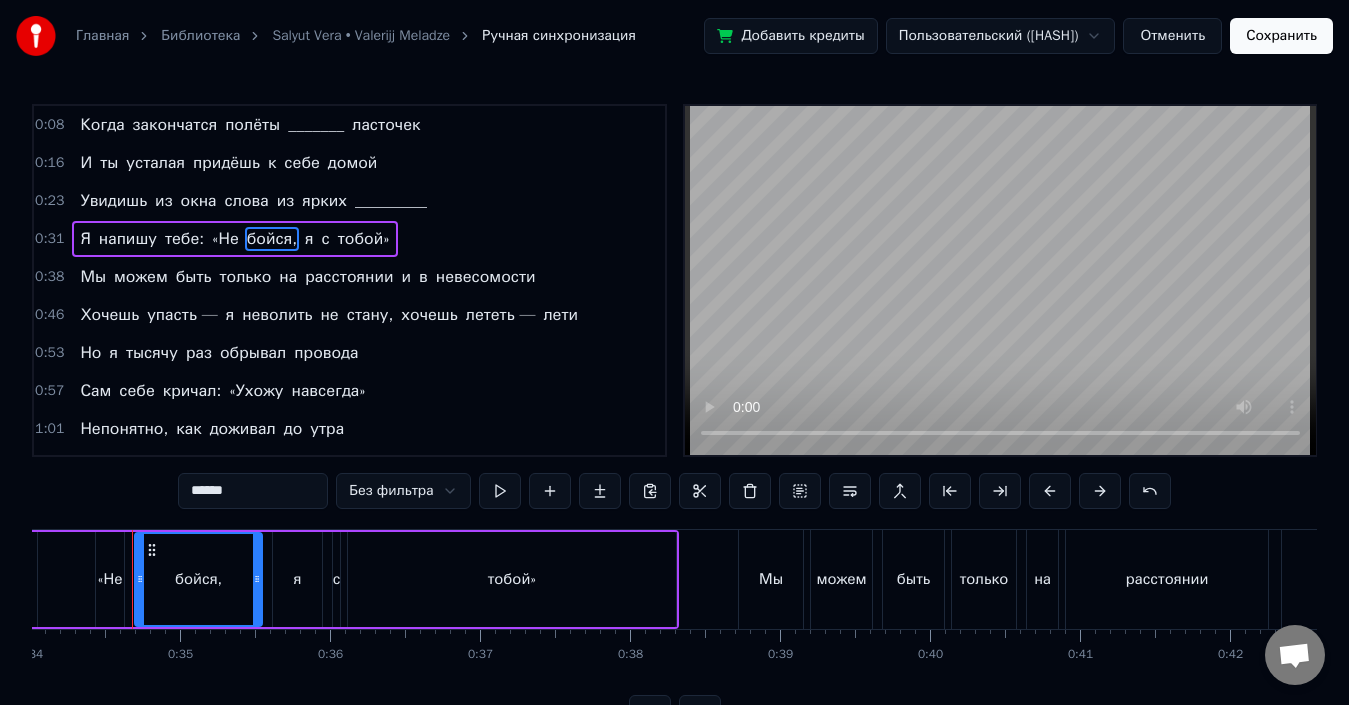 drag, startPoint x: 239, startPoint y: 495, endPoint x: 150, endPoint y: 495, distance: 89 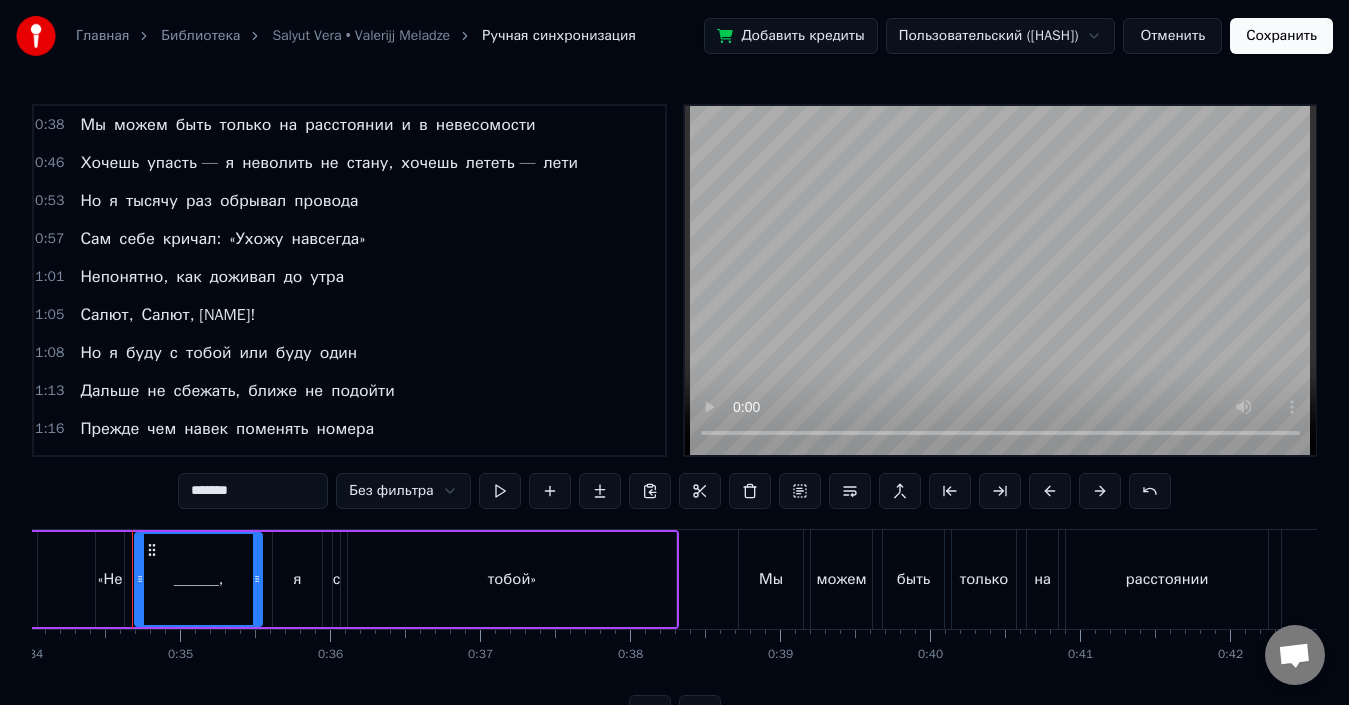 scroll, scrollTop: 172, scrollLeft: 0, axis: vertical 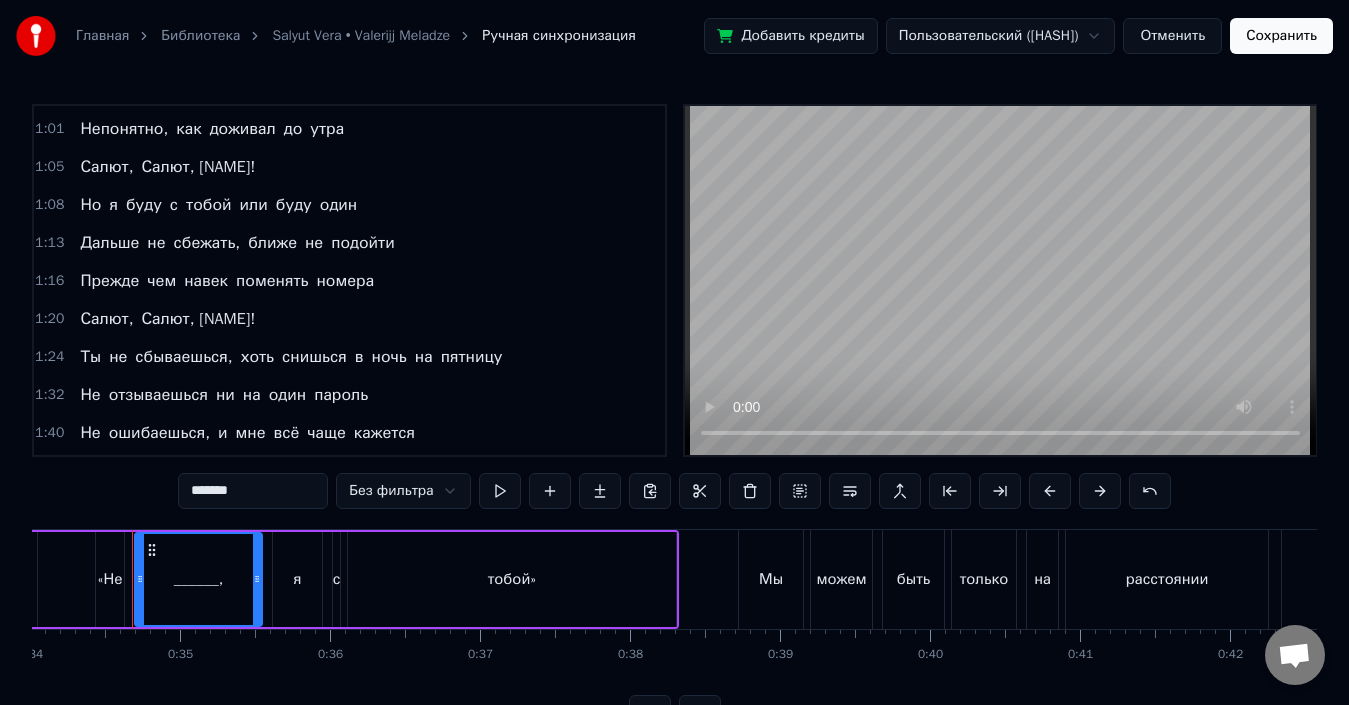 click on "номера" at bounding box center [345, 281] 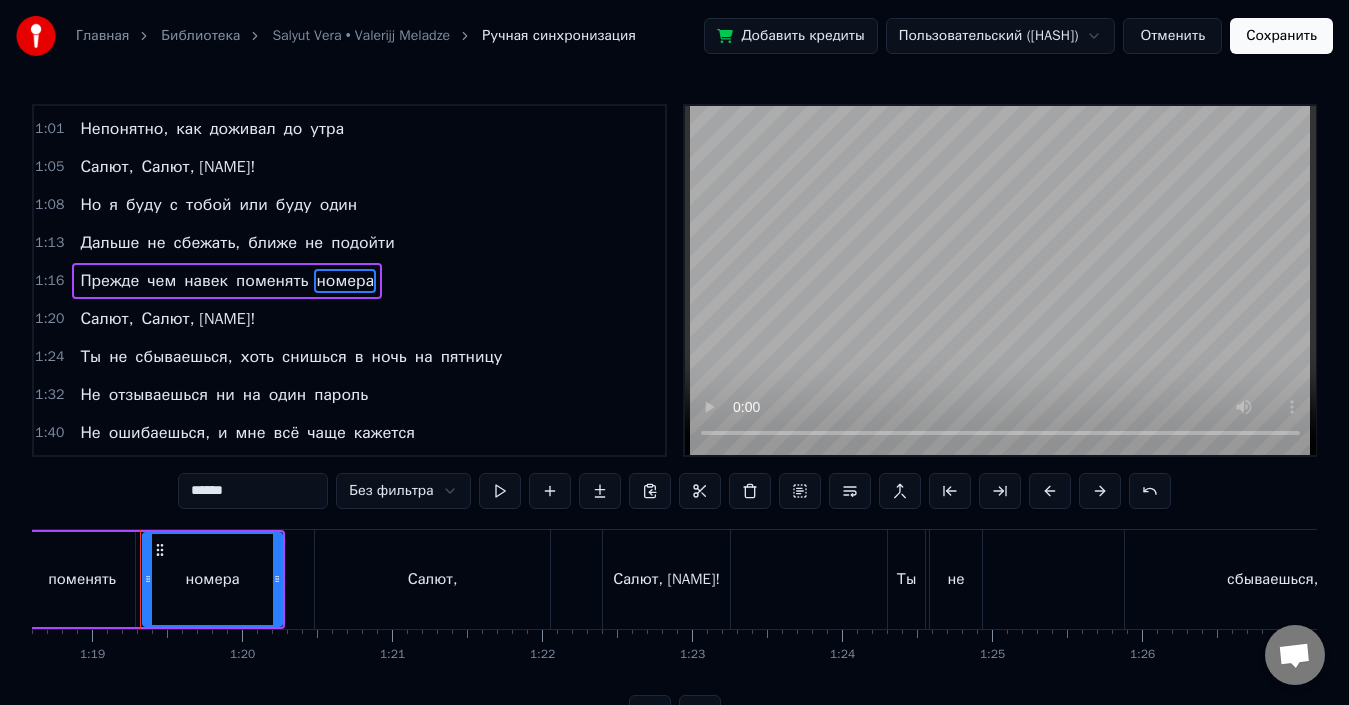 scroll, scrollTop: 0, scrollLeft: 11798, axis: horizontal 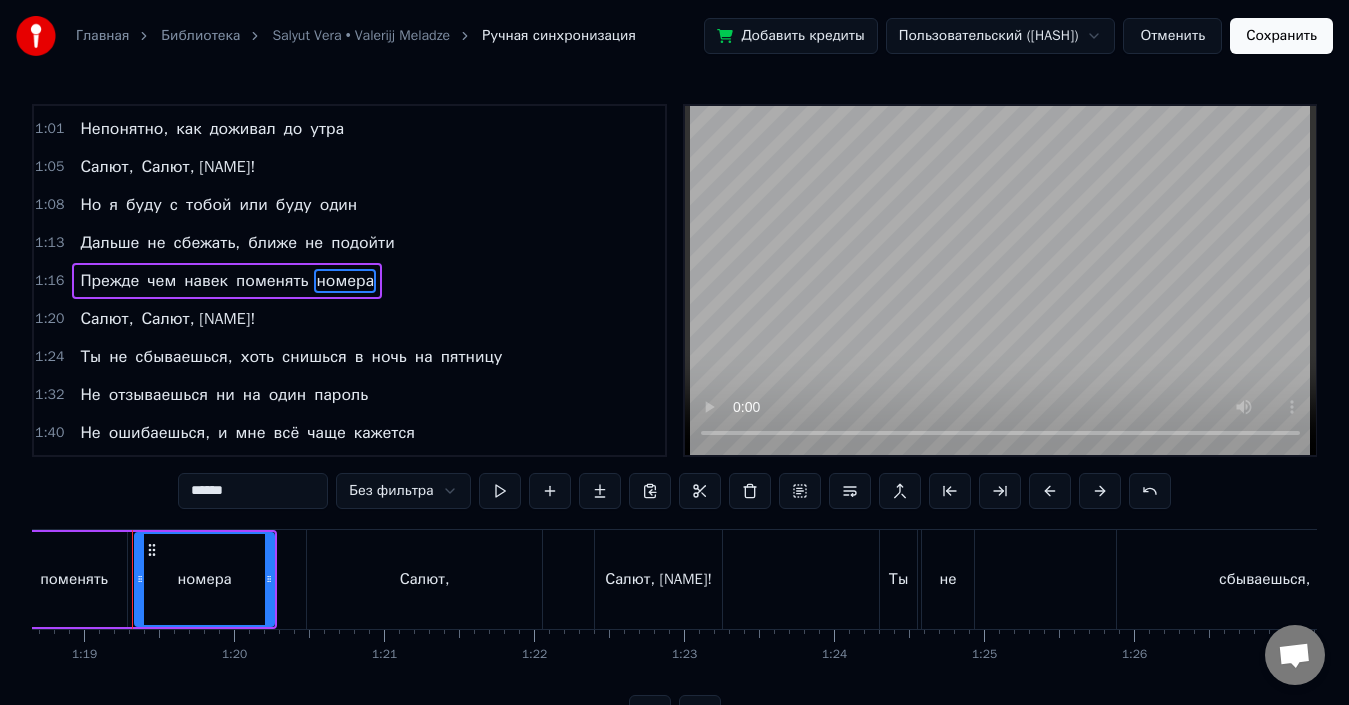 drag, startPoint x: 233, startPoint y: 494, endPoint x: 129, endPoint y: 494, distance: 104 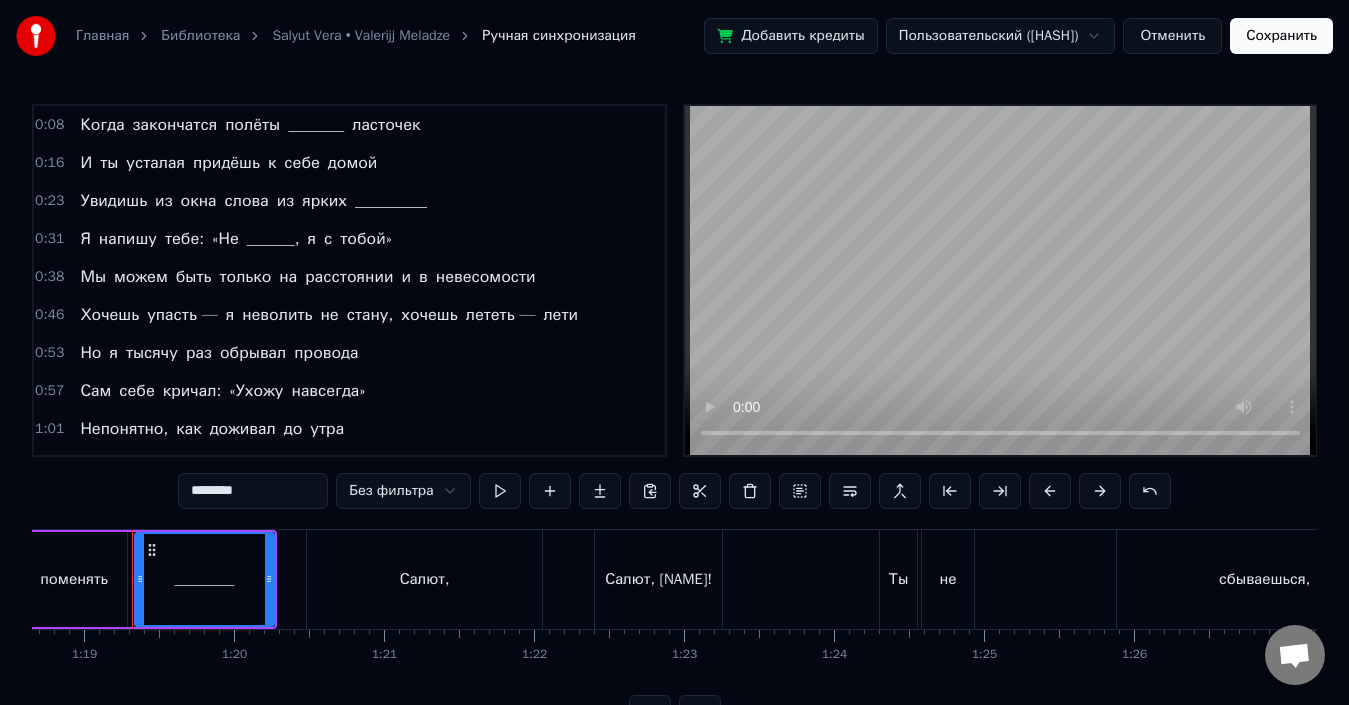 scroll, scrollTop: 100, scrollLeft: 0, axis: vertical 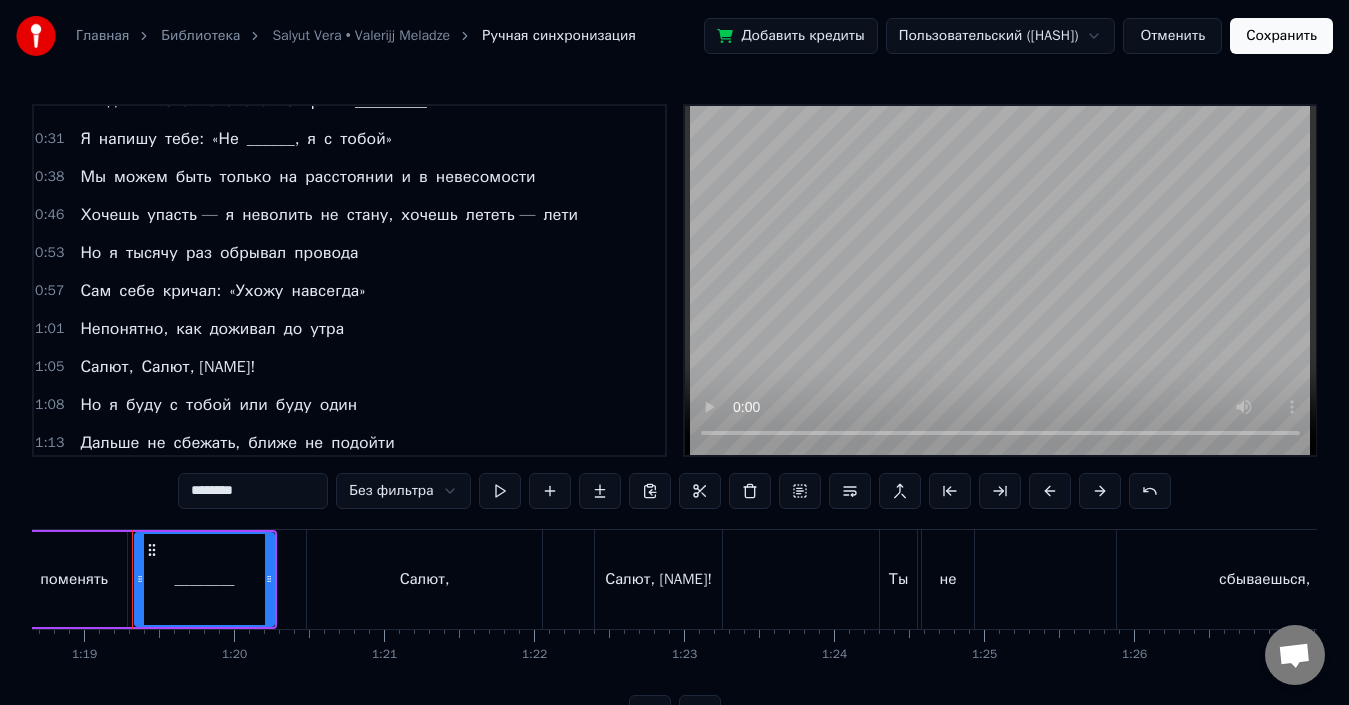 click on "«Ухожу" at bounding box center (256, 291) 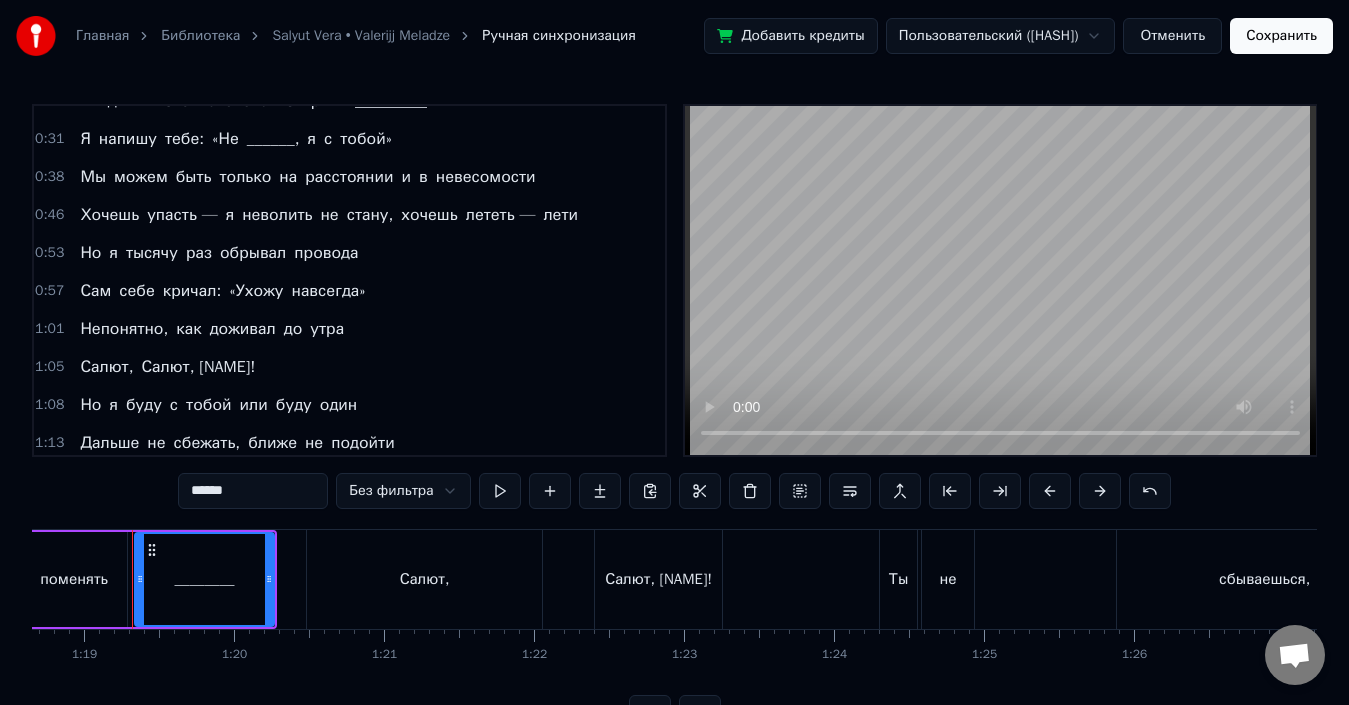 scroll, scrollTop: 110, scrollLeft: 0, axis: vertical 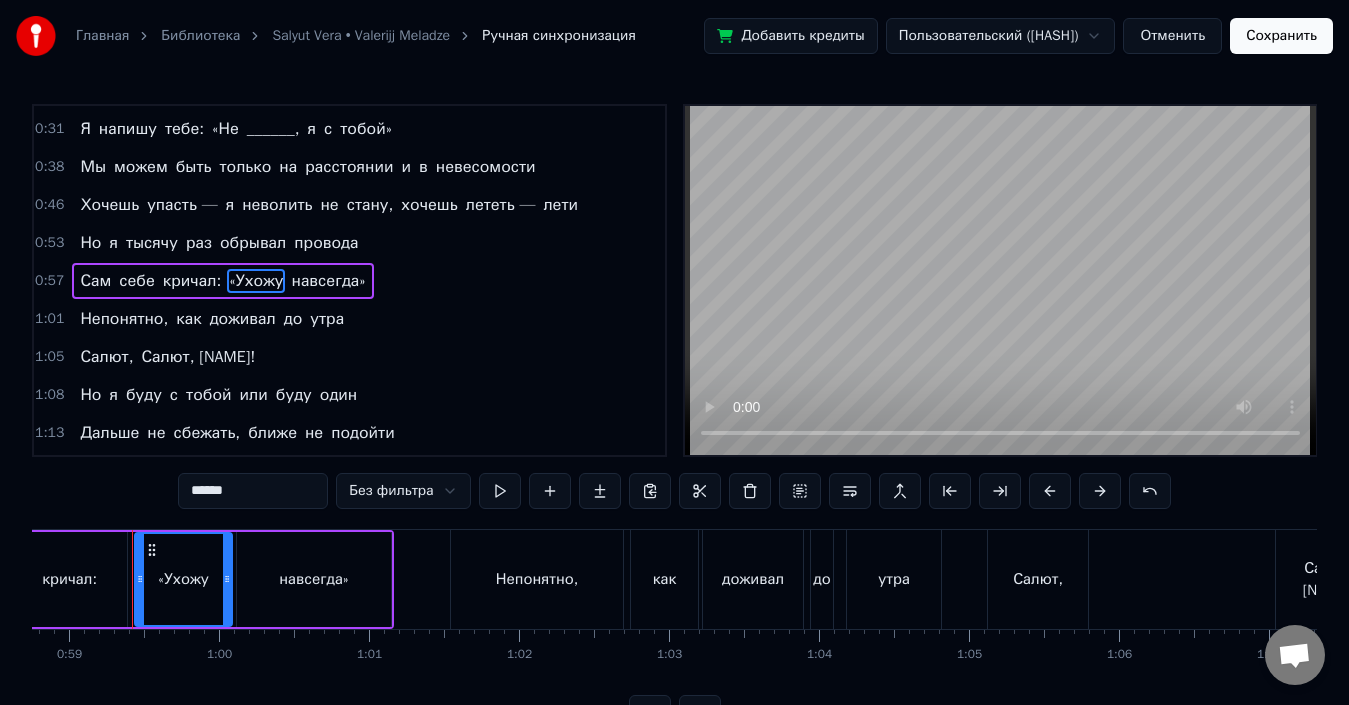 drag, startPoint x: 232, startPoint y: 492, endPoint x: 155, endPoint y: 494, distance: 77.02597 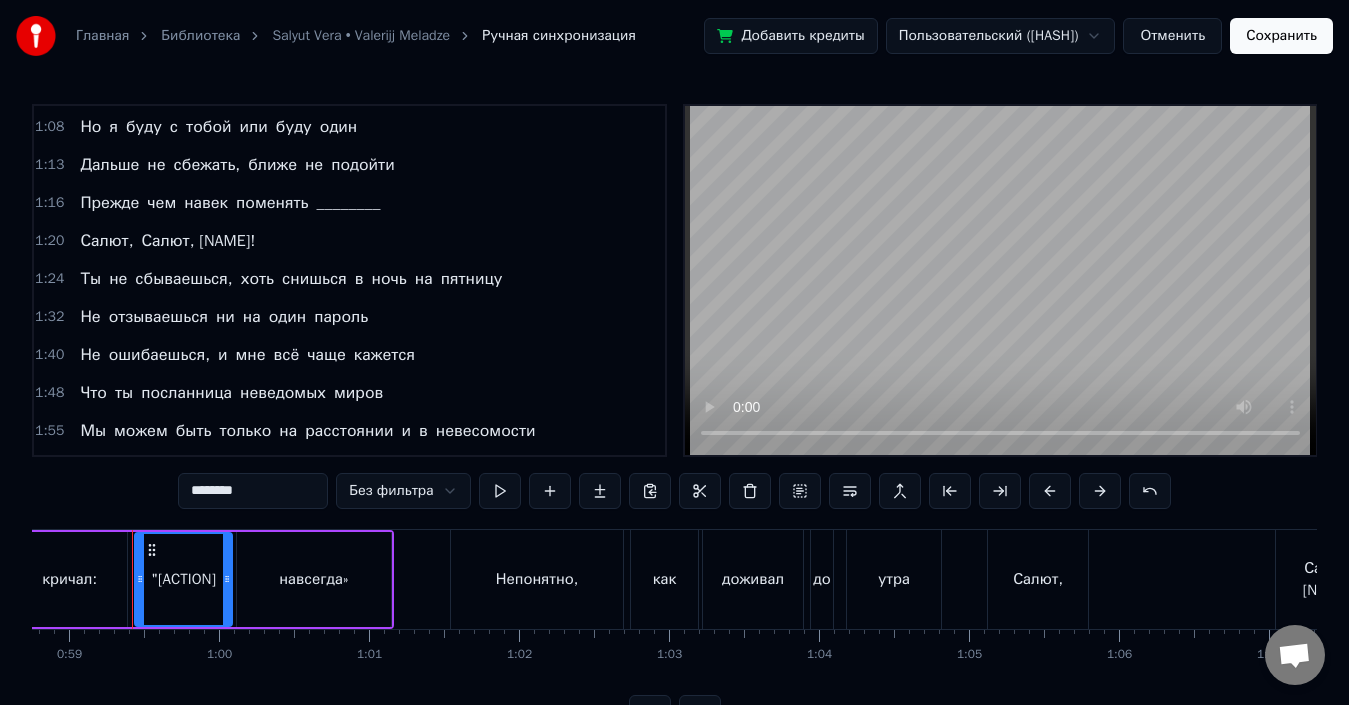 scroll, scrollTop: 381, scrollLeft: 0, axis: vertical 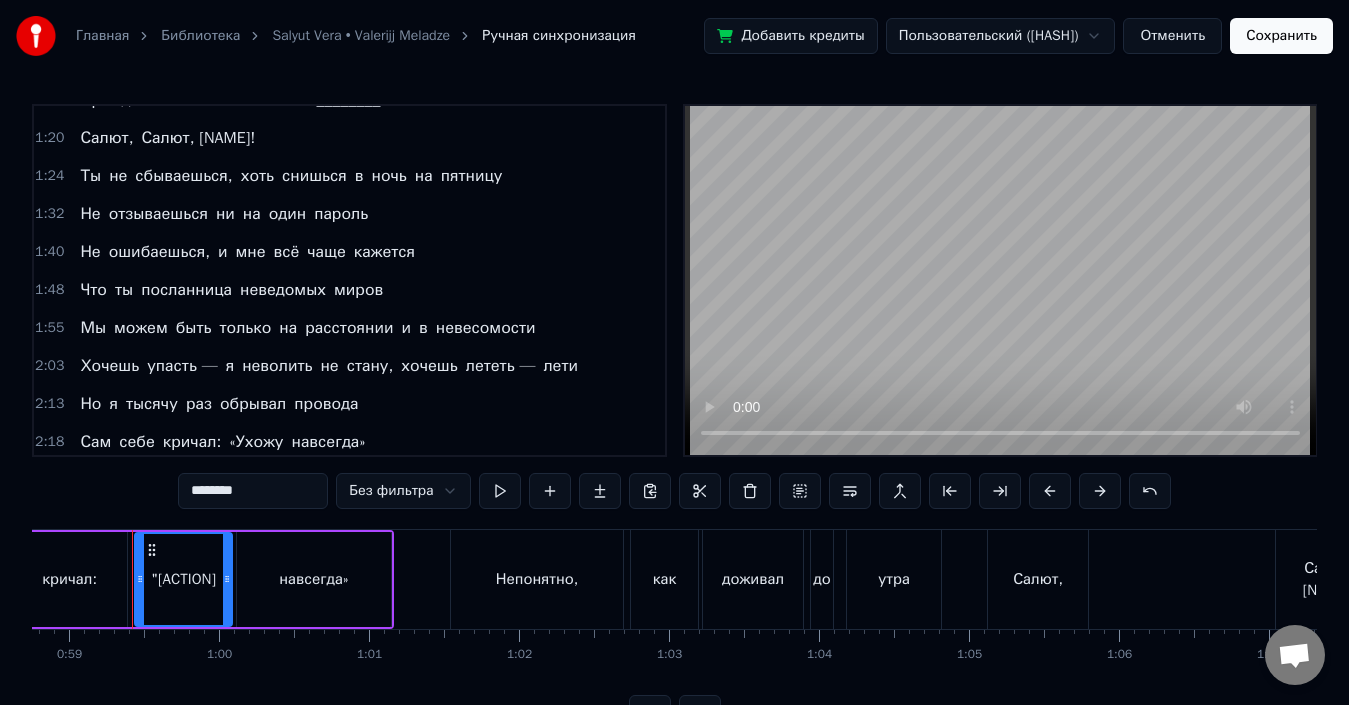 click on "сбываешься," at bounding box center [183, 176] 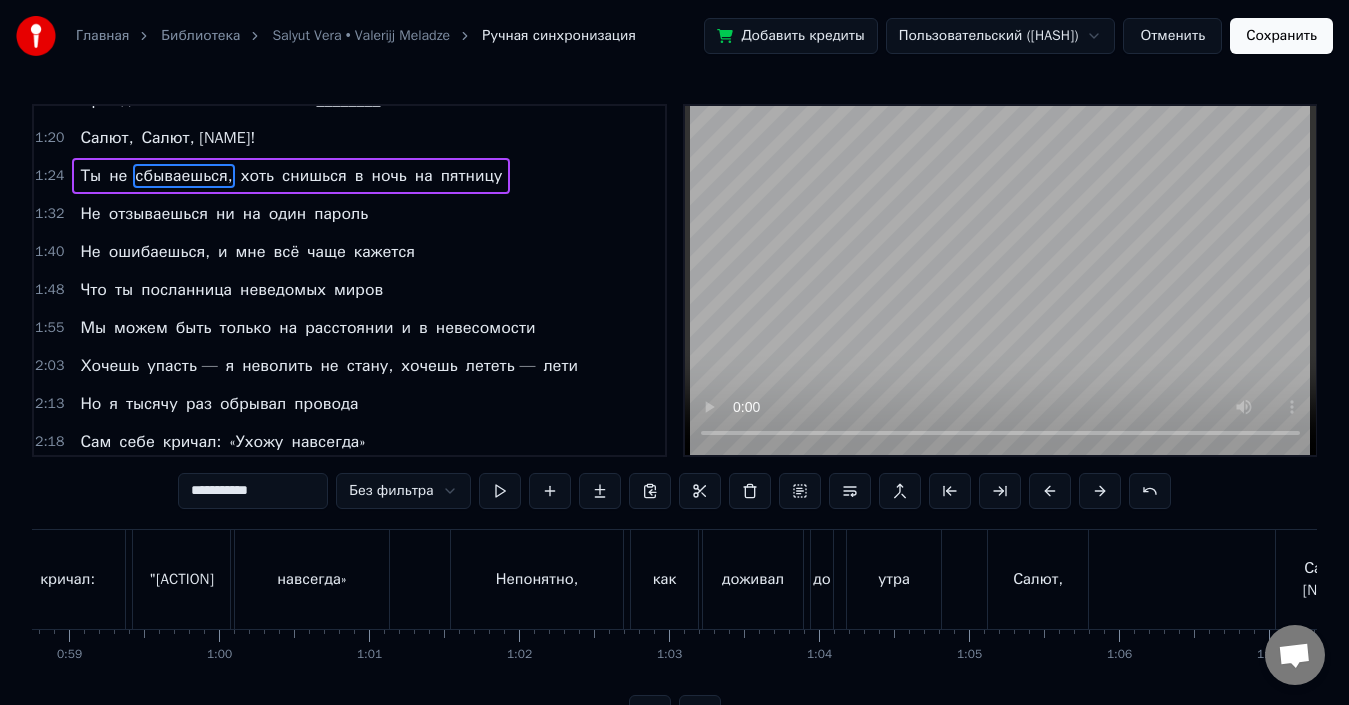 scroll, scrollTop: 376, scrollLeft: 0, axis: vertical 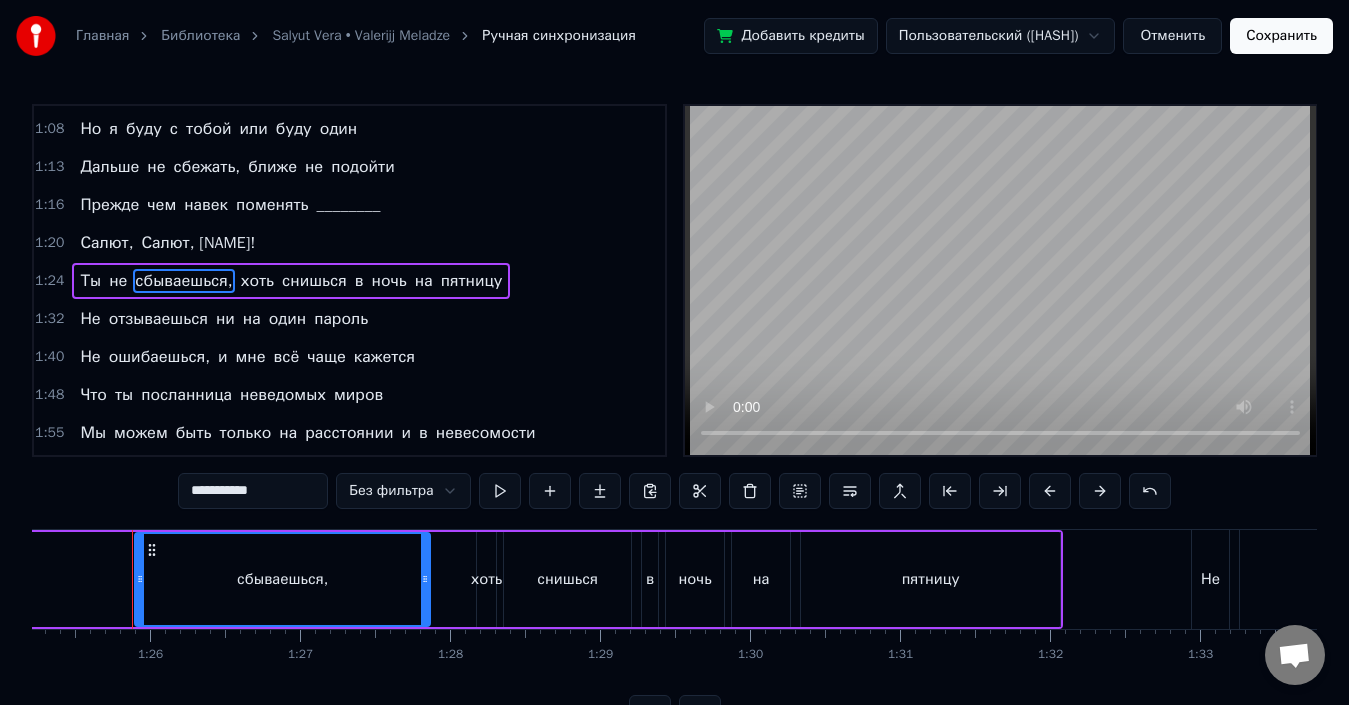 drag, startPoint x: 244, startPoint y: 493, endPoint x: 175, endPoint y: 467, distance: 73.736015 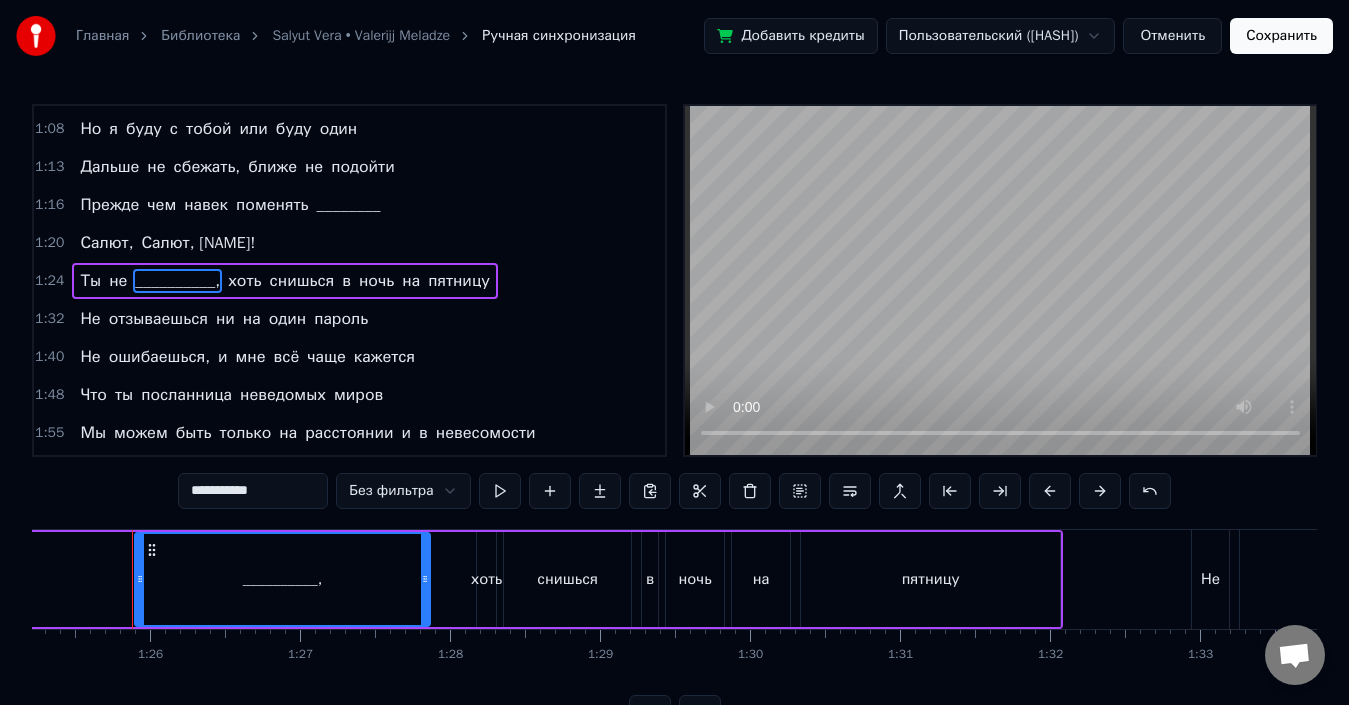 click on "пятницу" at bounding box center (459, 281) 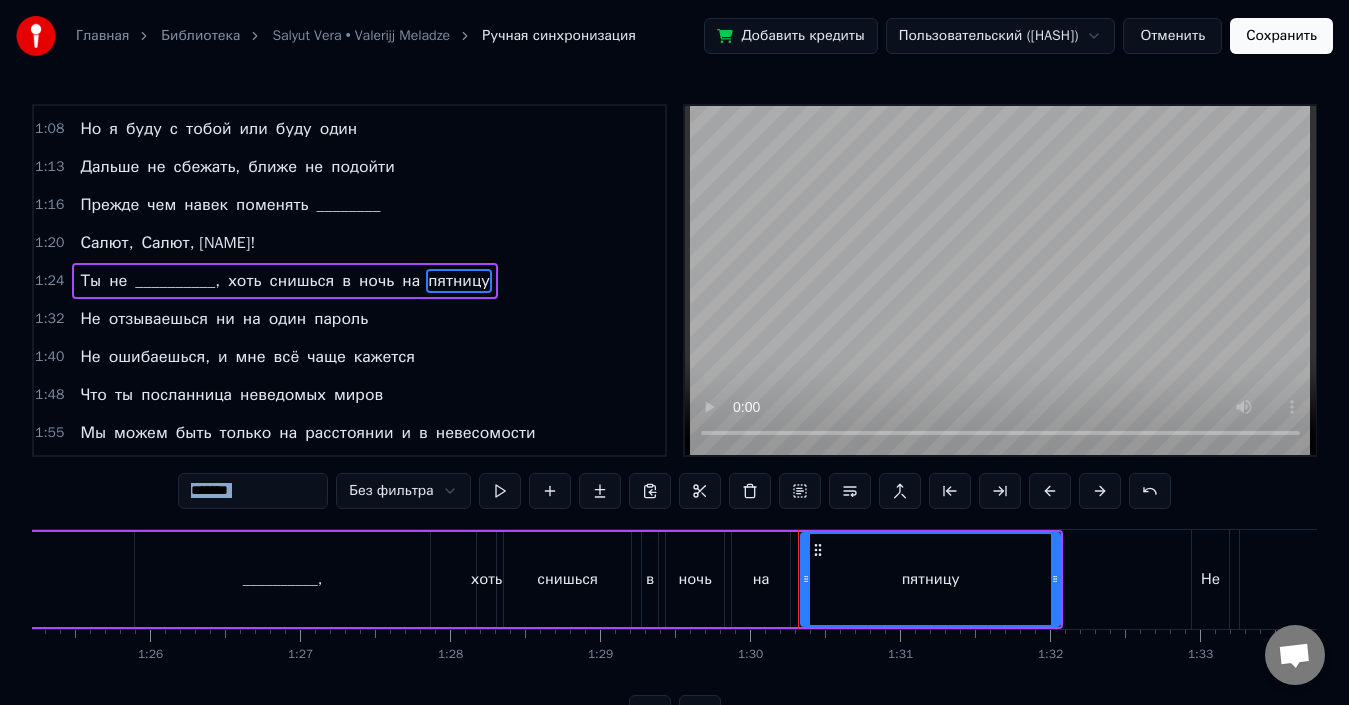 drag, startPoint x: 227, startPoint y: 501, endPoint x: 273, endPoint y: 489, distance: 47.539455 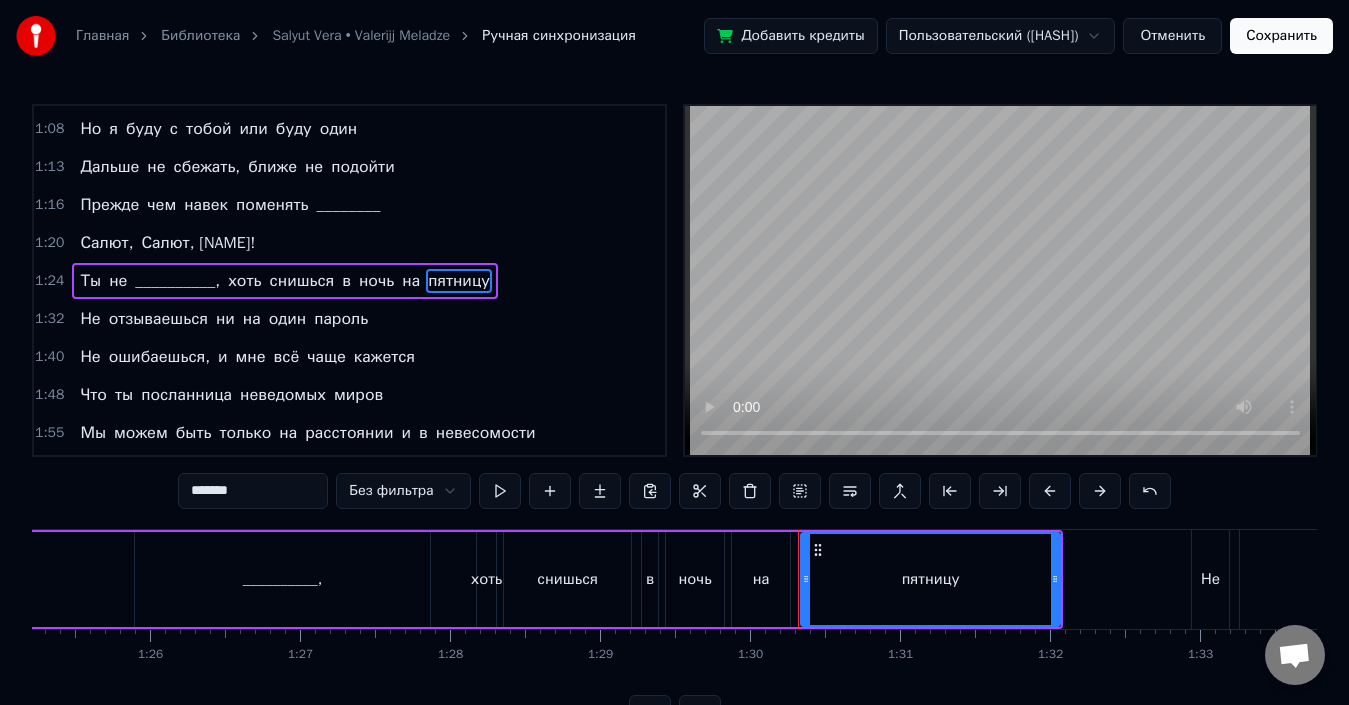 drag, startPoint x: 277, startPoint y: 487, endPoint x: 87, endPoint y: 485, distance: 190.01053 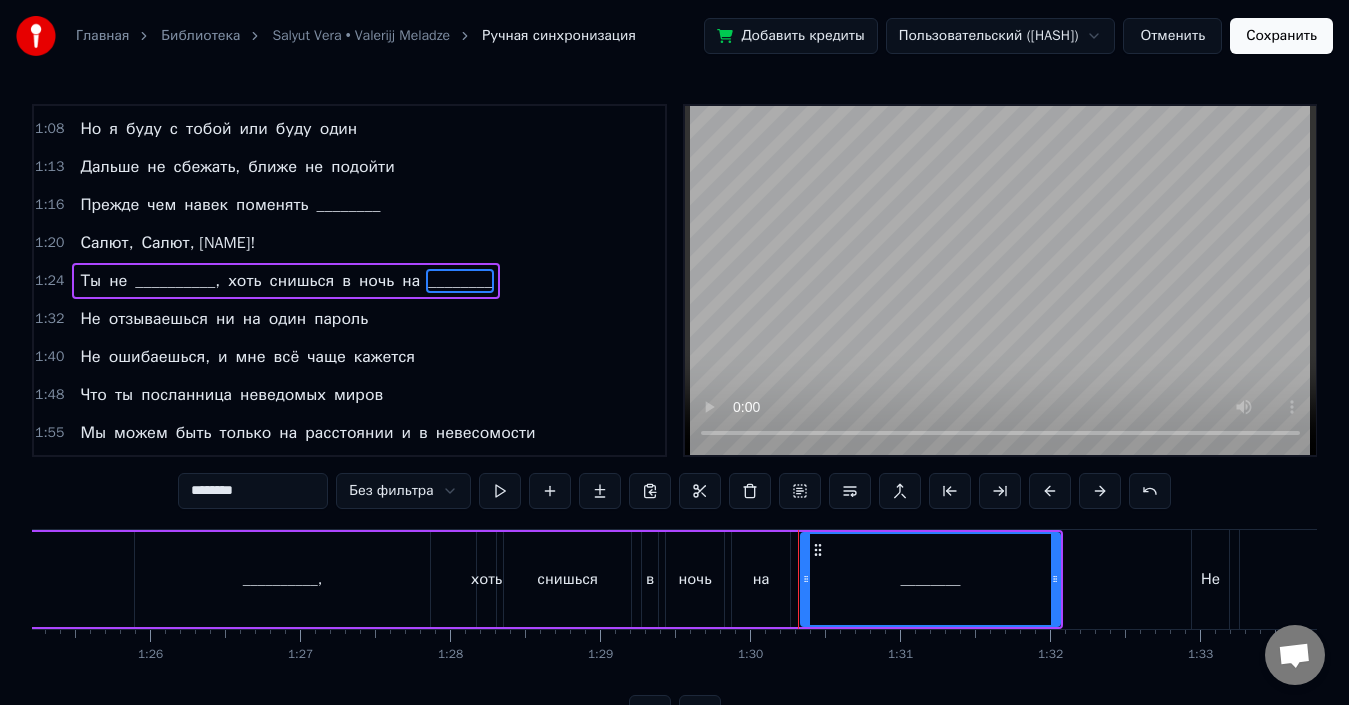 click on "пароль" at bounding box center [341, 319] 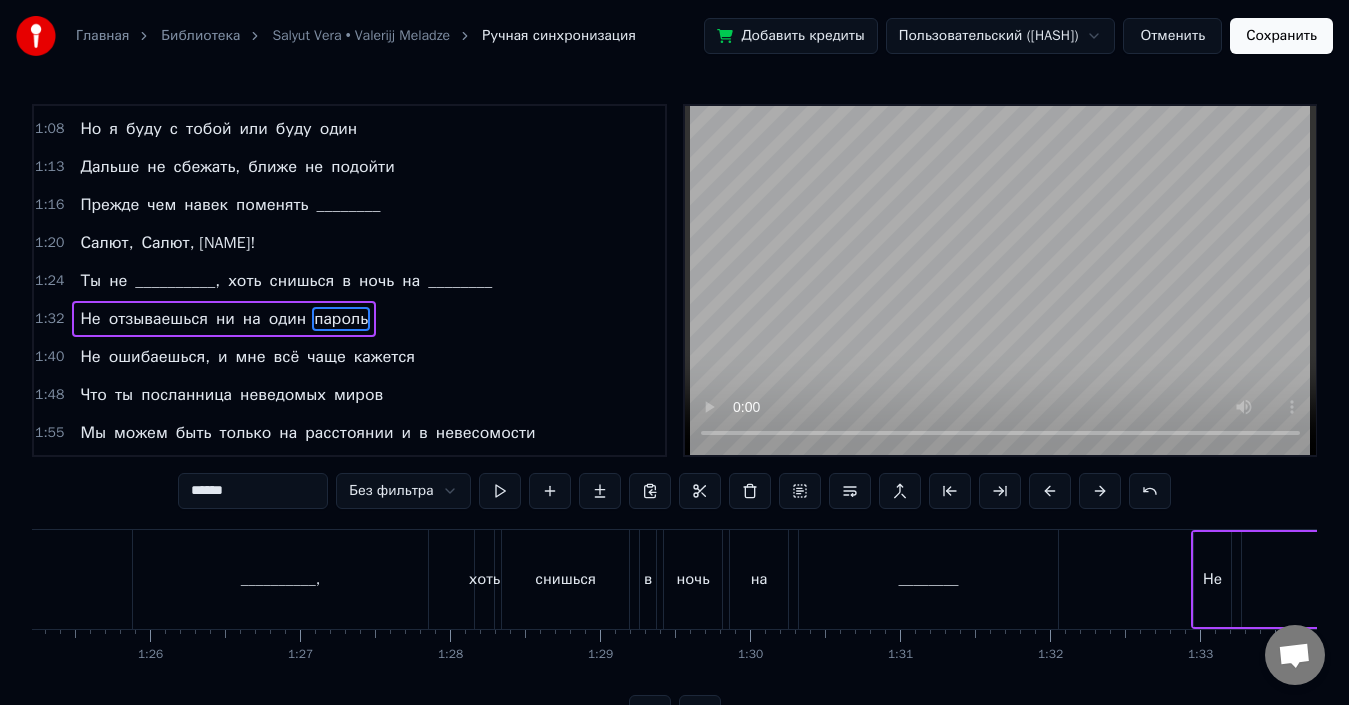 scroll, scrollTop: 414, scrollLeft: 0, axis: vertical 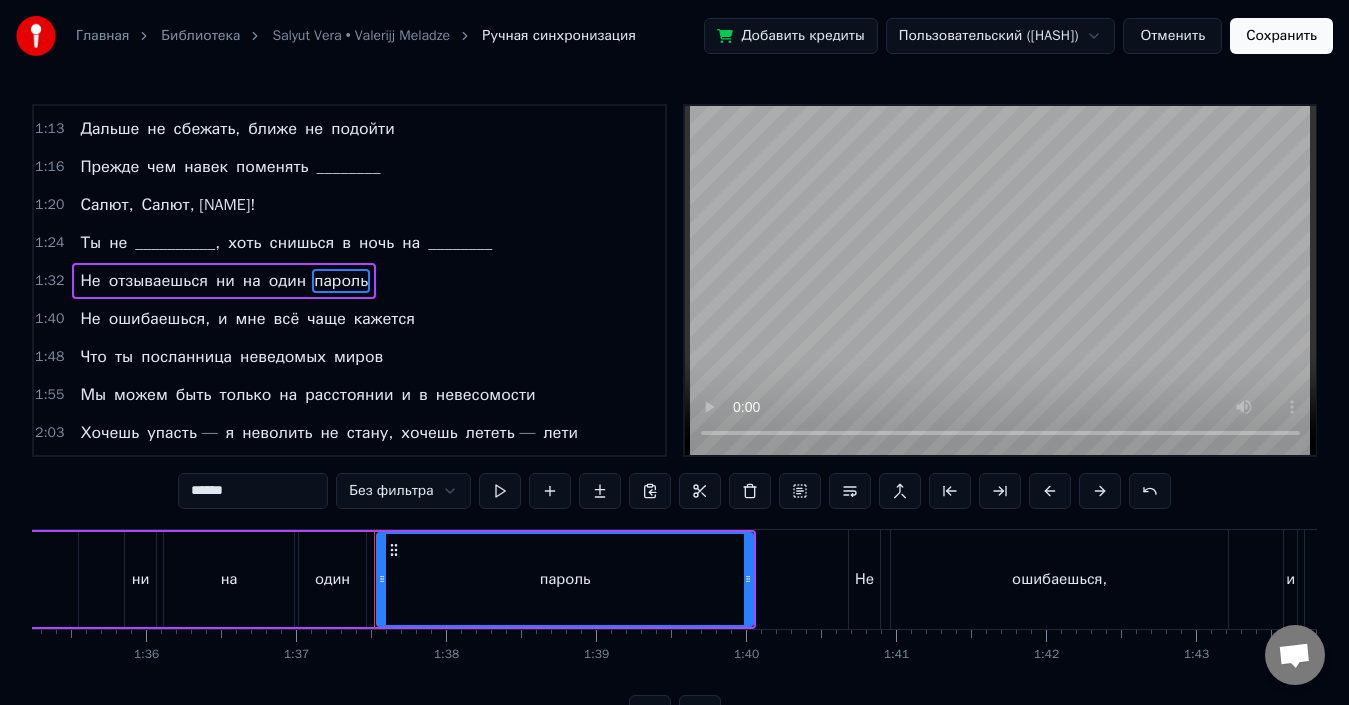 drag, startPoint x: 177, startPoint y: 491, endPoint x: 147, endPoint y: 491, distance: 30 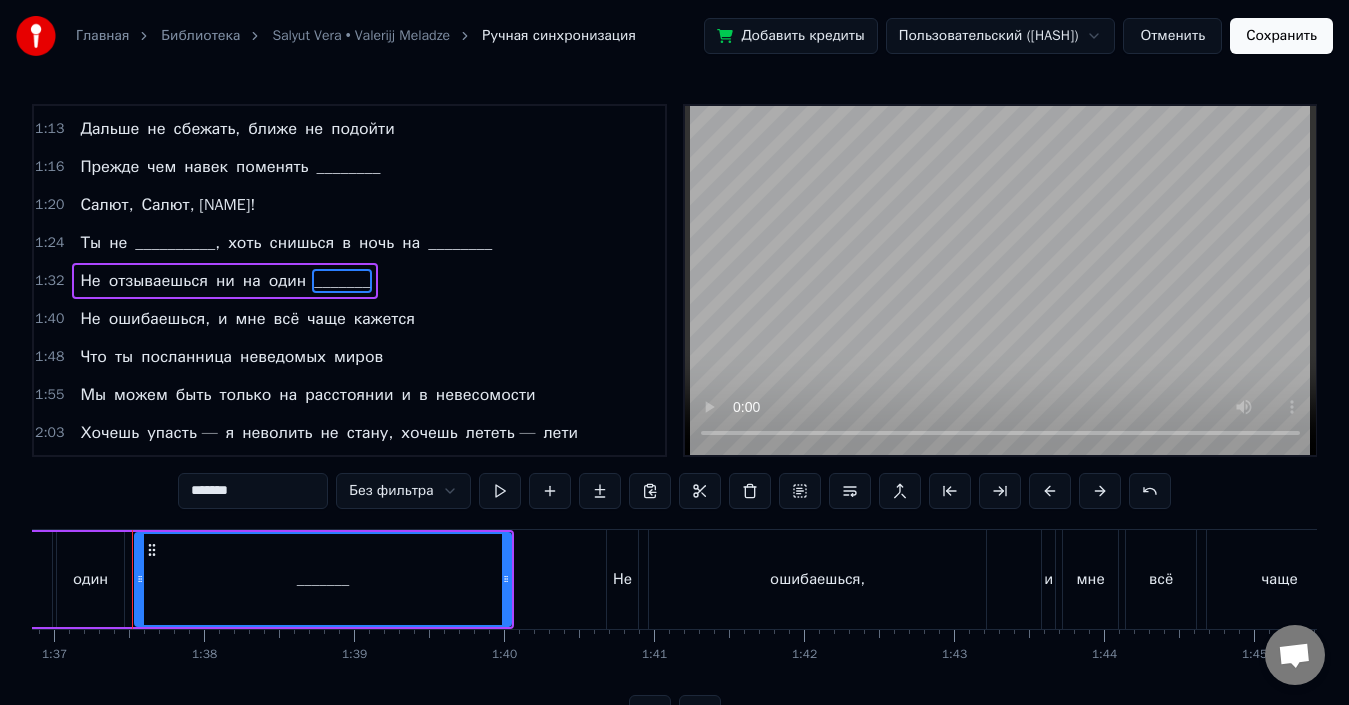 click on "чаще" at bounding box center (326, 319) 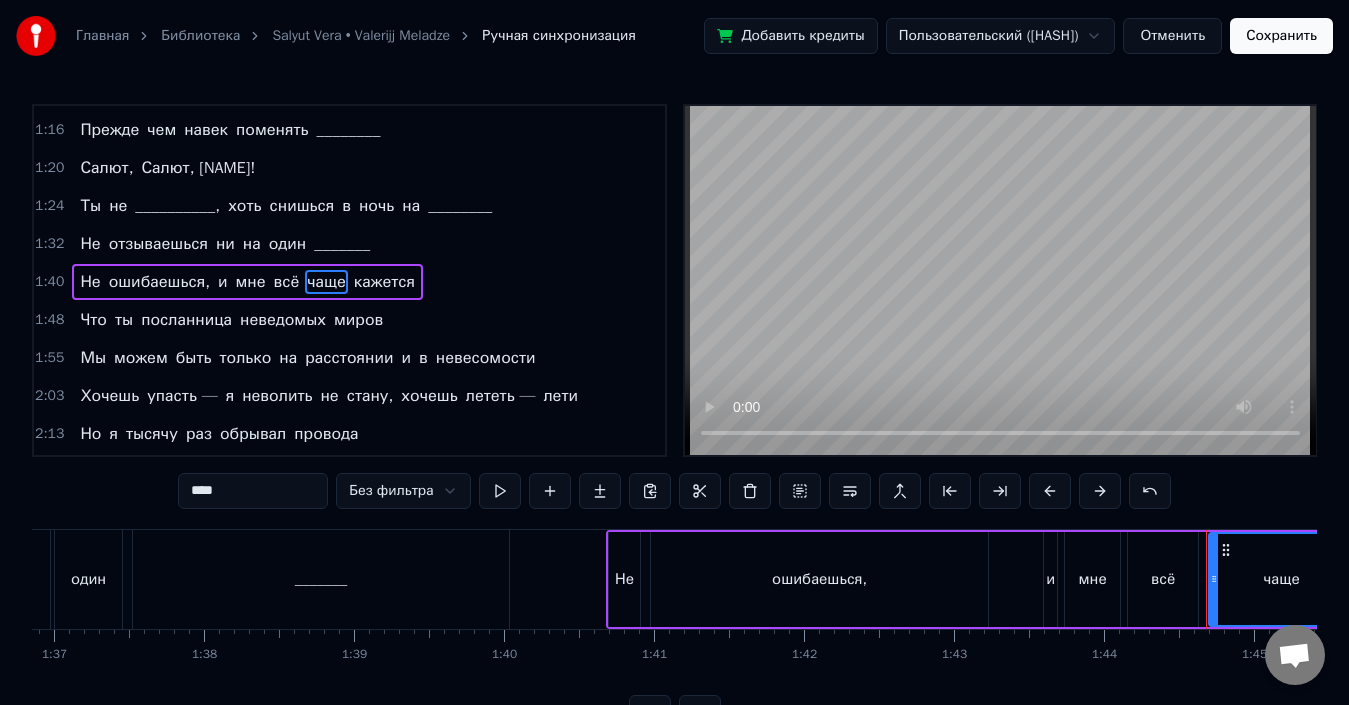 scroll, scrollTop: 452, scrollLeft: 0, axis: vertical 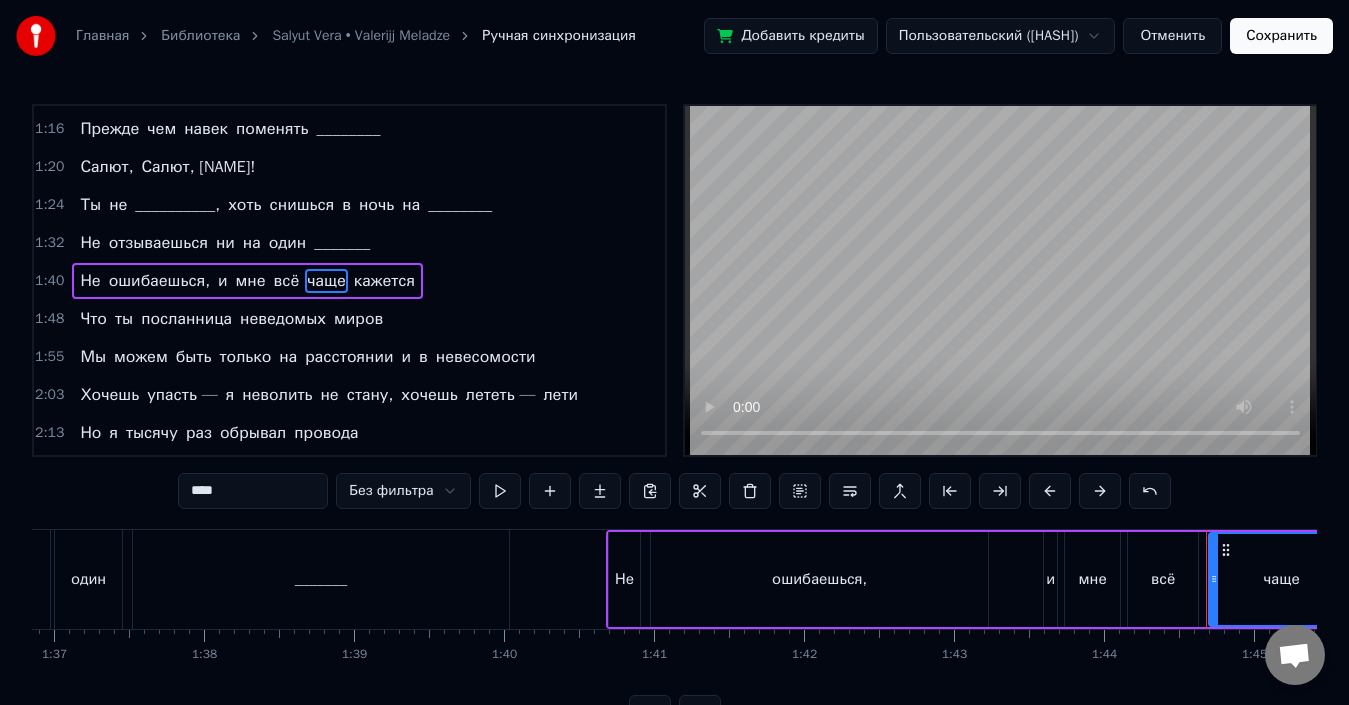 drag, startPoint x: 227, startPoint y: 493, endPoint x: 147, endPoint y: 502, distance: 80.50466 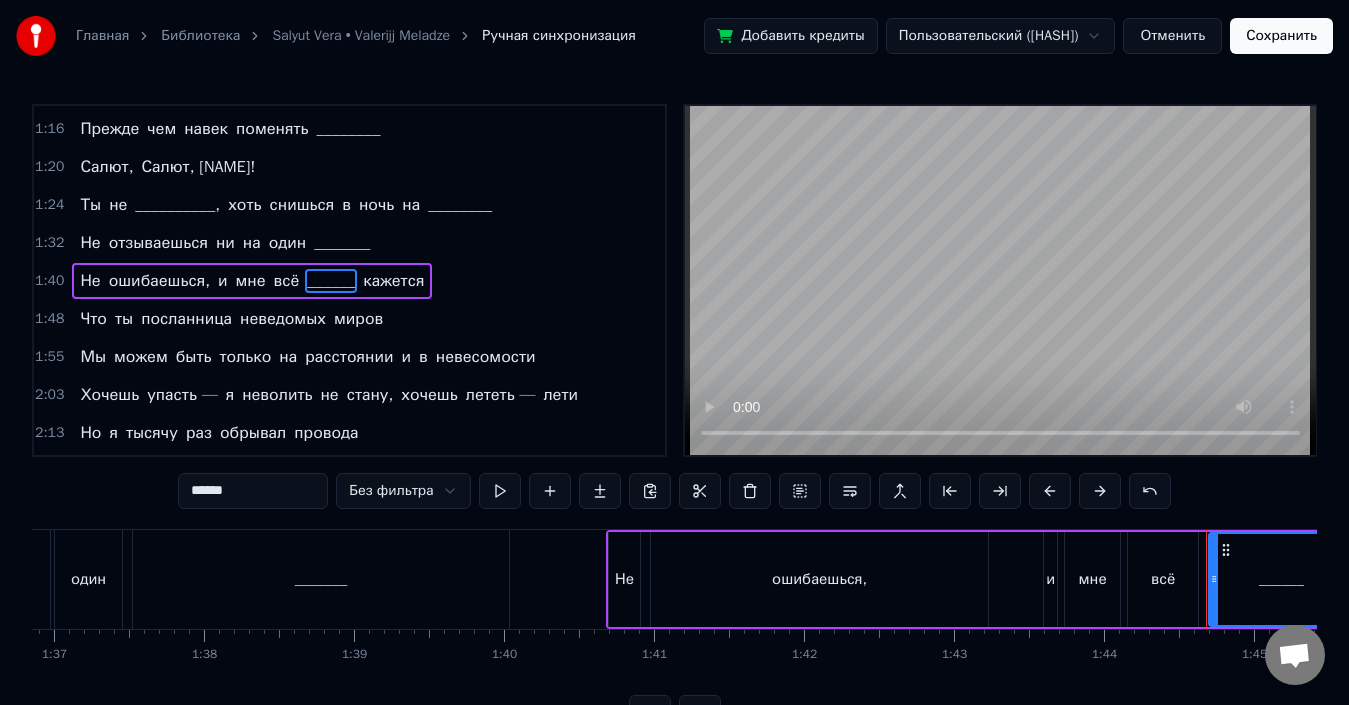 click on "посланница" at bounding box center [186, 319] 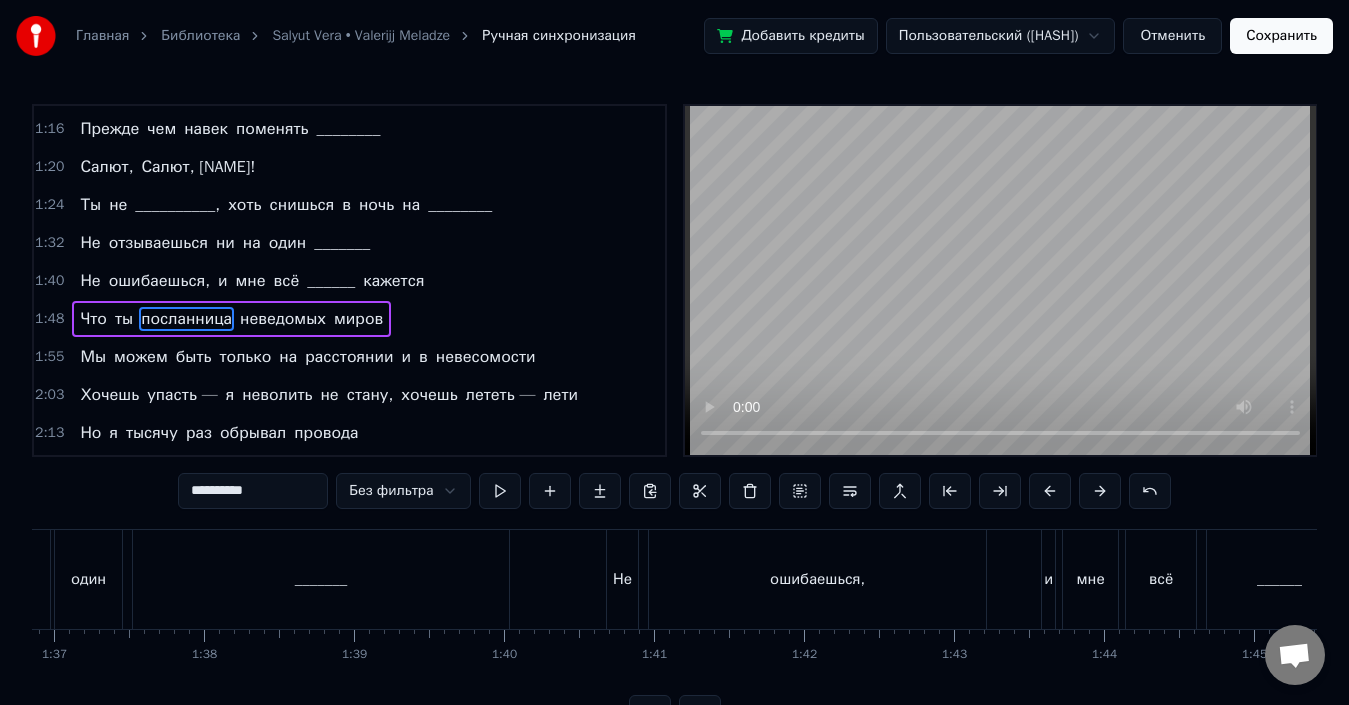 scroll, scrollTop: 489, scrollLeft: 0, axis: vertical 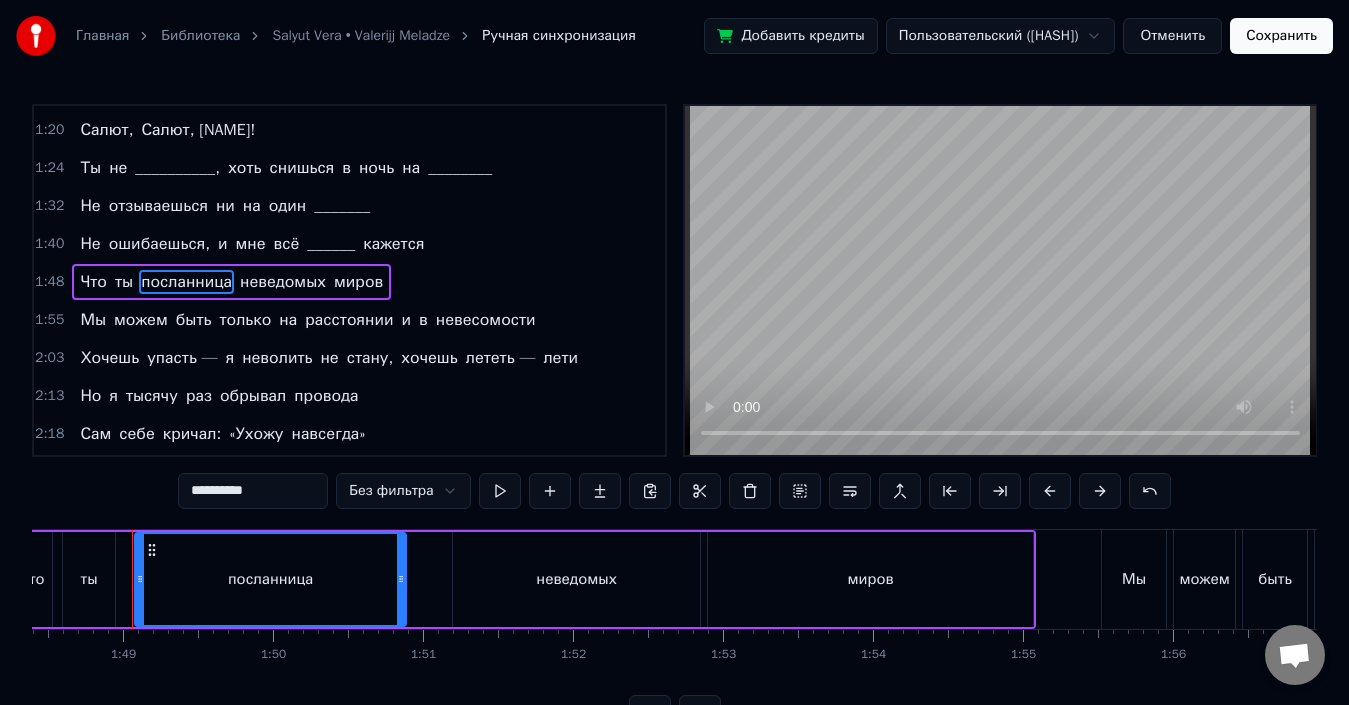 drag, startPoint x: 283, startPoint y: 490, endPoint x: 160, endPoint y: 492, distance: 123.01626 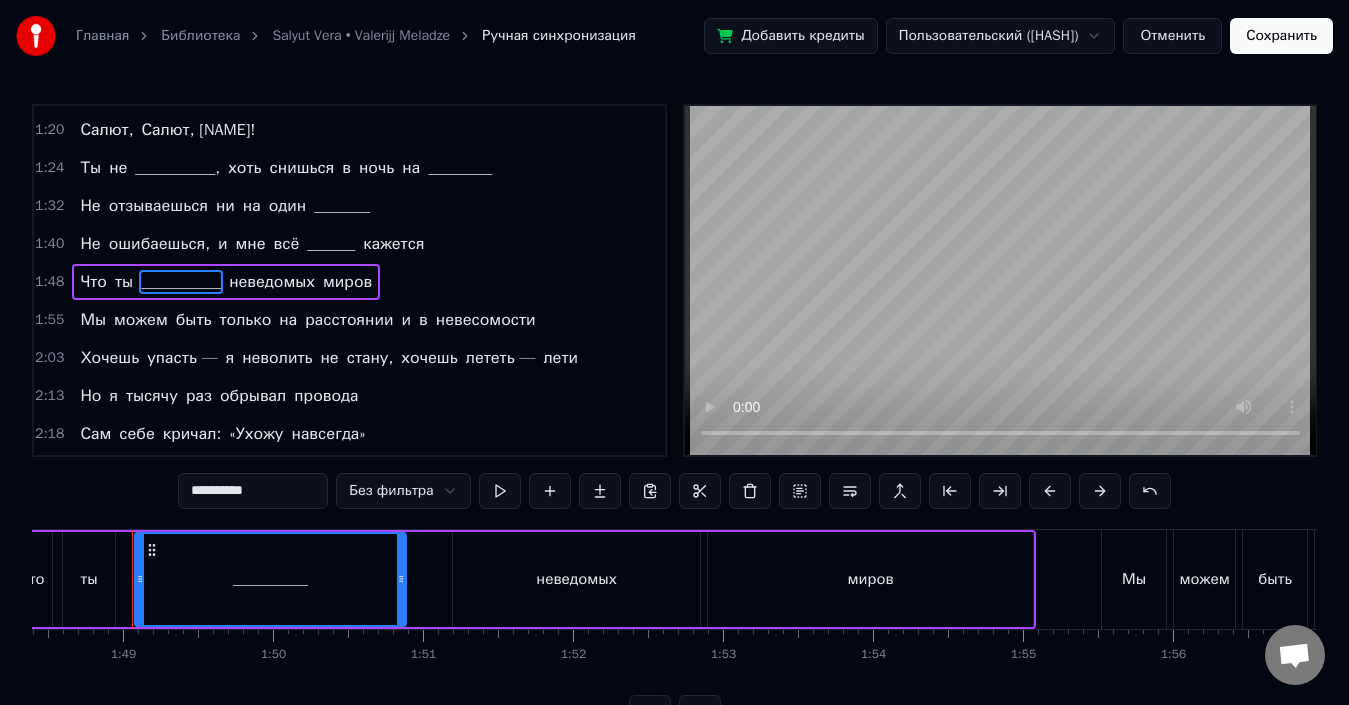 type on "**********" 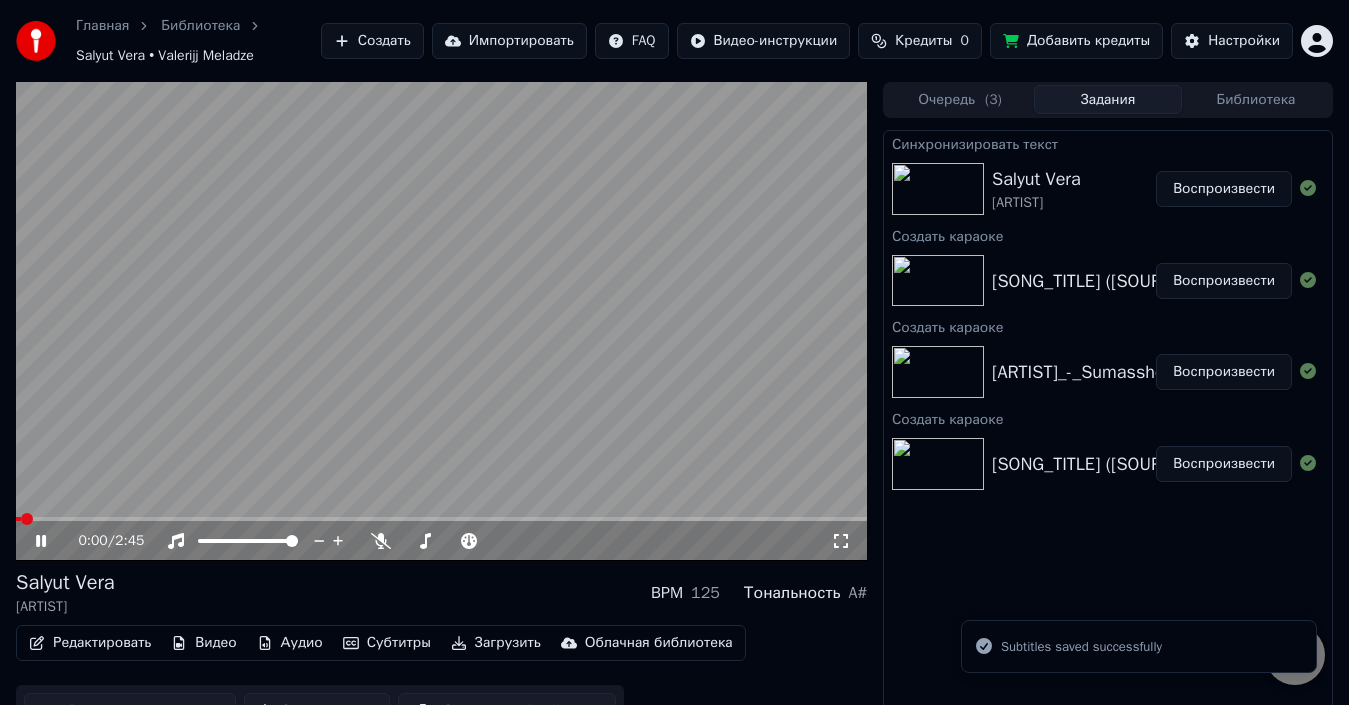 click at bounding box center [441, 321] 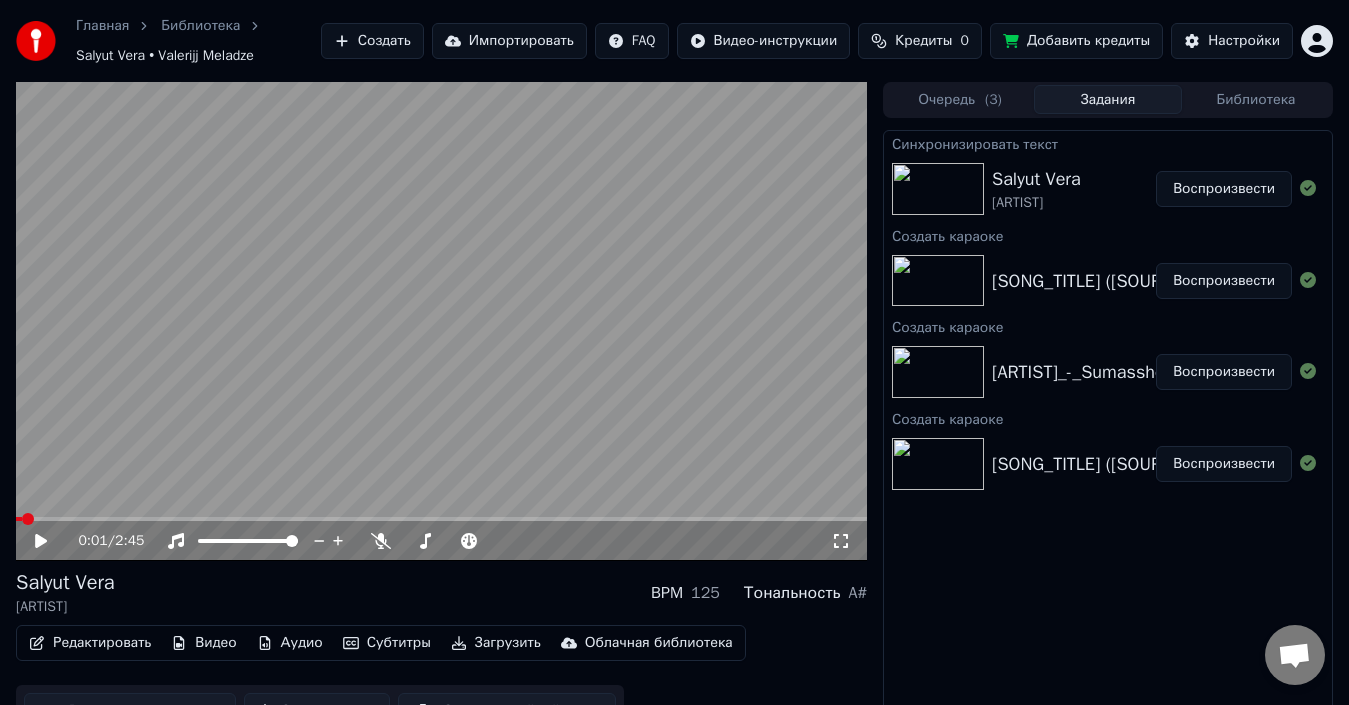click at bounding box center (938, 464) 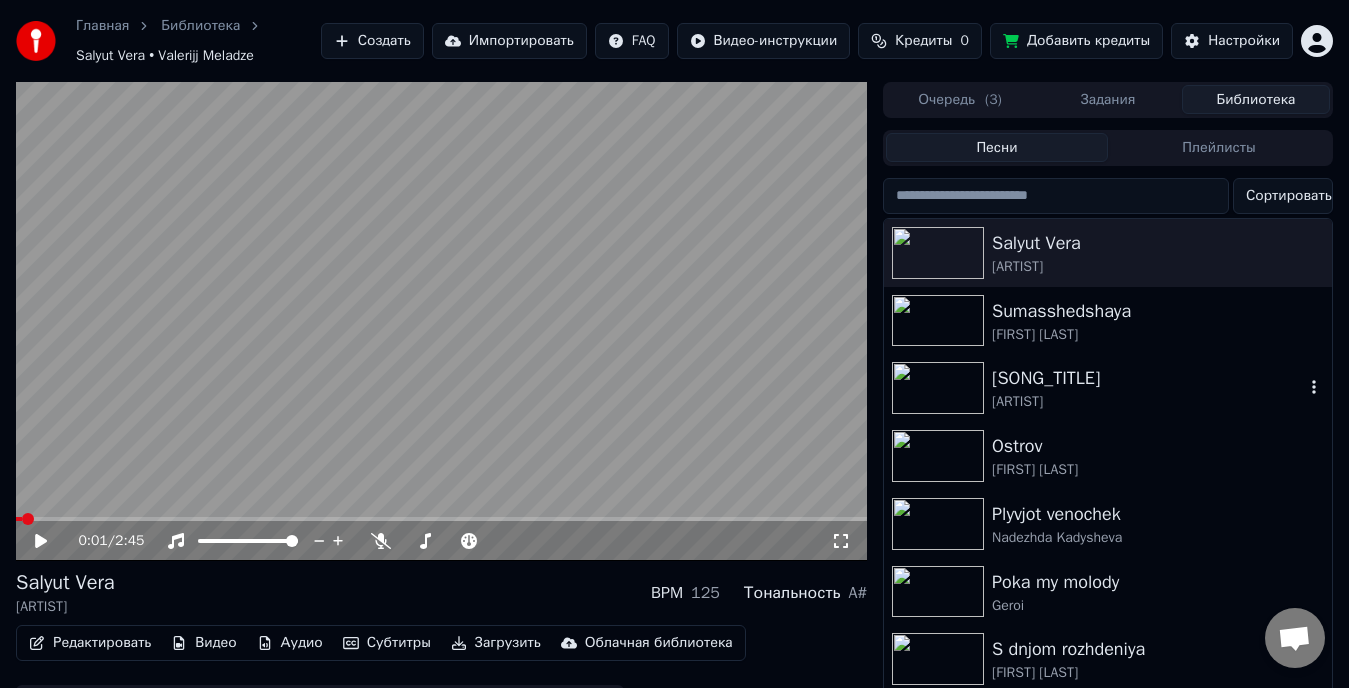 click at bounding box center (938, 388) 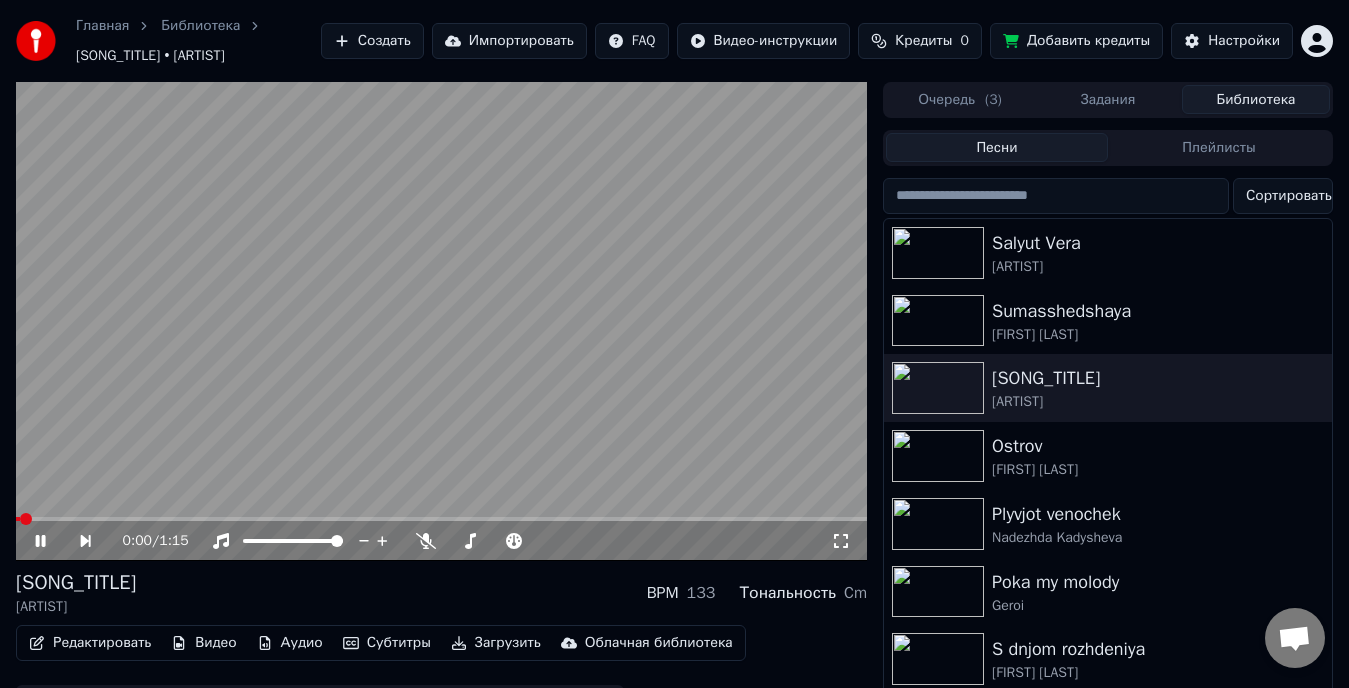 click 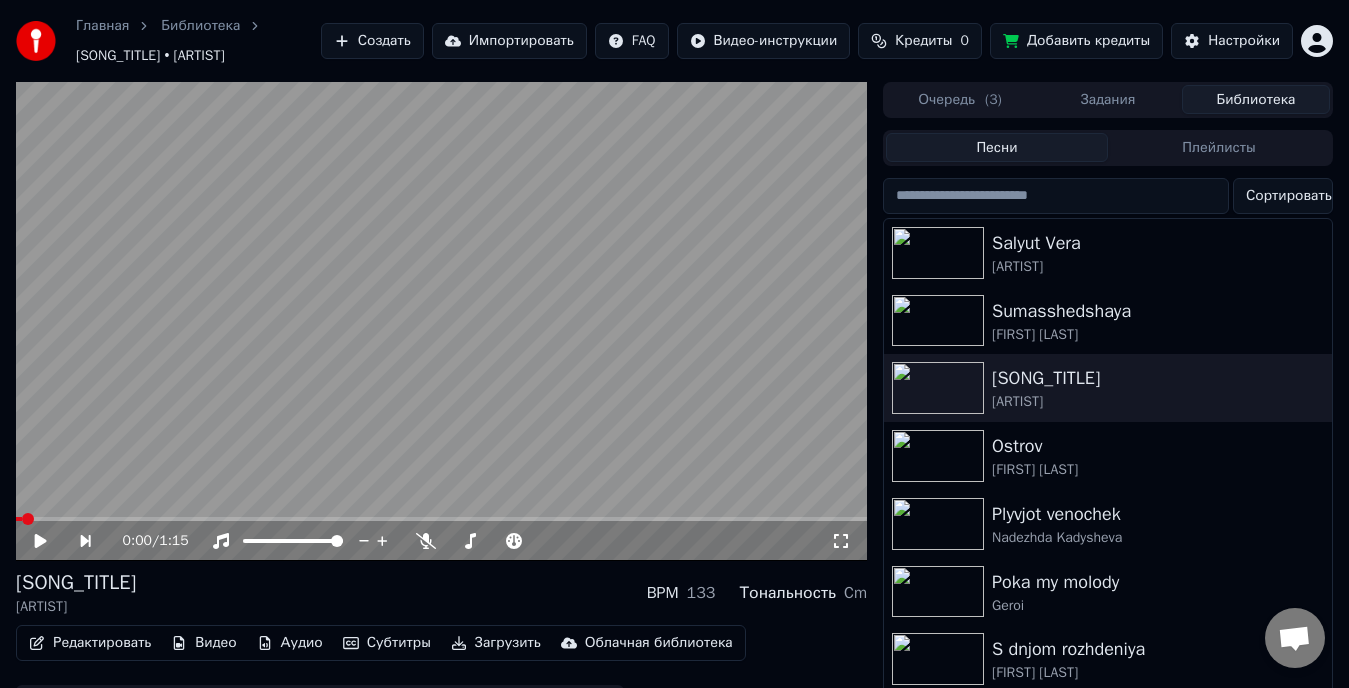 click on "Редактировать" at bounding box center (90, 643) 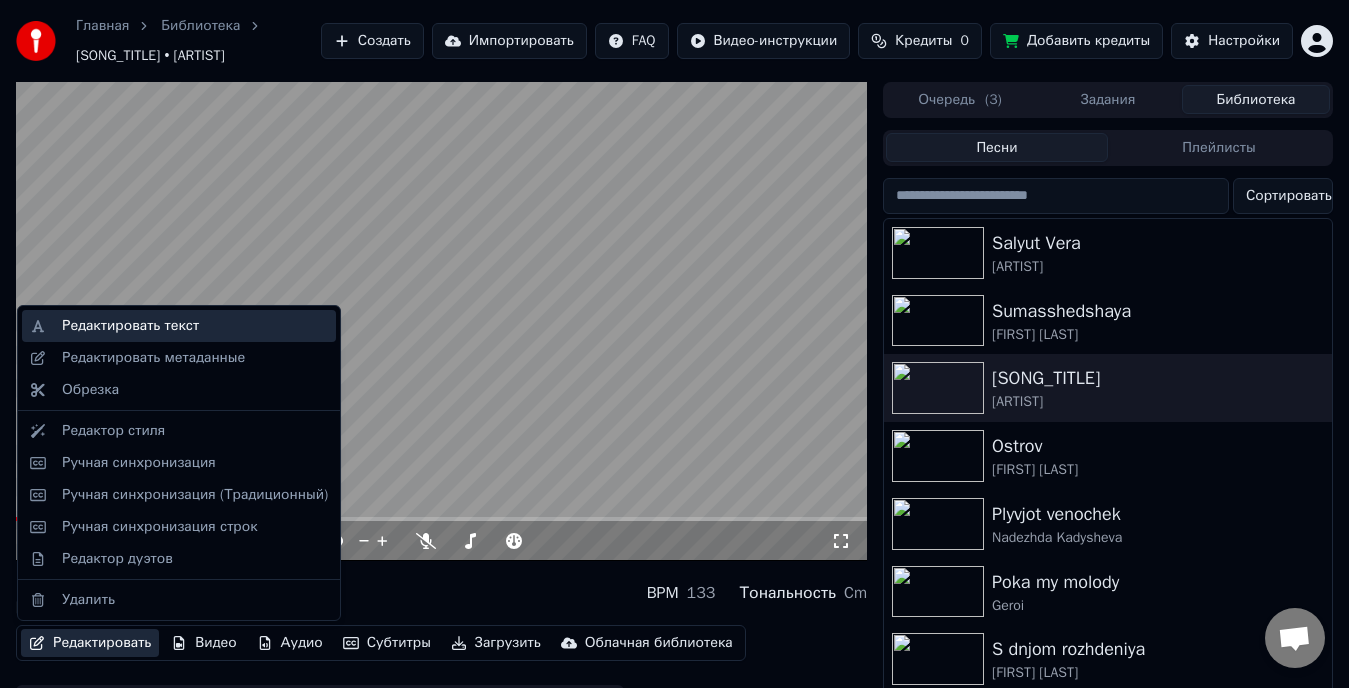 click on "Редактировать текст" at bounding box center (130, 326) 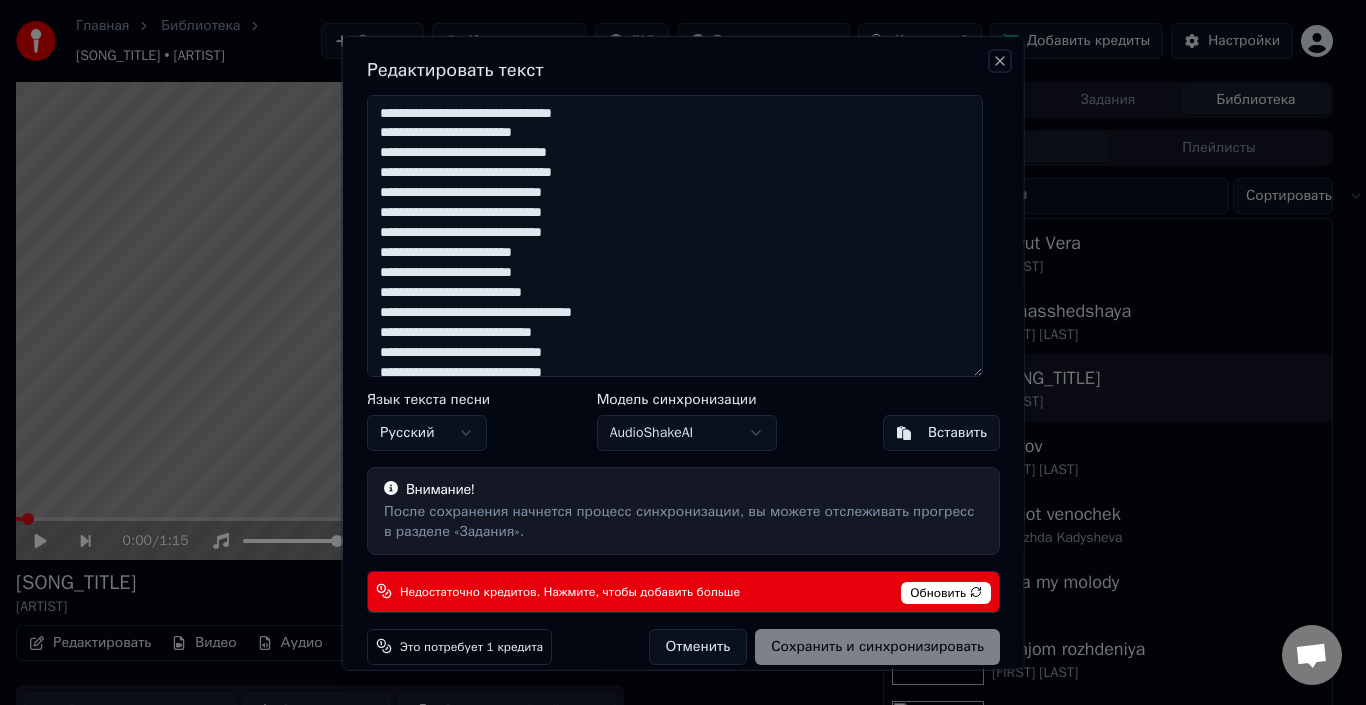 click on "Close" at bounding box center [1000, 60] 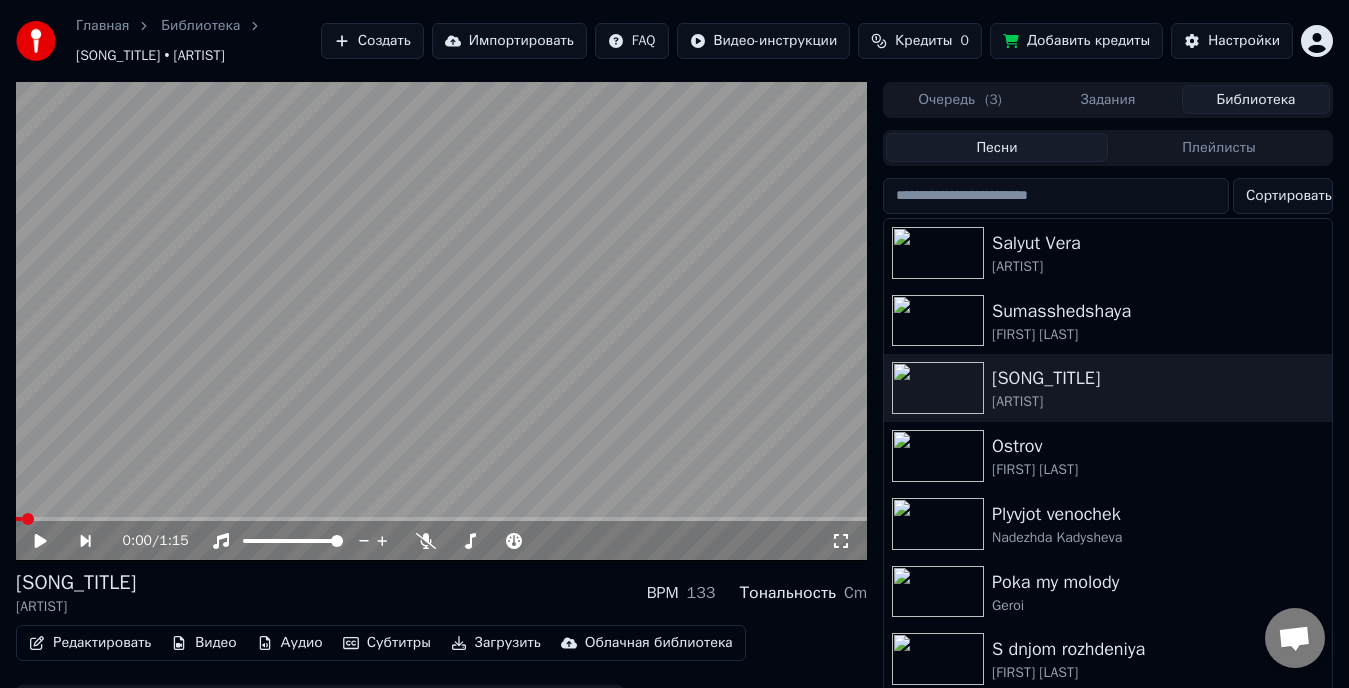 click on "Редактировать" at bounding box center (90, 643) 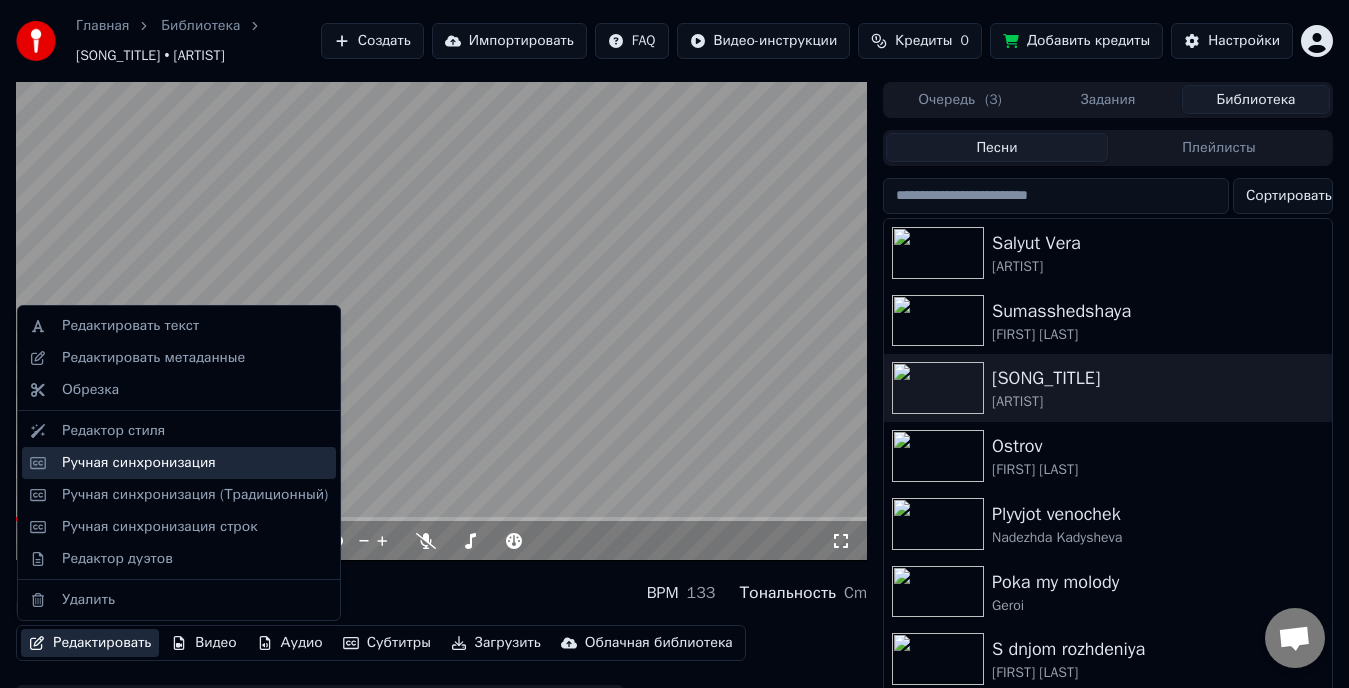click on "Ручная синхронизация" at bounding box center [139, 463] 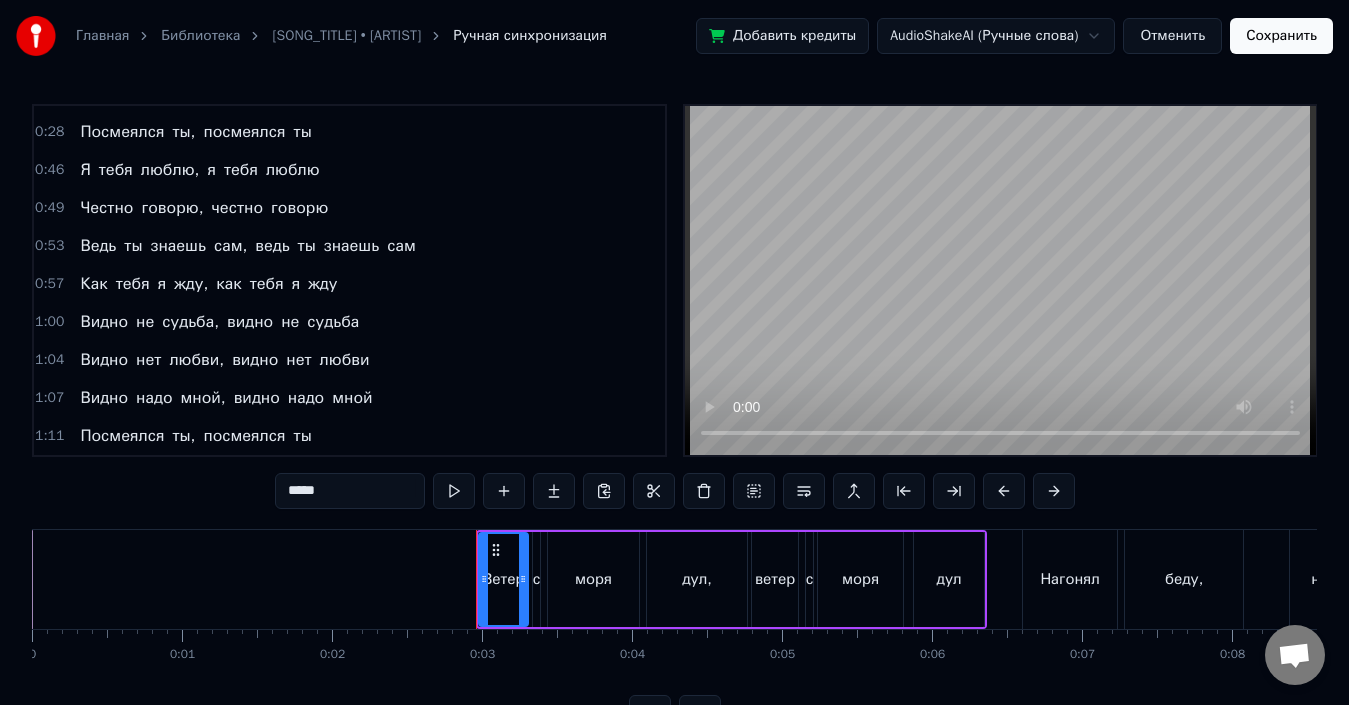 scroll, scrollTop: 0, scrollLeft: 0, axis: both 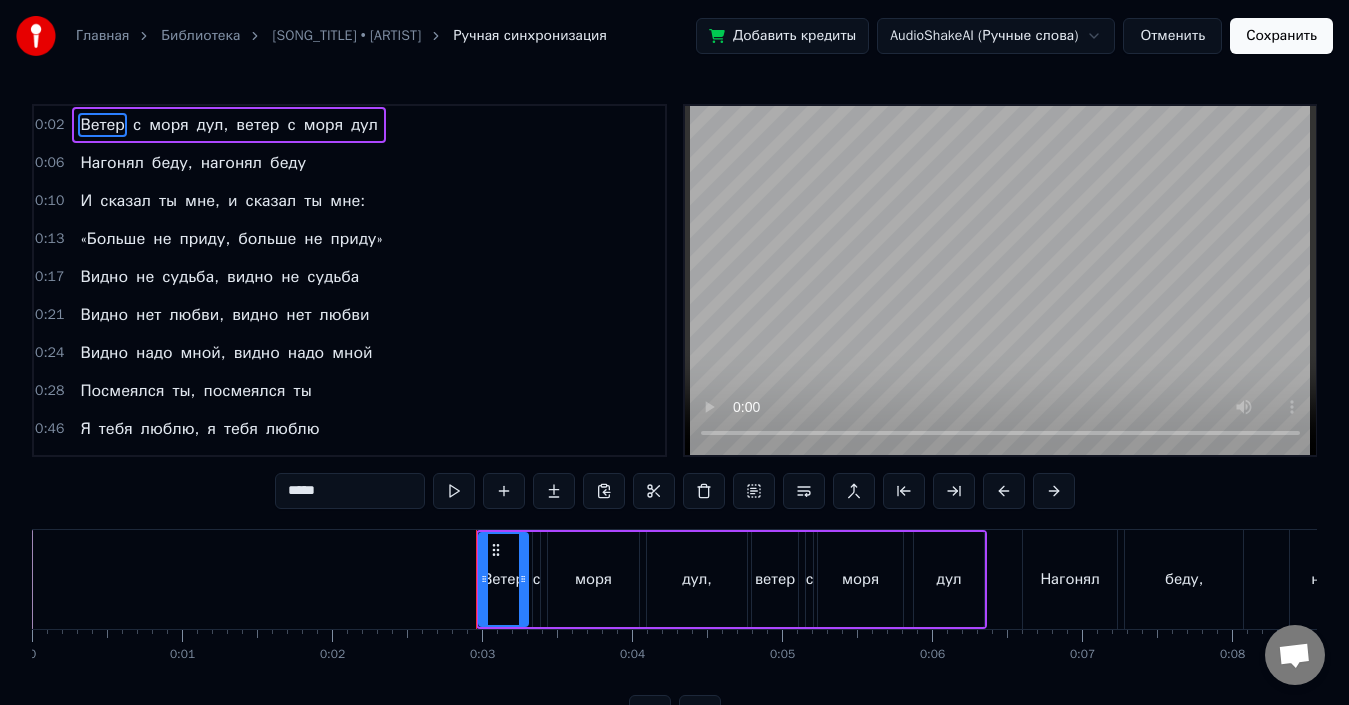 click on "беду," at bounding box center (172, 163) 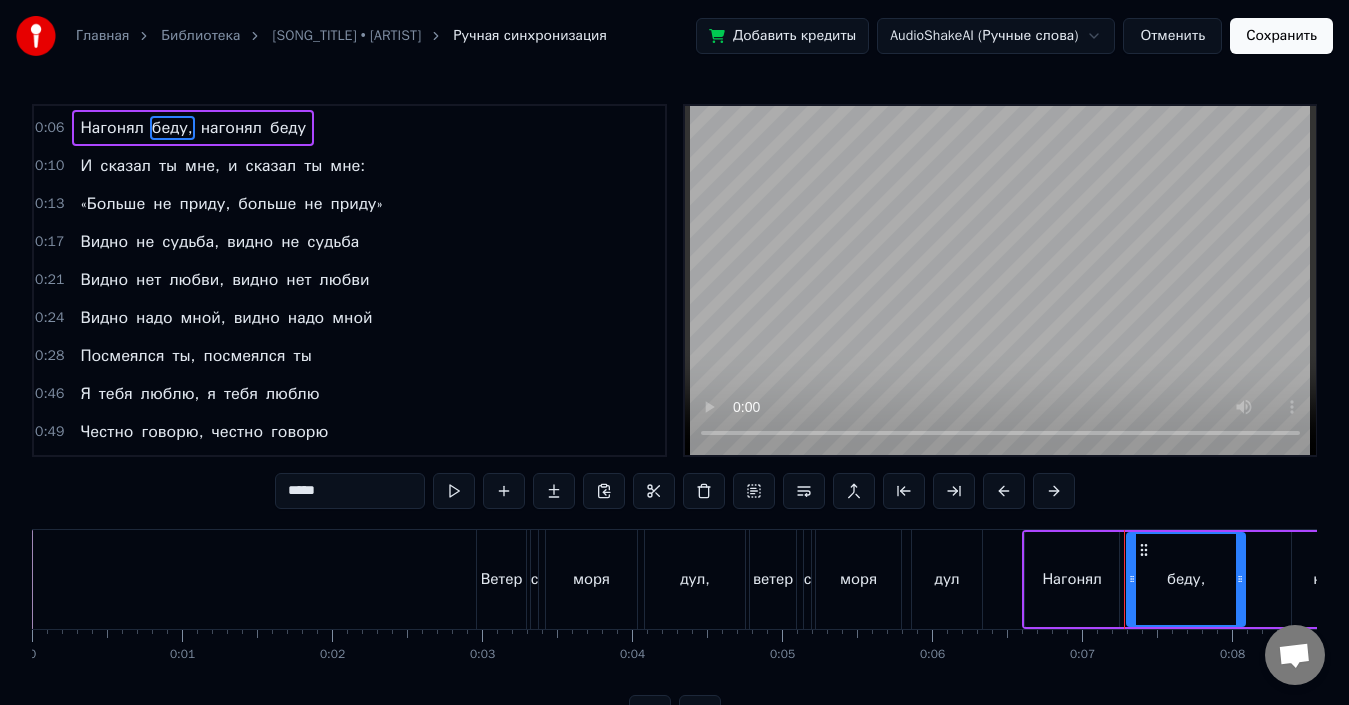 scroll, scrollTop: 0, scrollLeft: 0, axis: both 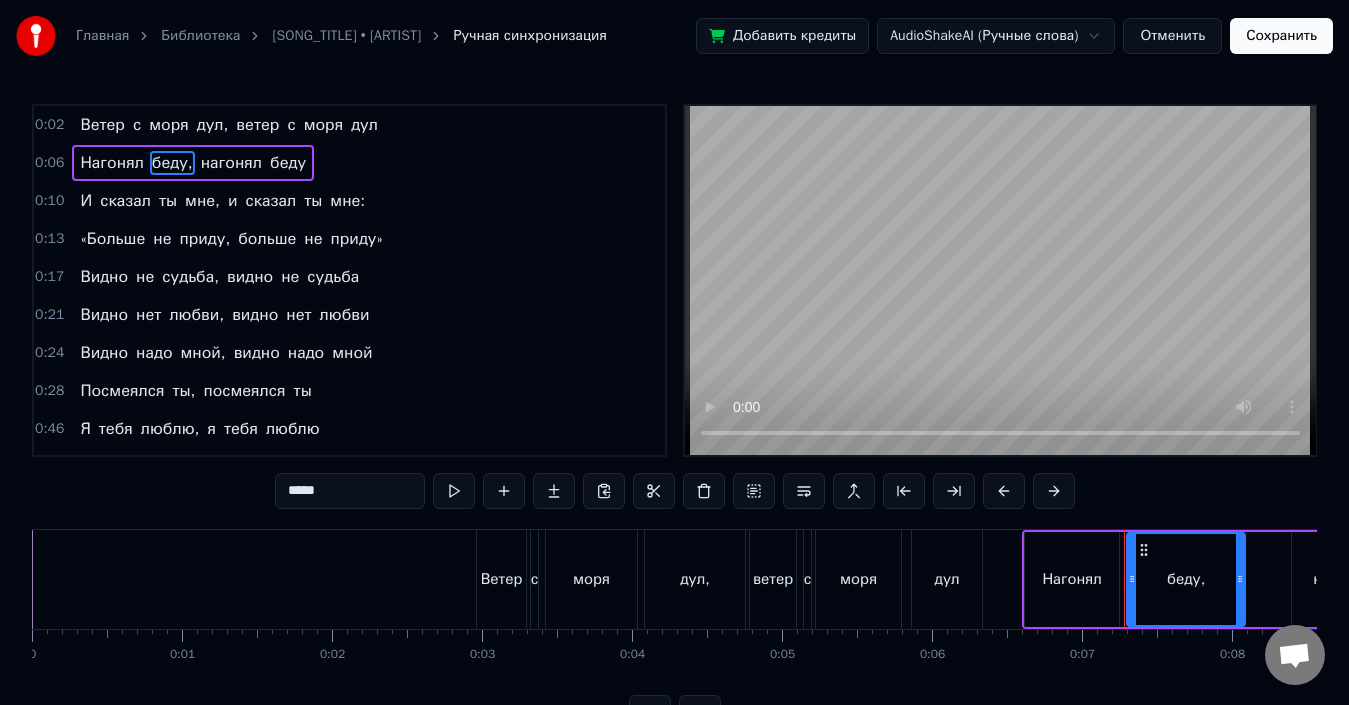 drag, startPoint x: 329, startPoint y: 495, endPoint x: 238, endPoint y: 486, distance: 91.44397 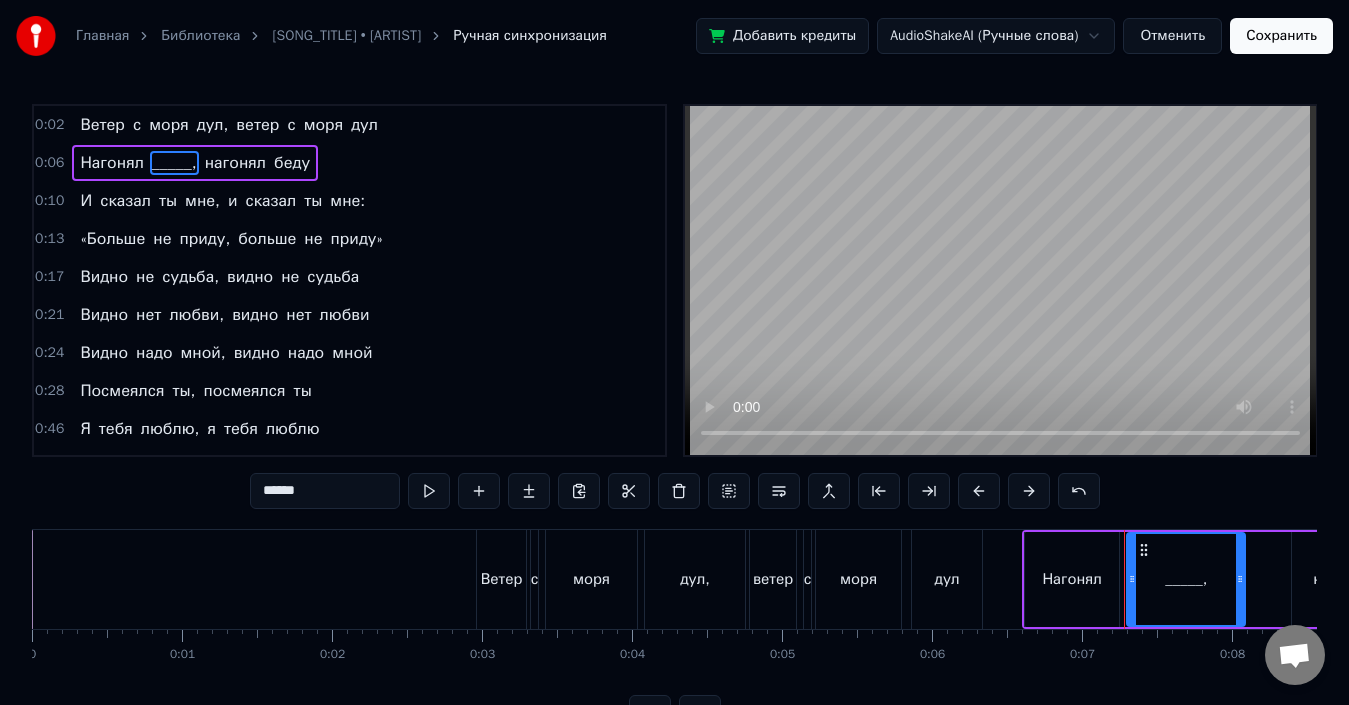 click on "беду" at bounding box center [292, 163] 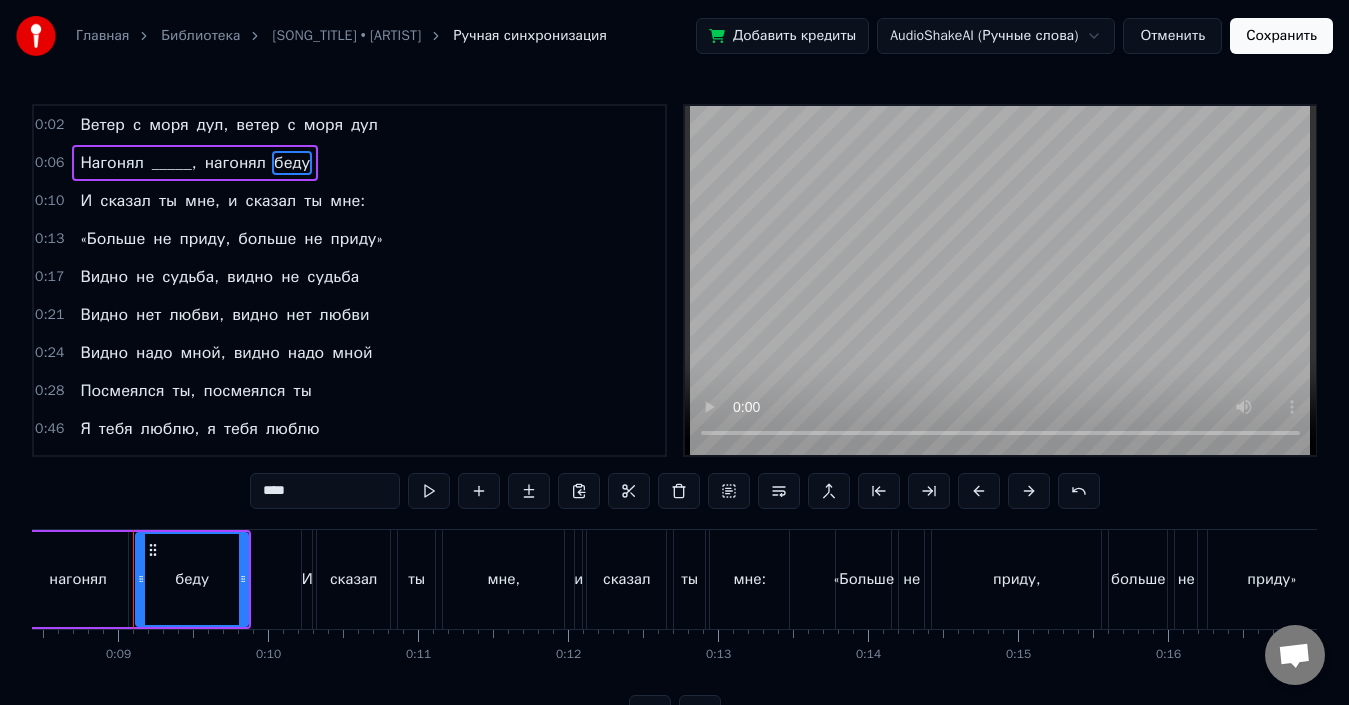 scroll, scrollTop: 0, scrollLeft: 1265, axis: horizontal 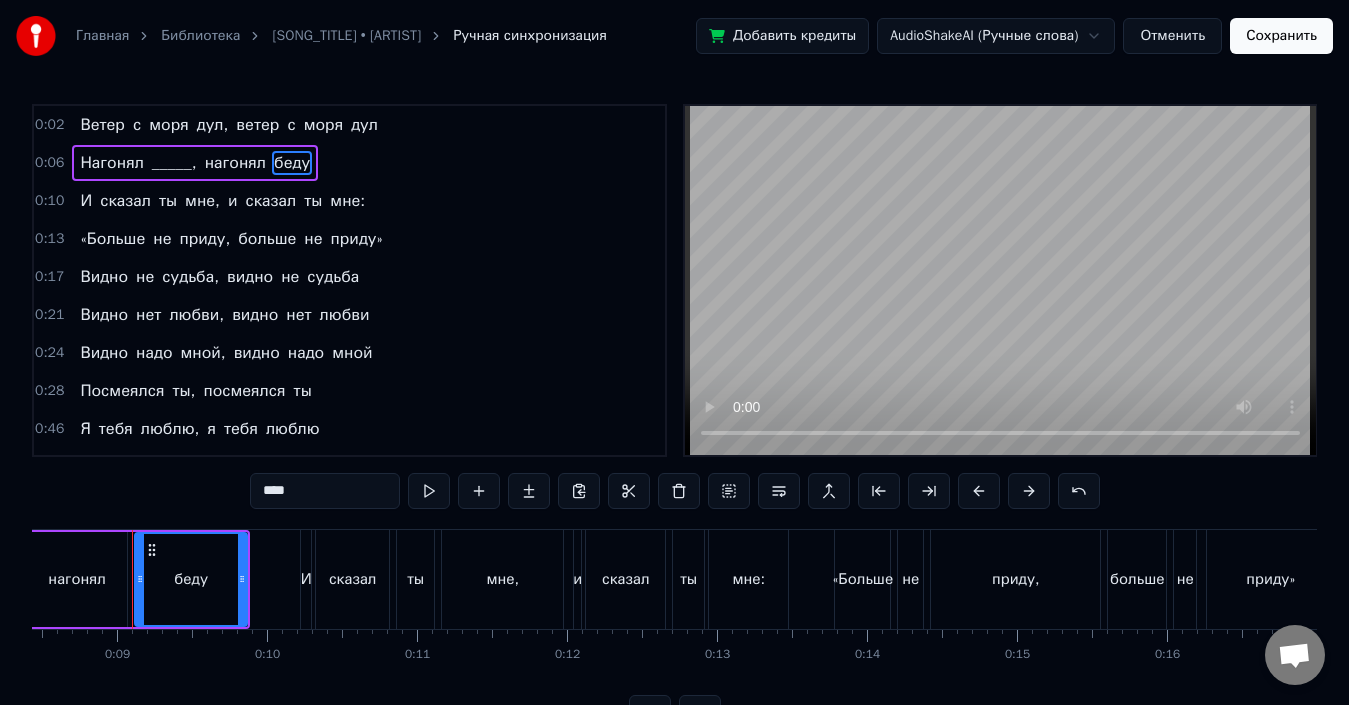 drag, startPoint x: 297, startPoint y: 497, endPoint x: 187, endPoint y: 483, distance: 110.88733 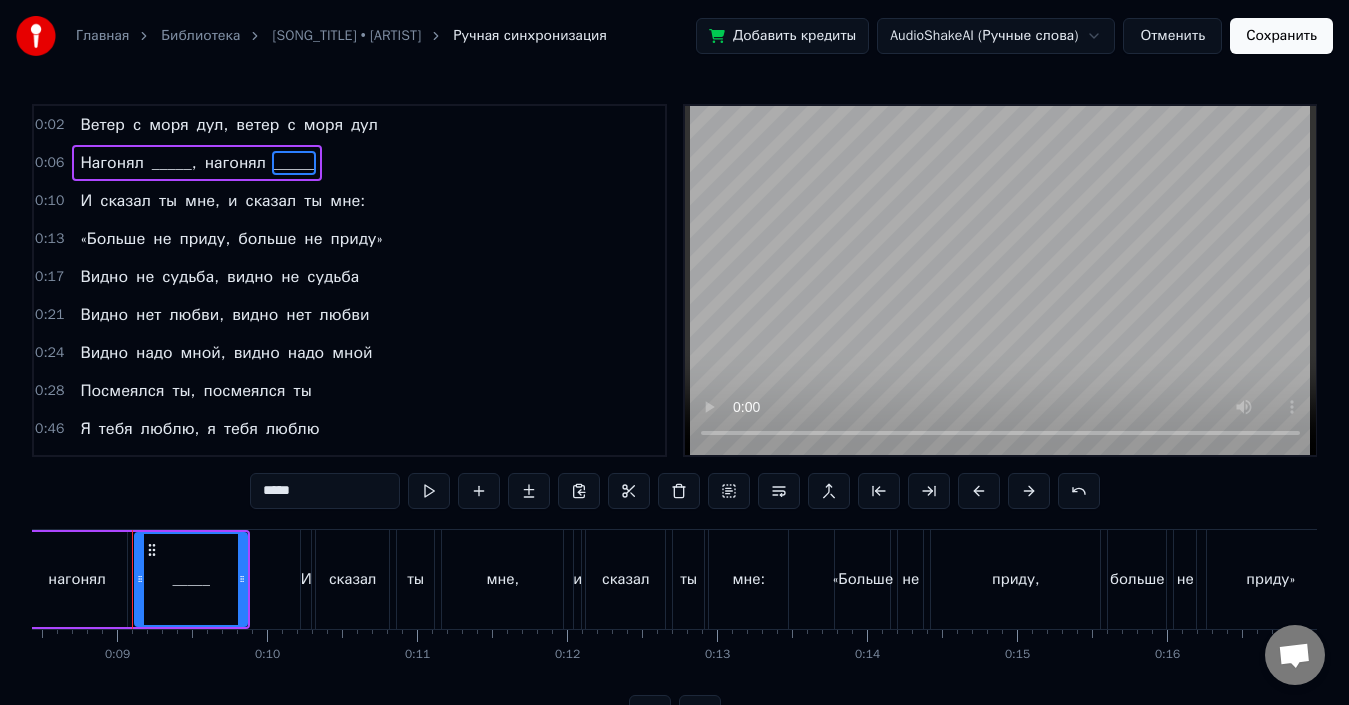 click on "сказал" at bounding box center (270, 201) 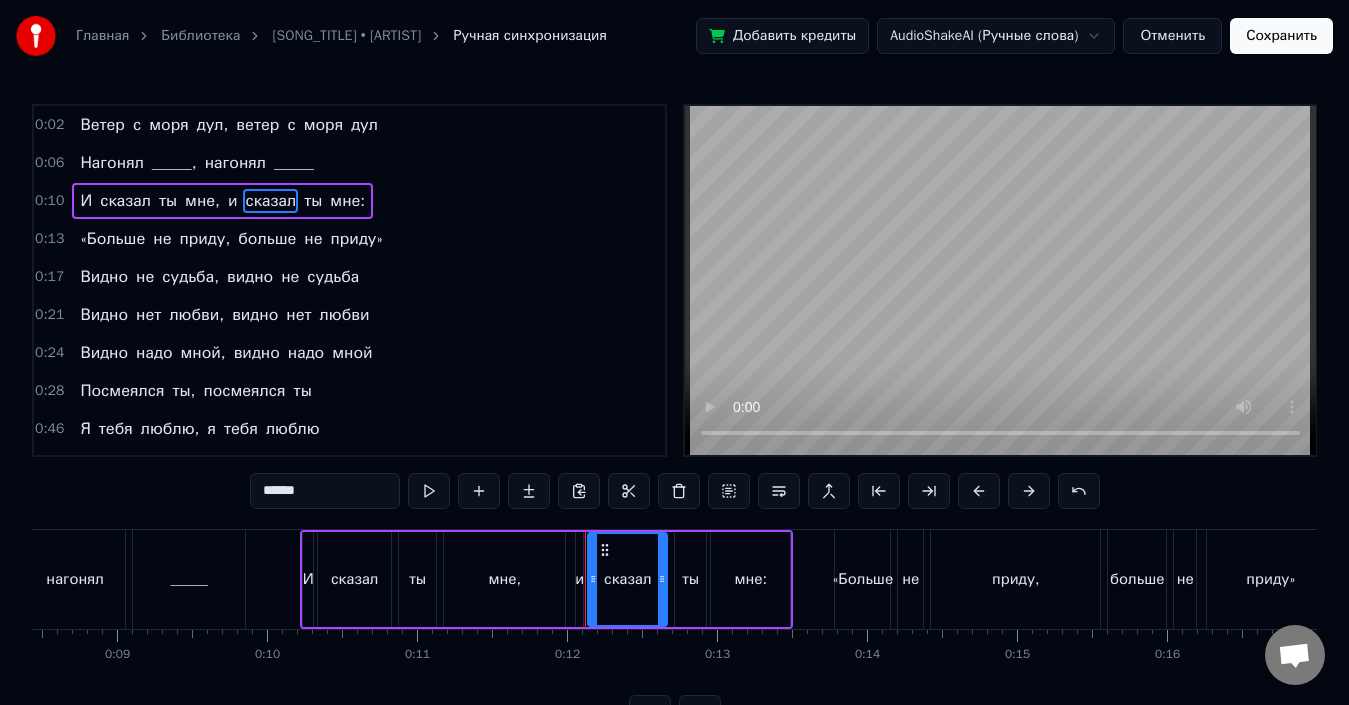 click on "_____" at bounding box center (294, 163) 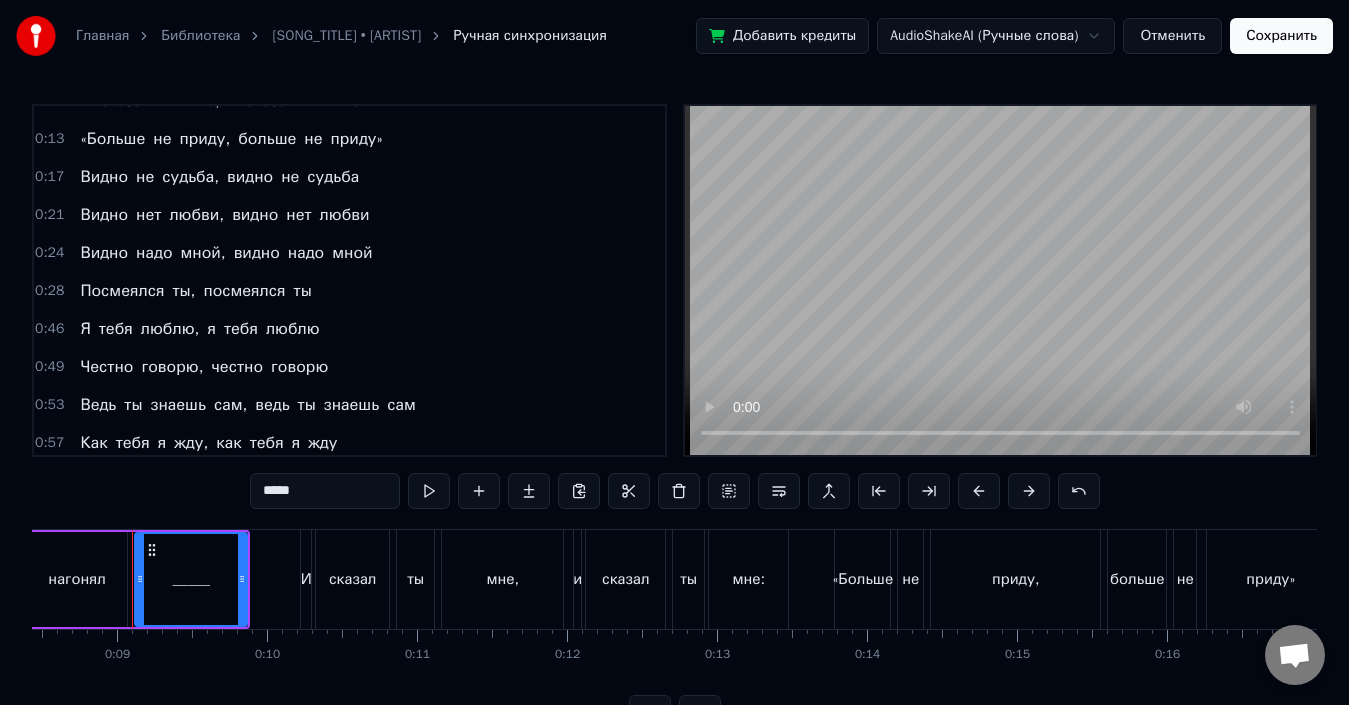 scroll, scrollTop: 200, scrollLeft: 0, axis: vertical 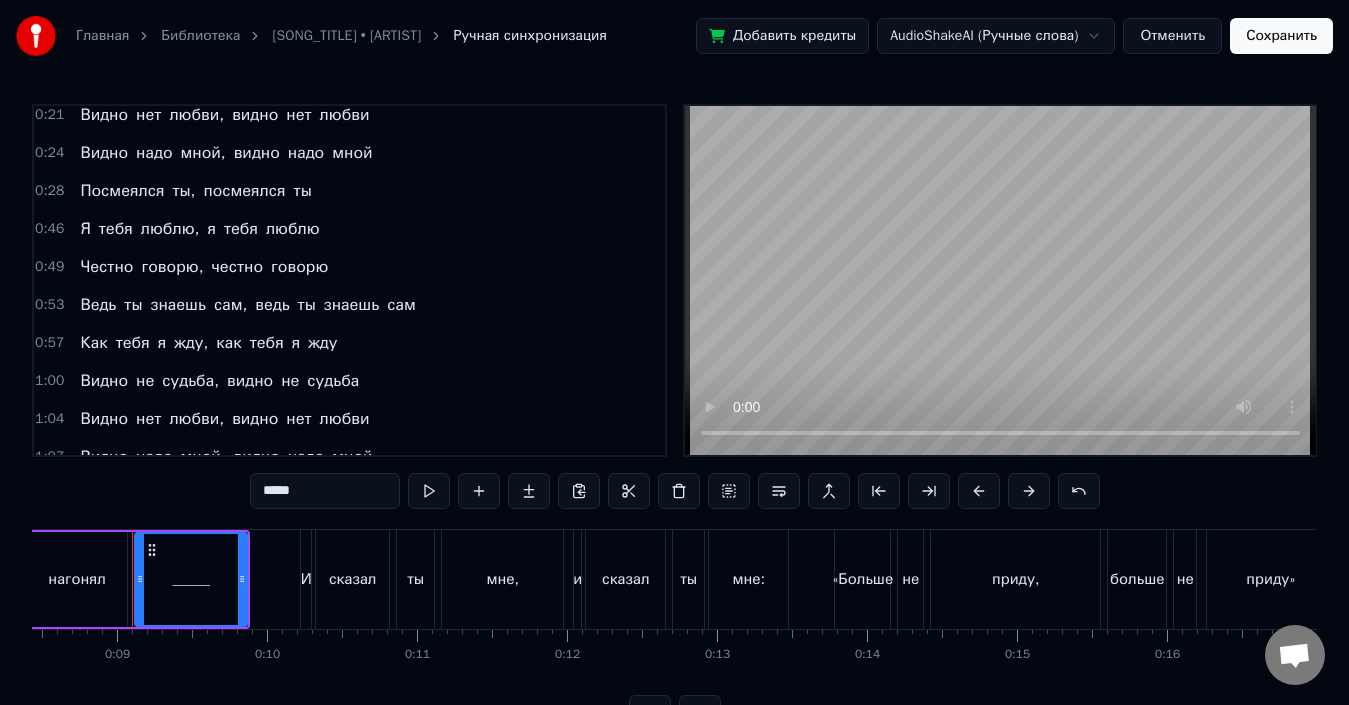 click on "Честно" at bounding box center (106, 267) 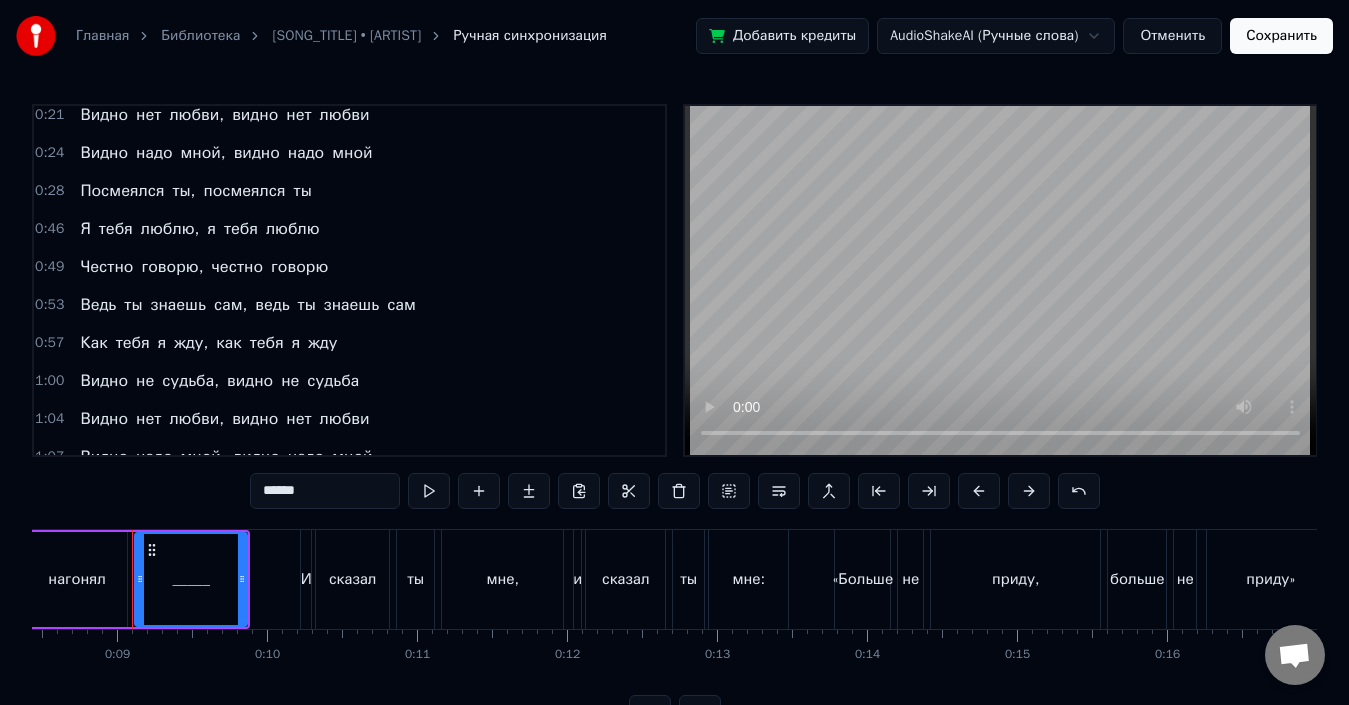scroll, scrollTop: 186, scrollLeft: 0, axis: vertical 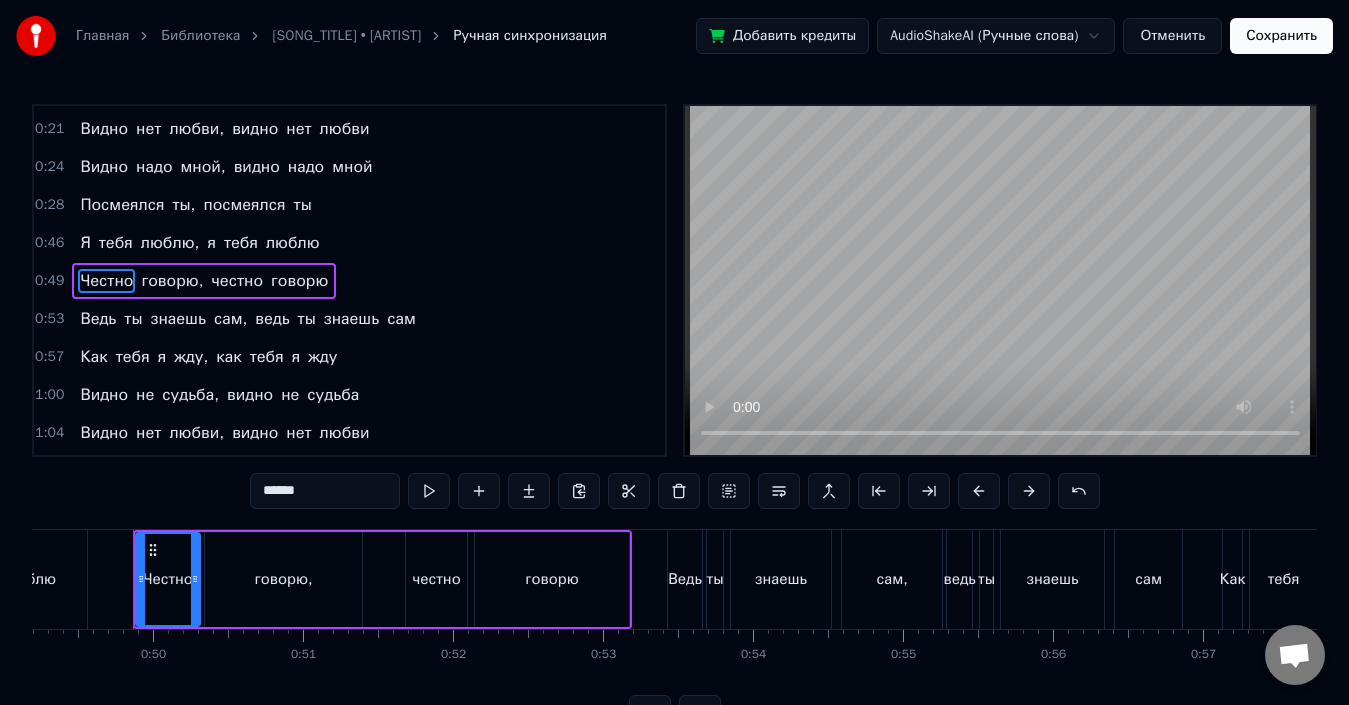 drag, startPoint x: 310, startPoint y: 494, endPoint x: 211, endPoint y: 490, distance: 99.08077 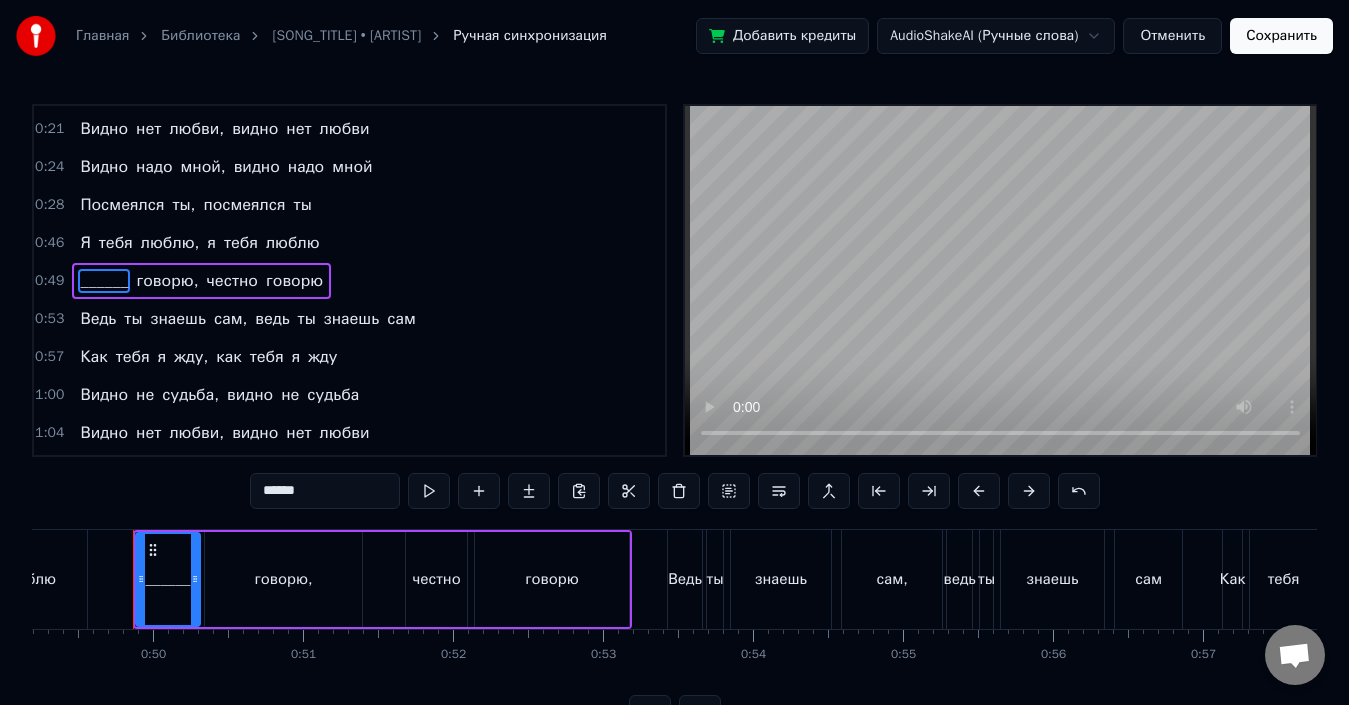 click on "честно" at bounding box center [232, 281] 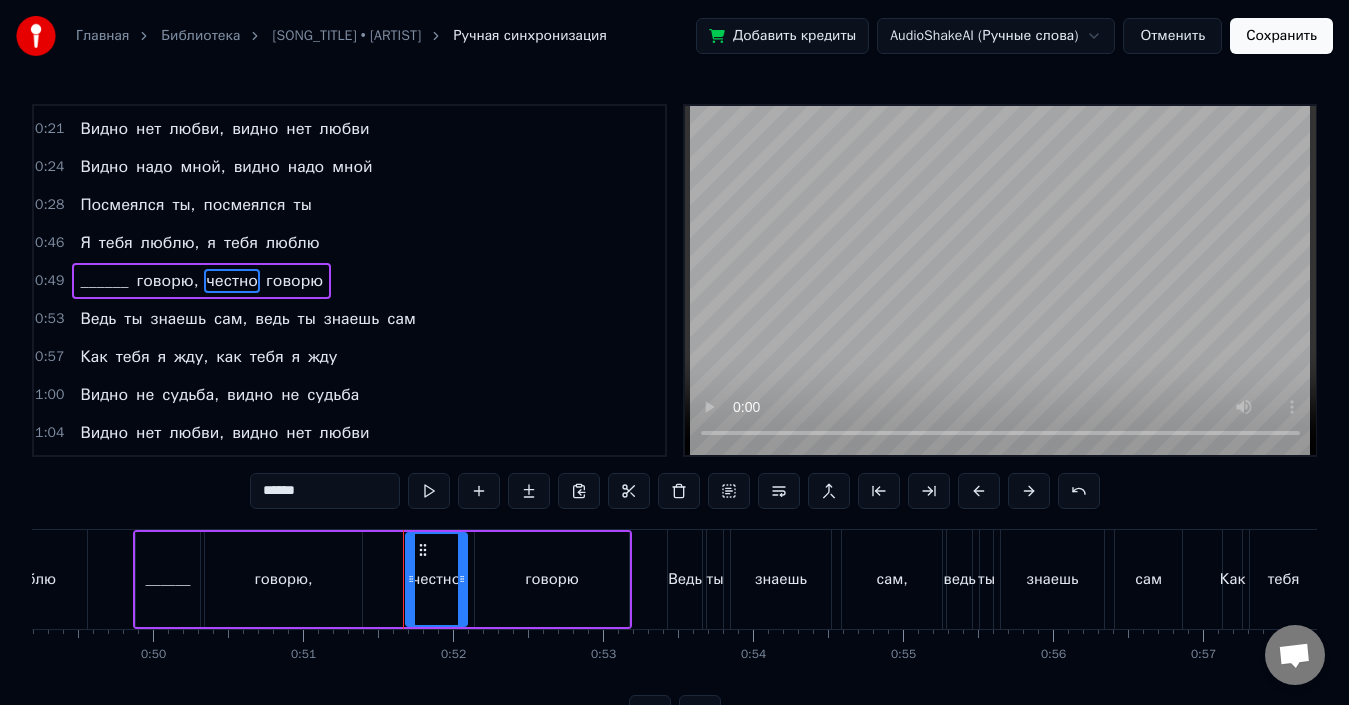 drag, startPoint x: 295, startPoint y: 488, endPoint x: 212, endPoint y: 473, distance: 84.34453 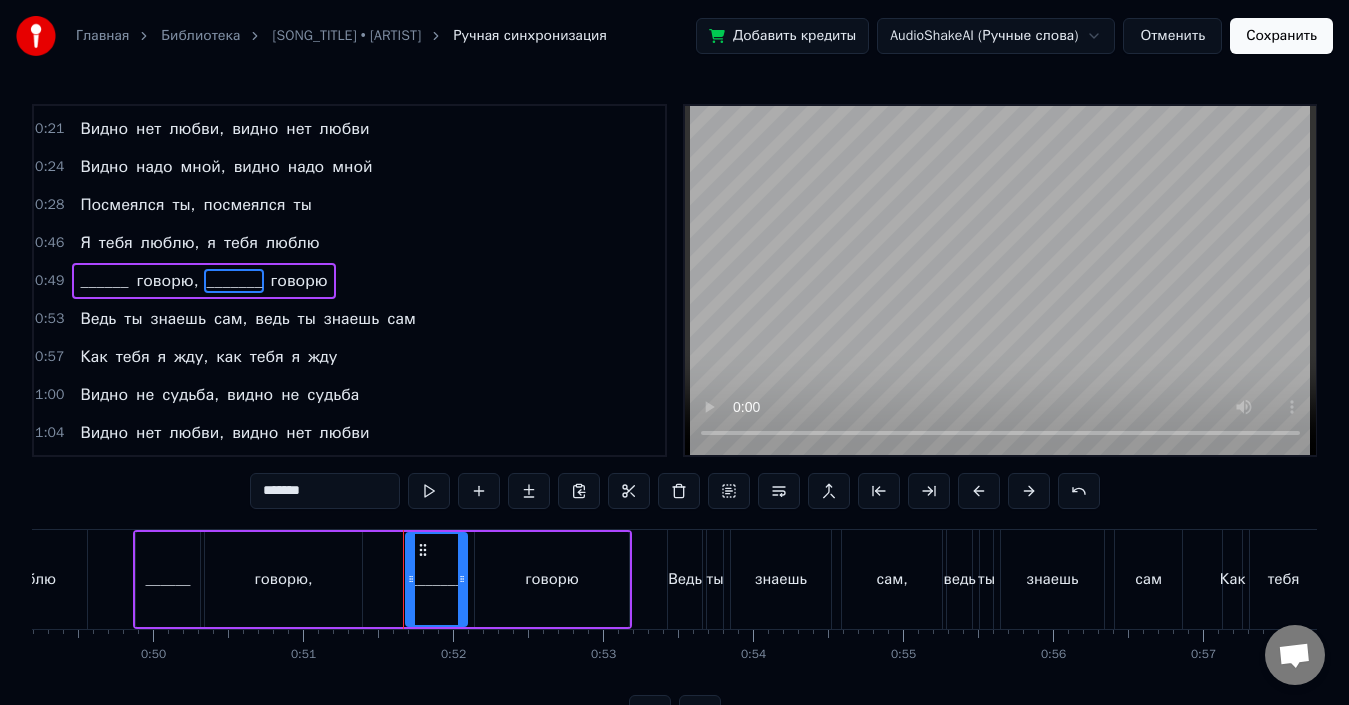 scroll, scrollTop: 259, scrollLeft: 0, axis: vertical 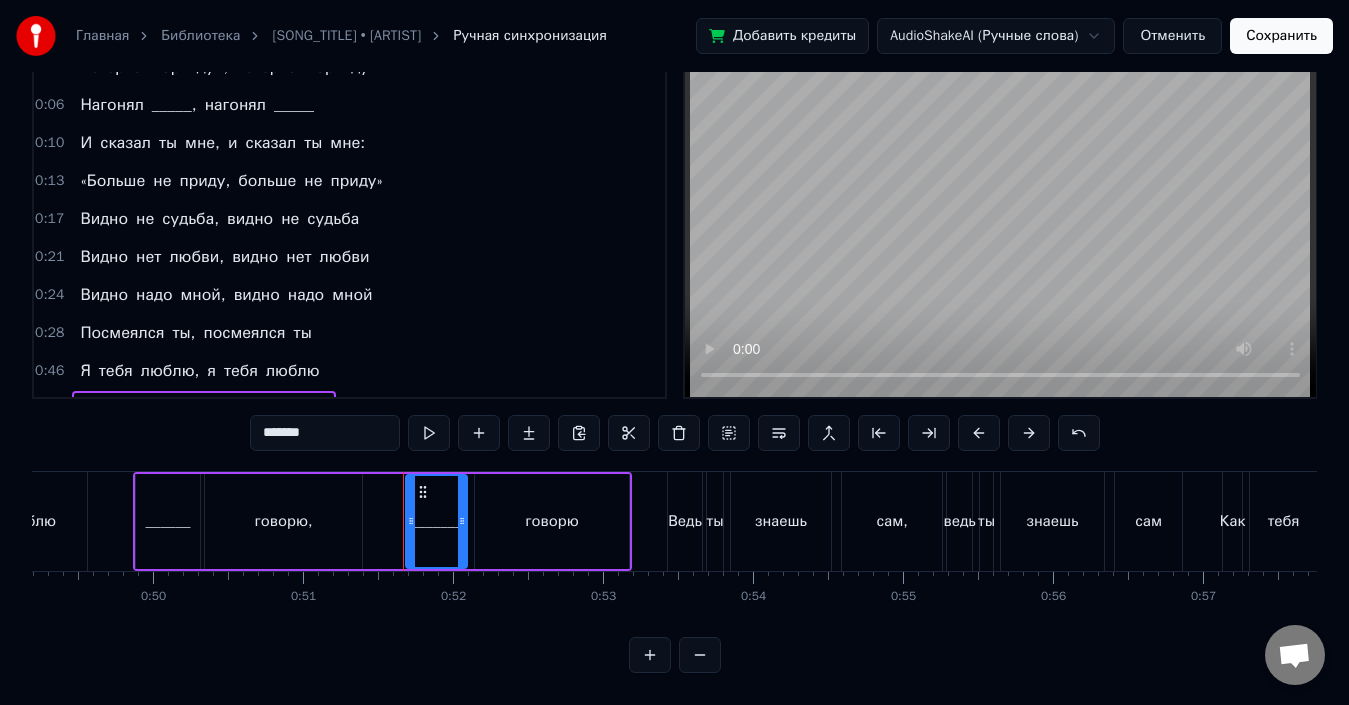 click on "любви," at bounding box center (196, 257) 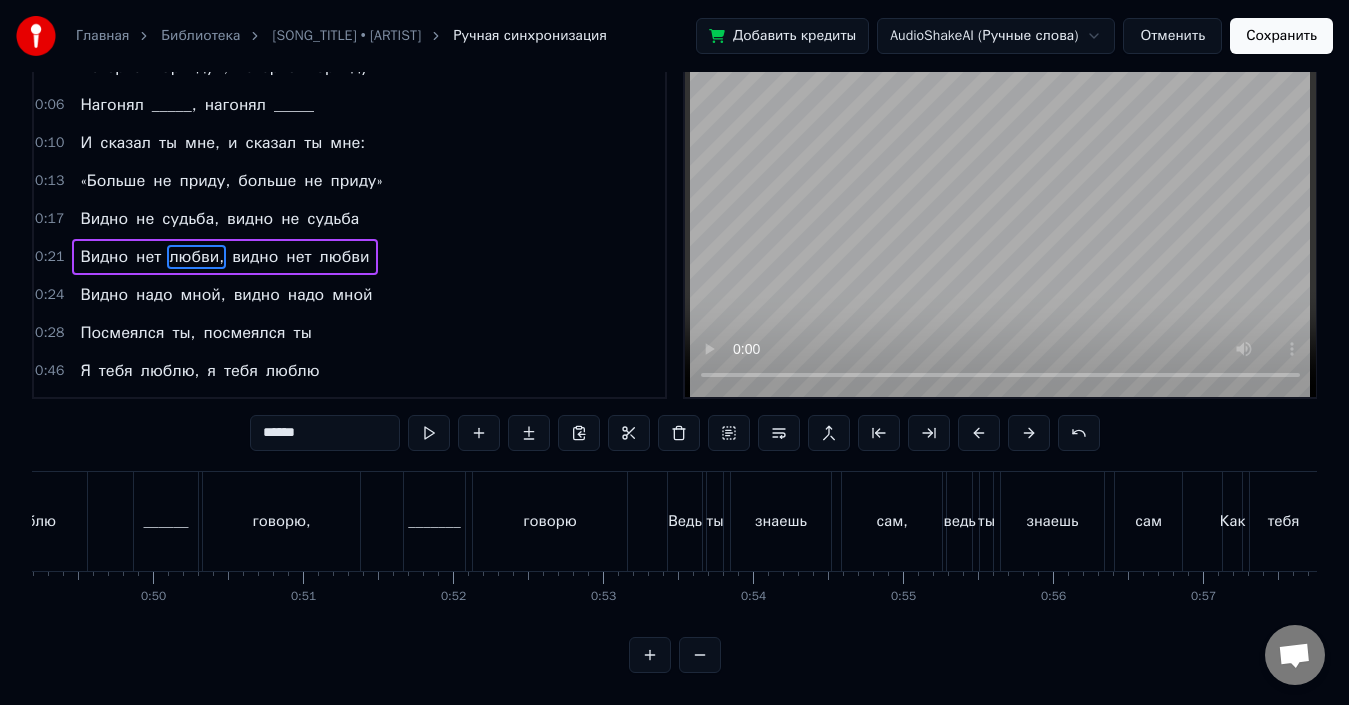 scroll, scrollTop: 14, scrollLeft: 0, axis: vertical 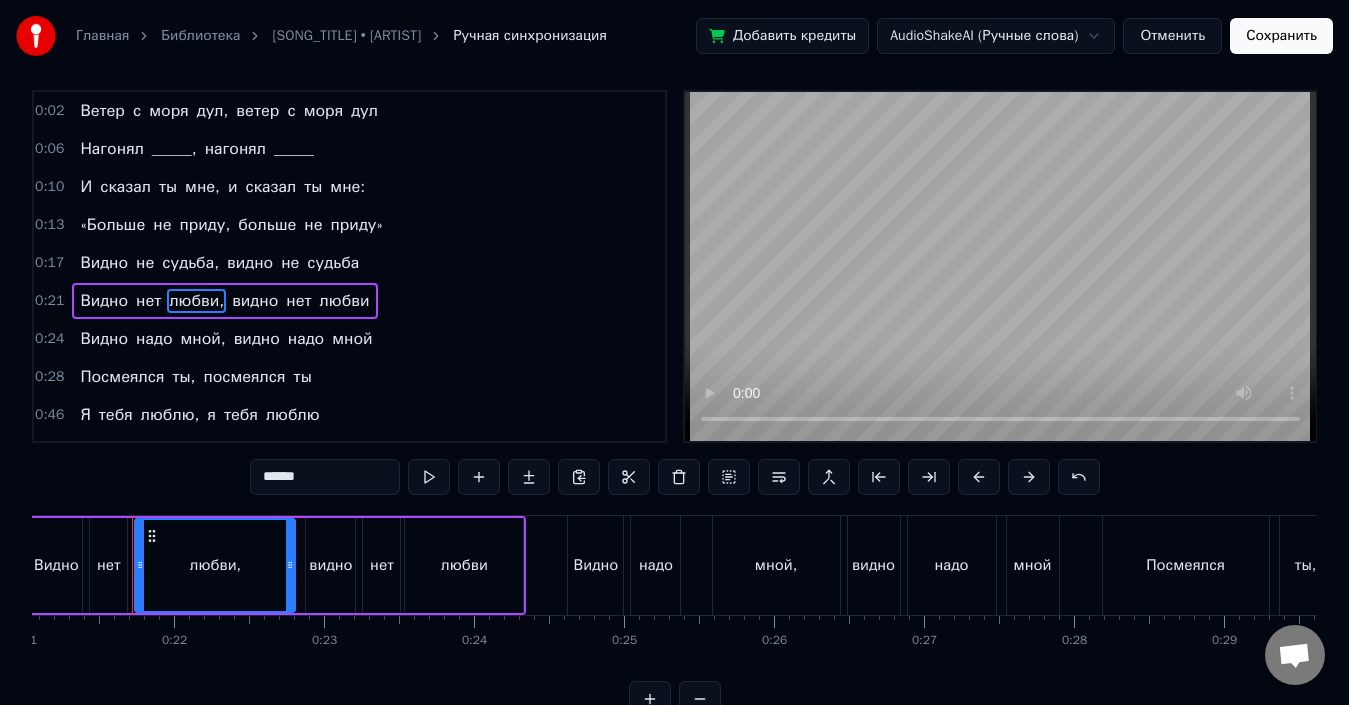 drag, startPoint x: 318, startPoint y: 473, endPoint x: 199, endPoint y: 478, distance: 119.104996 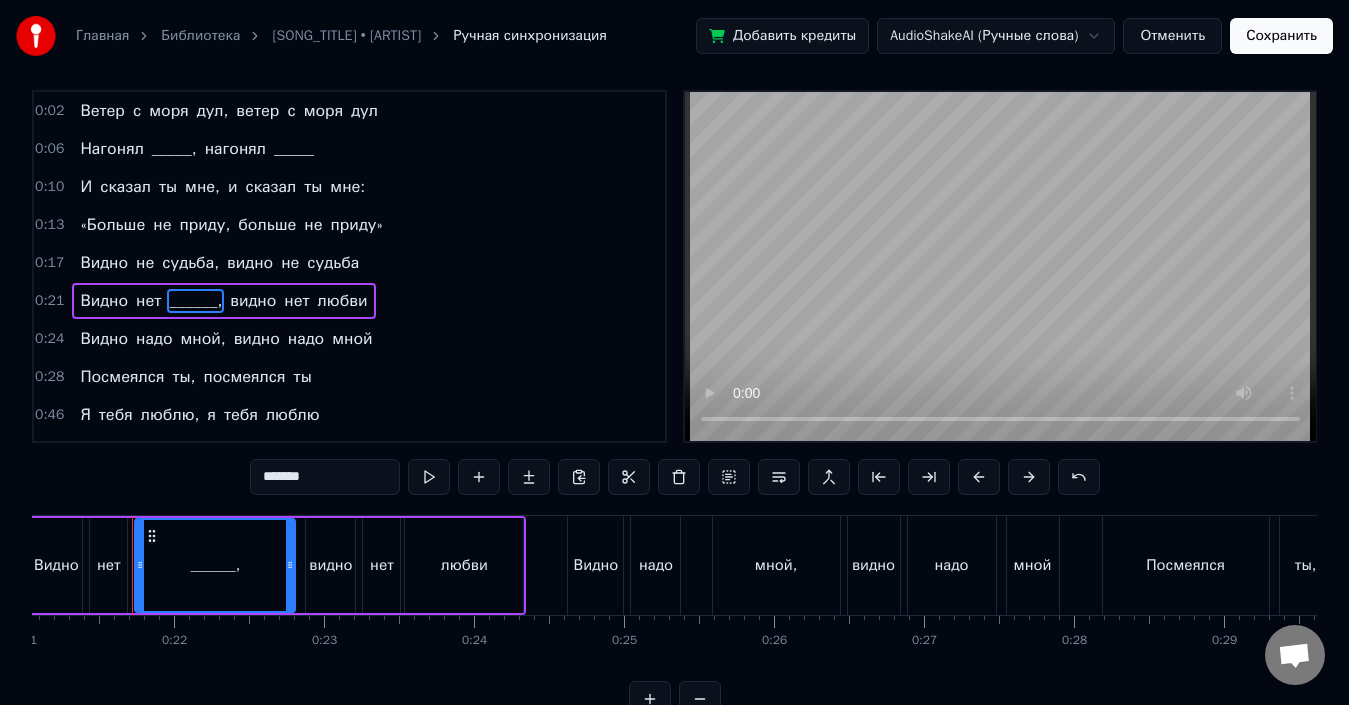 click on "любви" at bounding box center [343, 301] 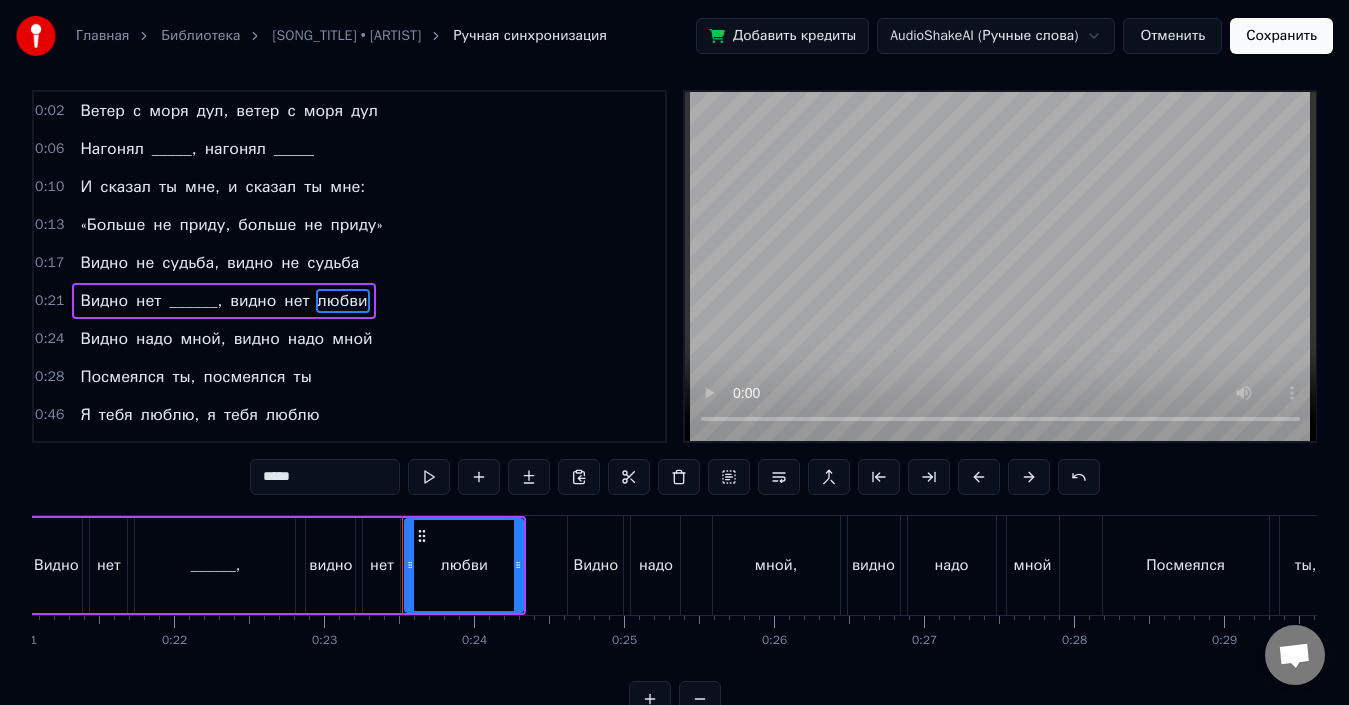 scroll, scrollTop: 0, scrollLeft: 0, axis: both 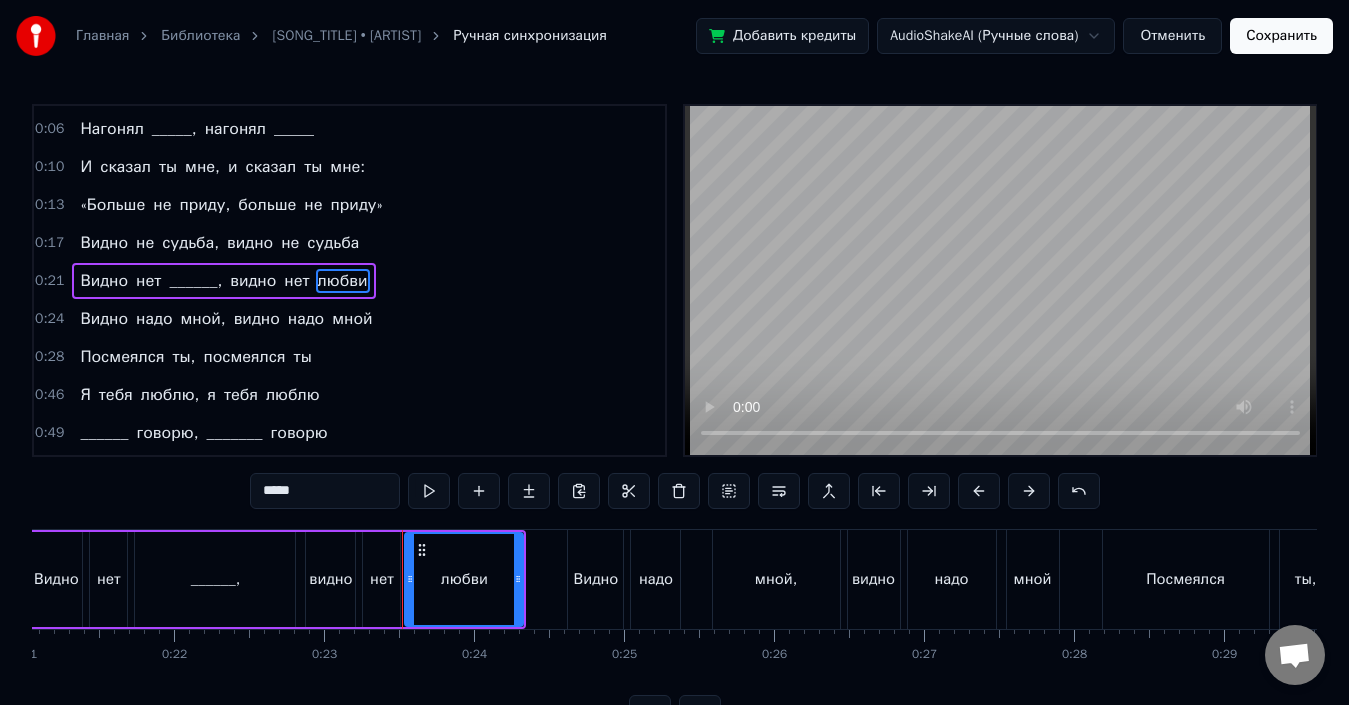 drag, startPoint x: 314, startPoint y: 484, endPoint x: 157, endPoint y: 476, distance: 157.20369 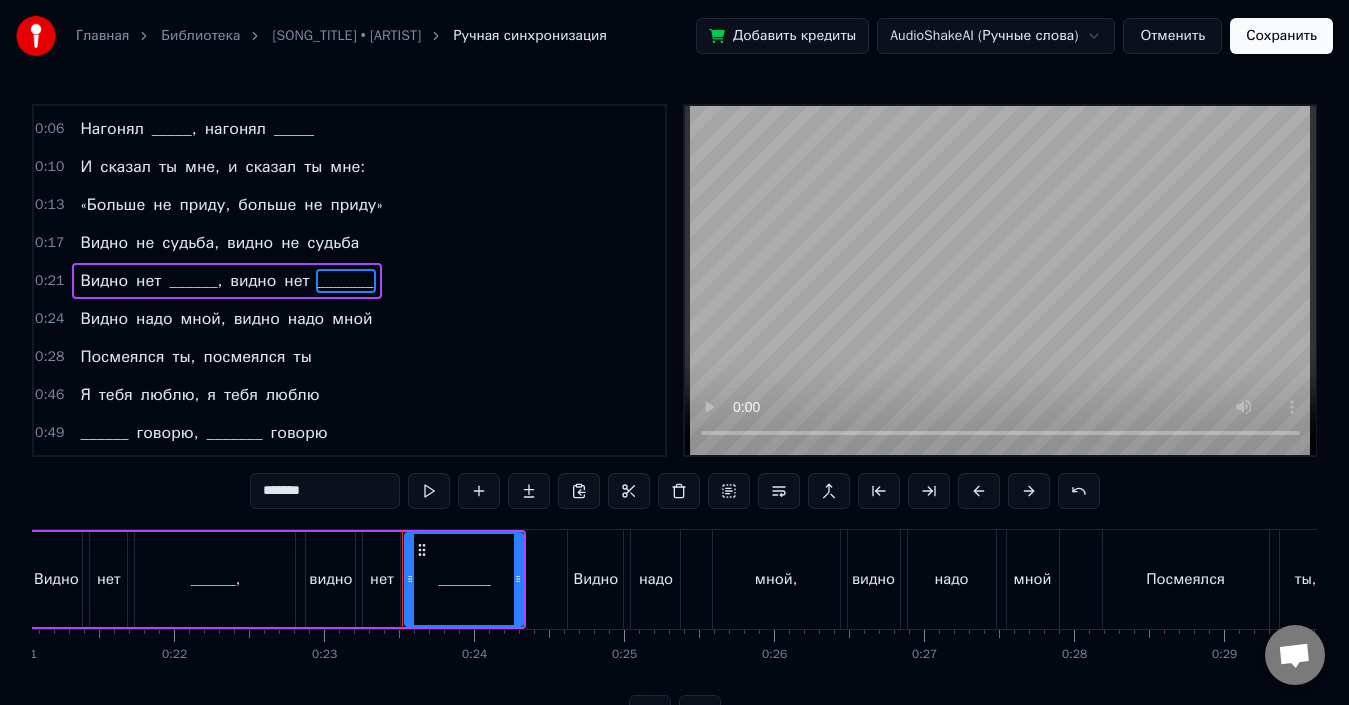 type on "*******" 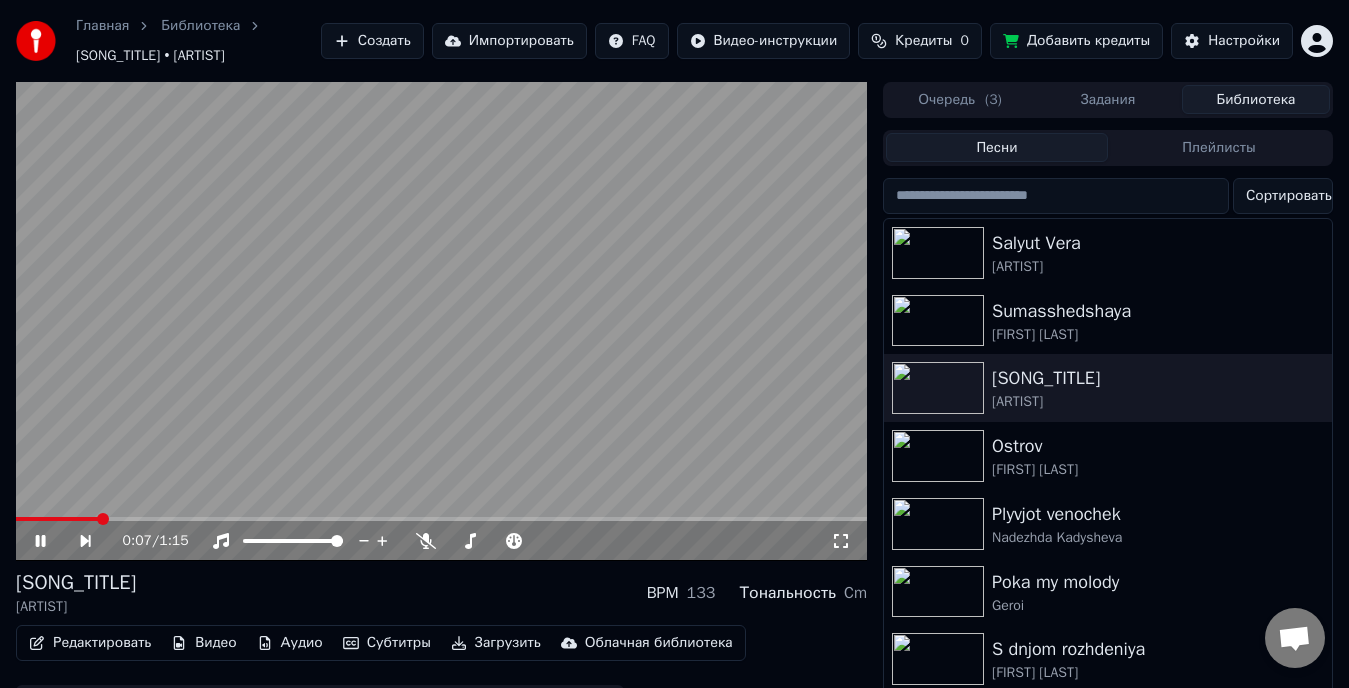 click 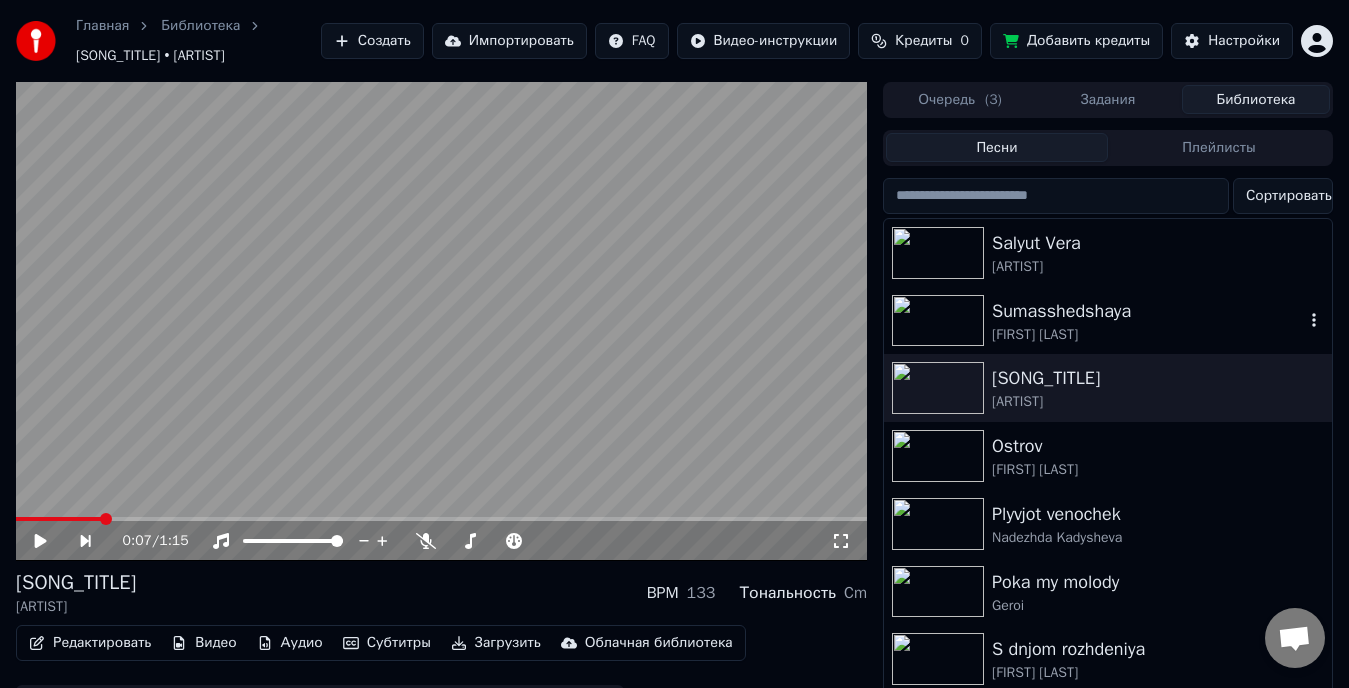 click at bounding box center (938, 321) 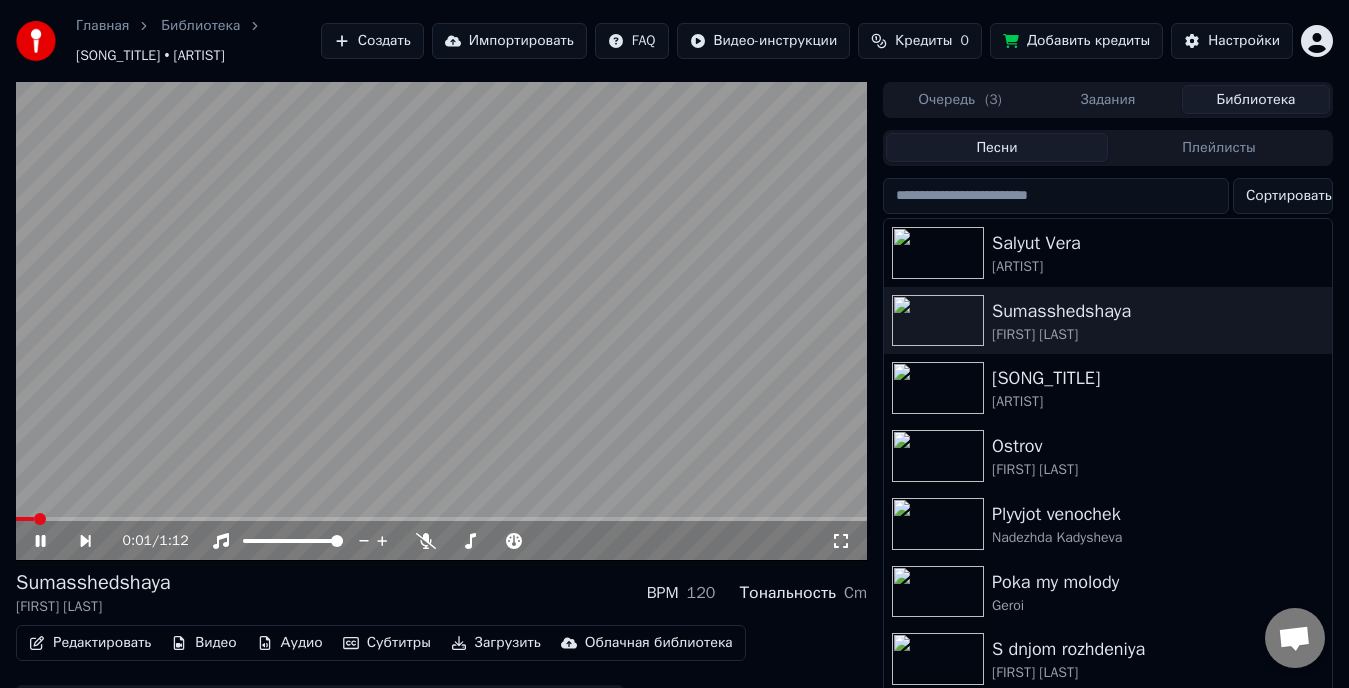 click 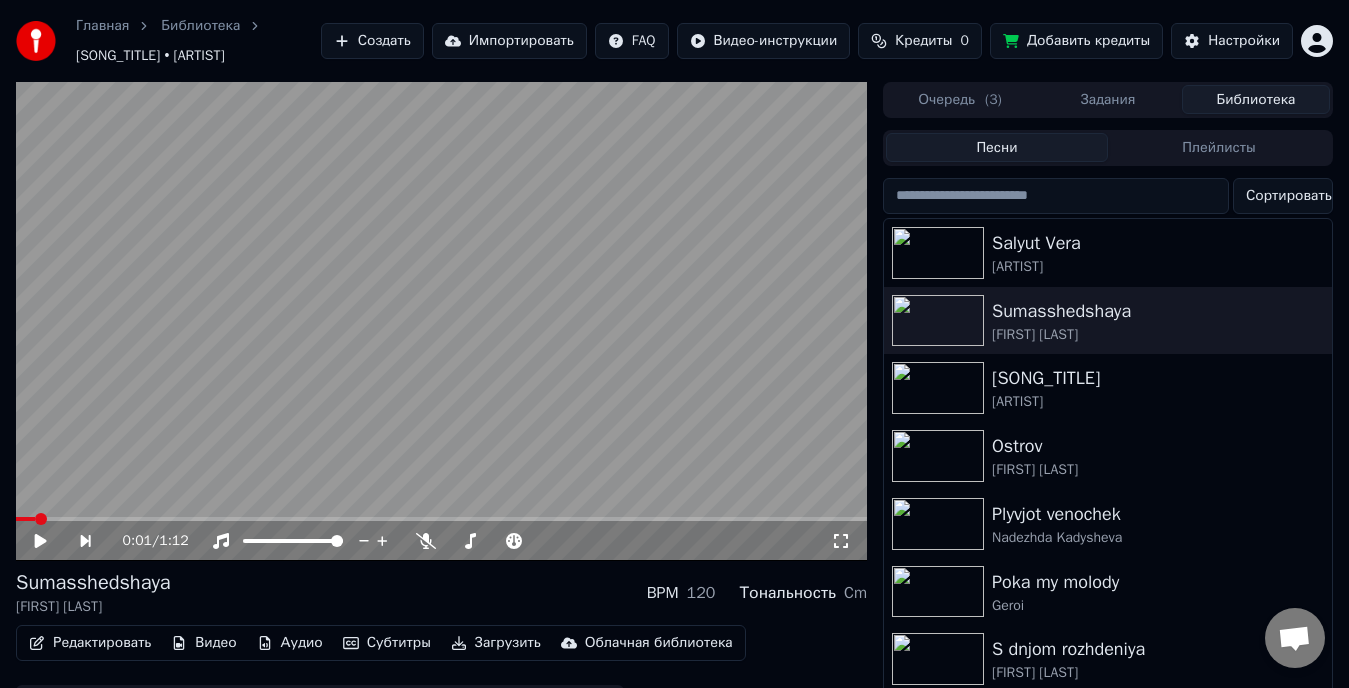 click on "Редактировать" at bounding box center (90, 643) 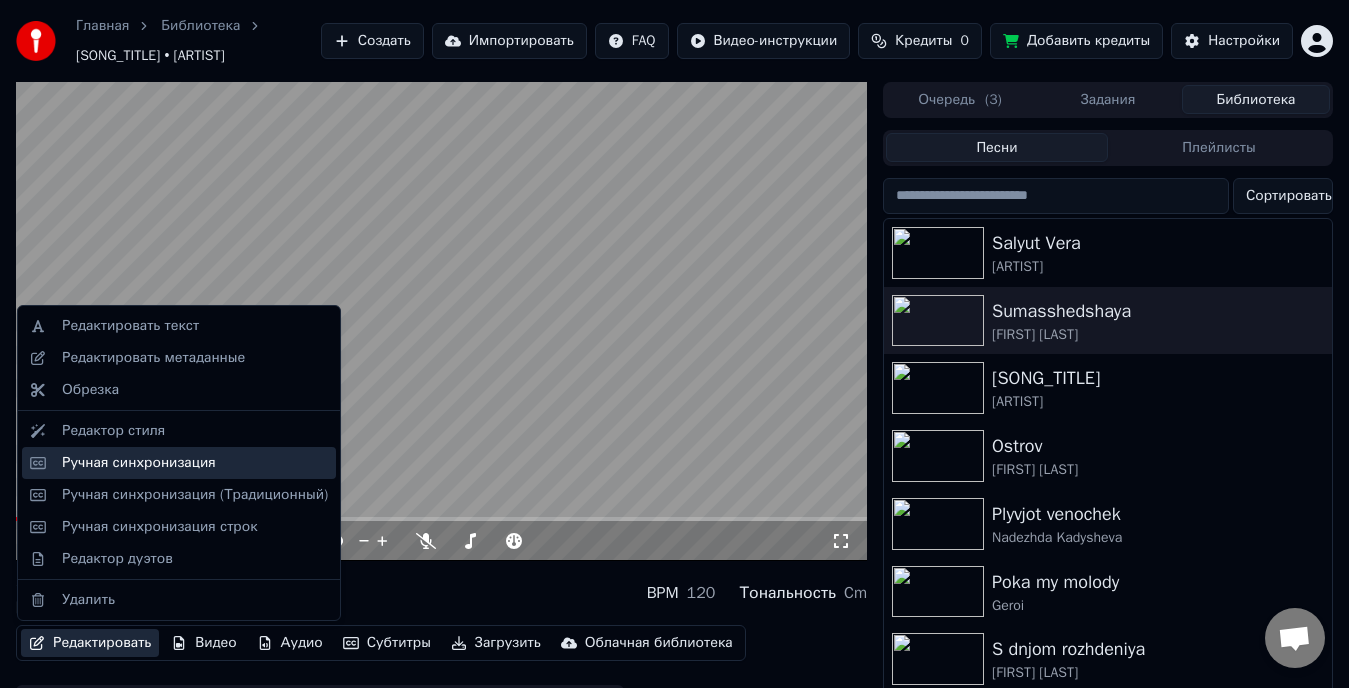 click on "Ручная синхронизация" at bounding box center (139, 463) 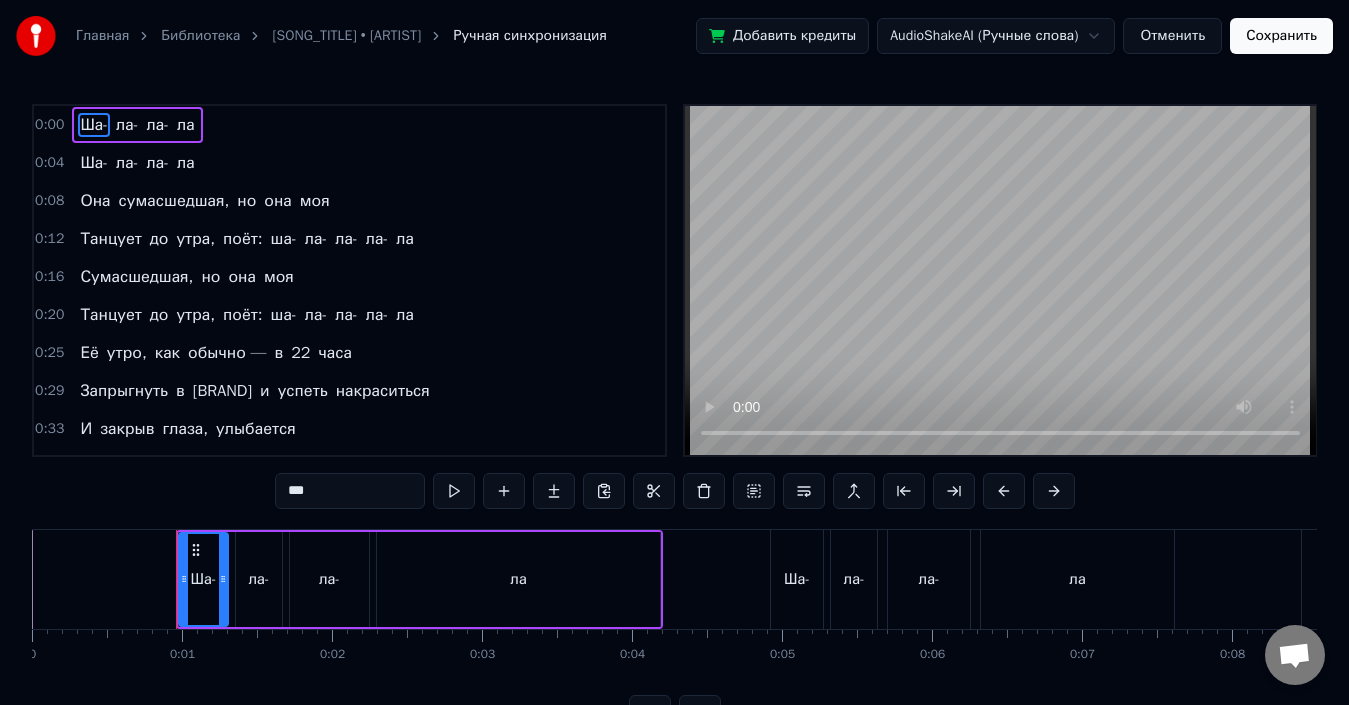 click on "до" at bounding box center (159, 239) 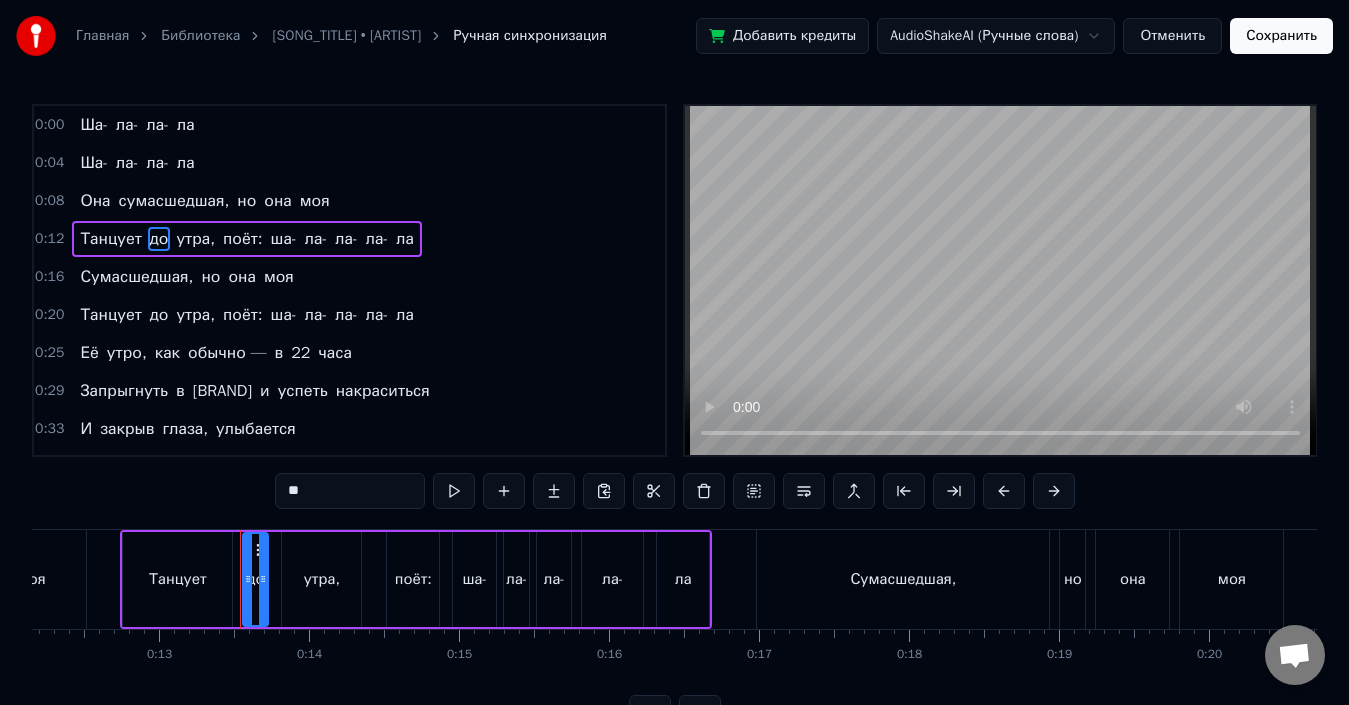 scroll, scrollTop: 0, scrollLeft: 1931, axis: horizontal 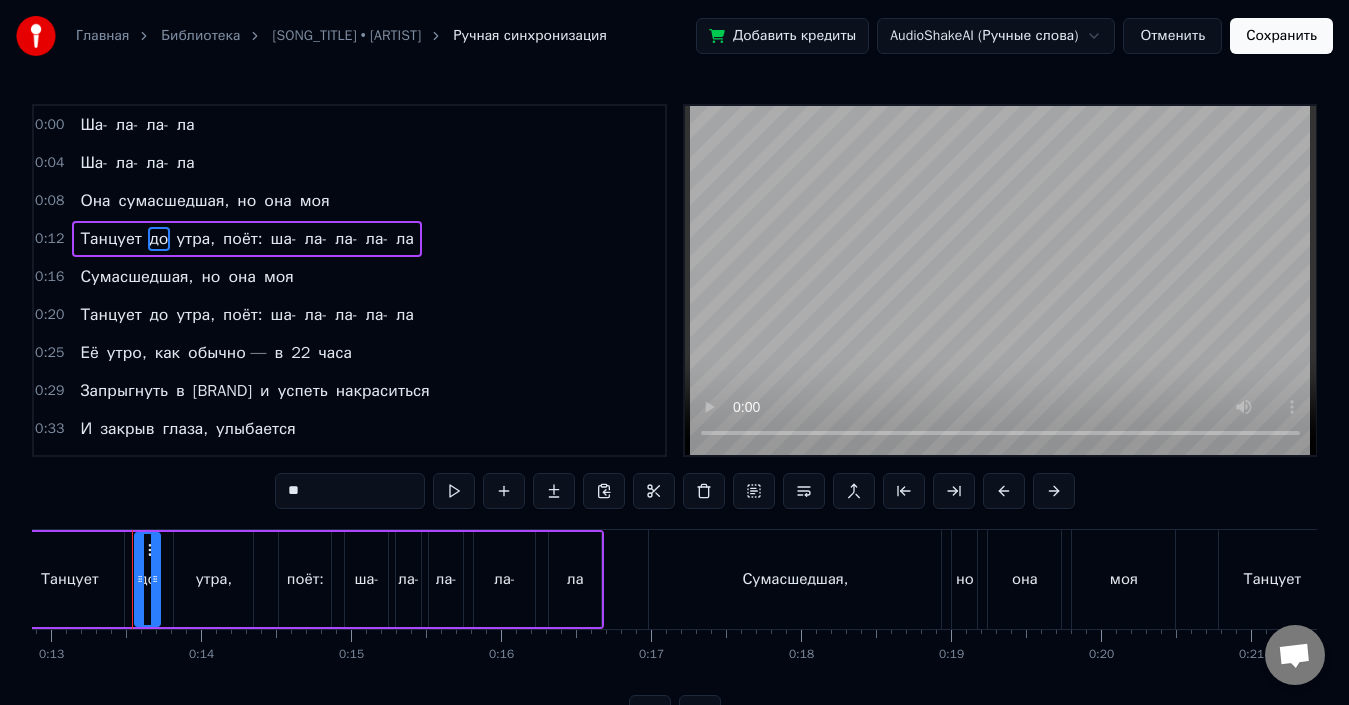 drag, startPoint x: 315, startPoint y: 495, endPoint x: 247, endPoint y: 488, distance: 68.359344 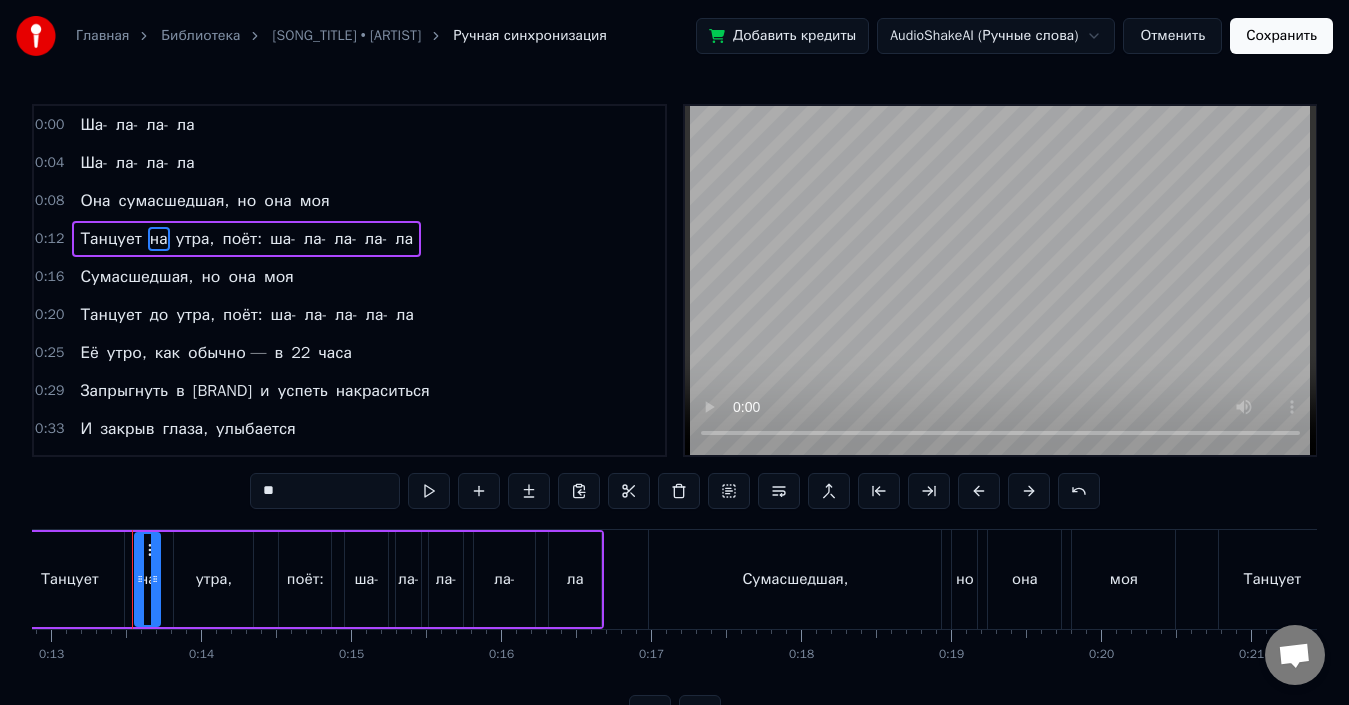 click on "утра," at bounding box center (195, 239) 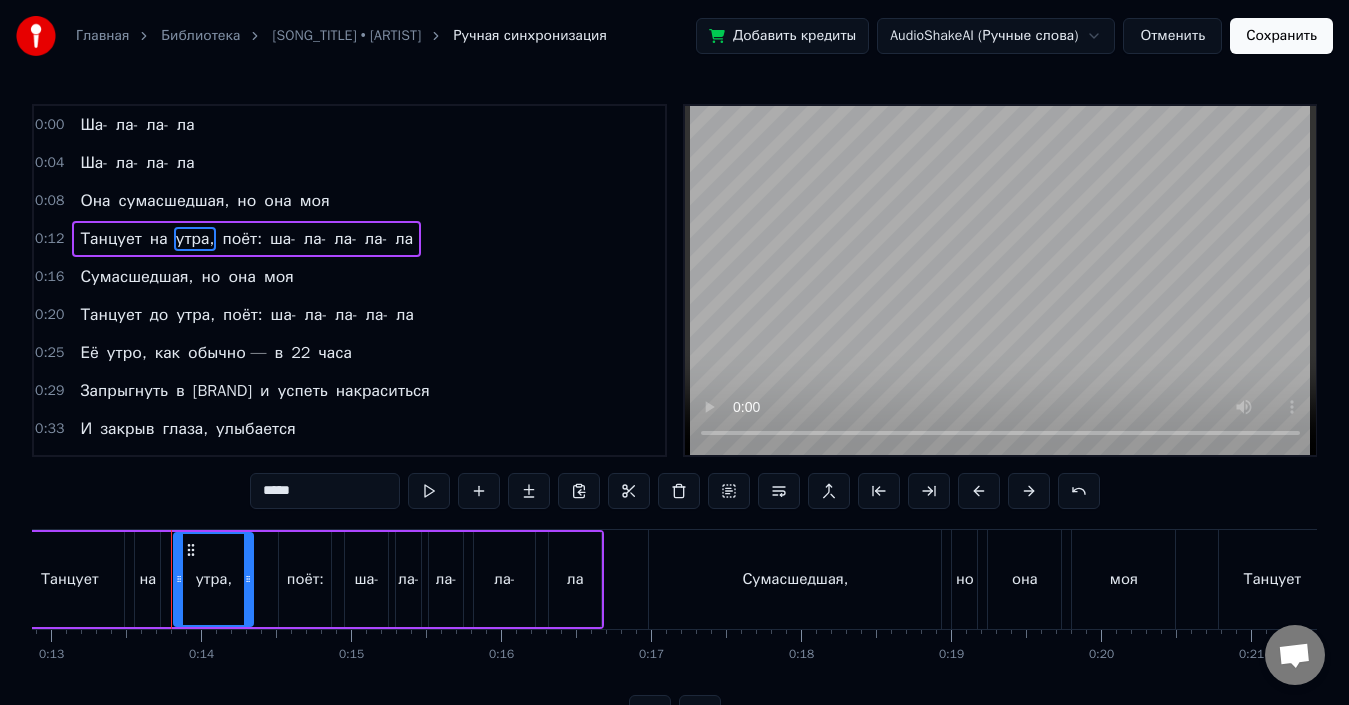 drag, startPoint x: 292, startPoint y: 492, endPoint x: 209, endPoint y: 492, distance: 83 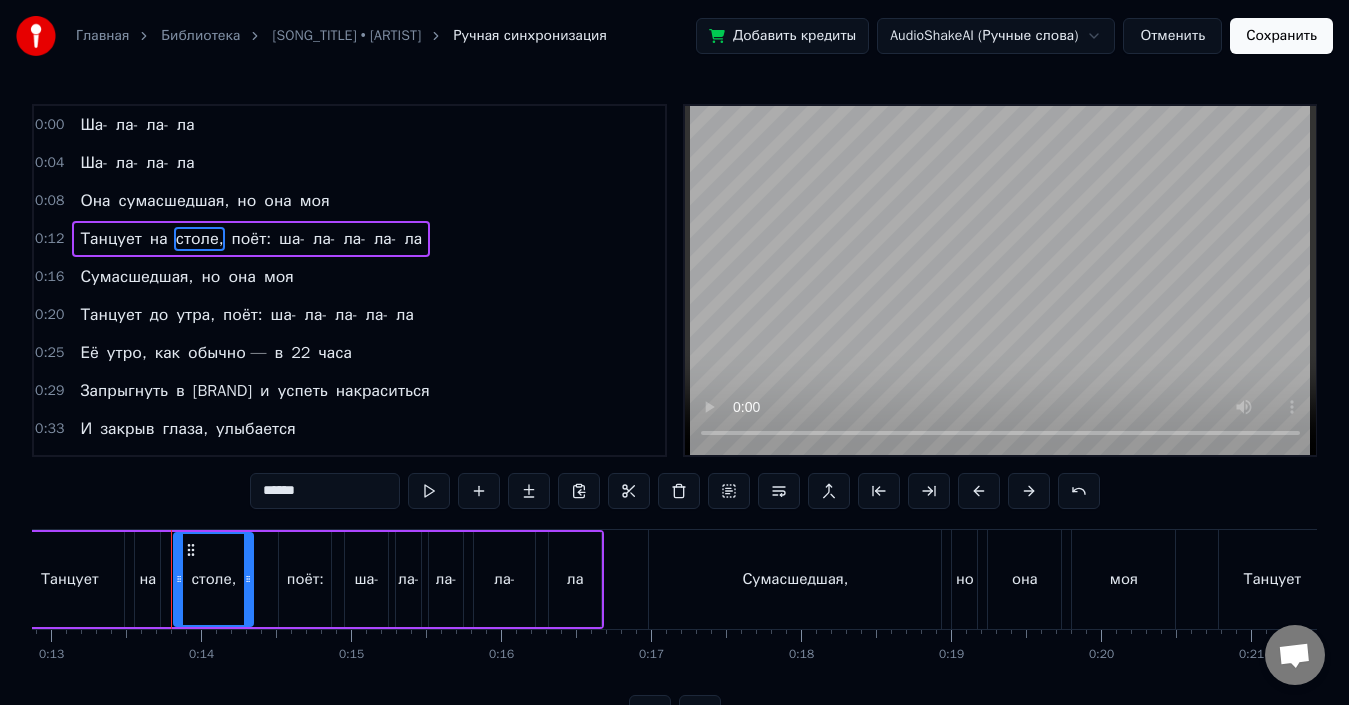 scroll, scrollTop: 100, scrollLeft: 0, axis: vertical 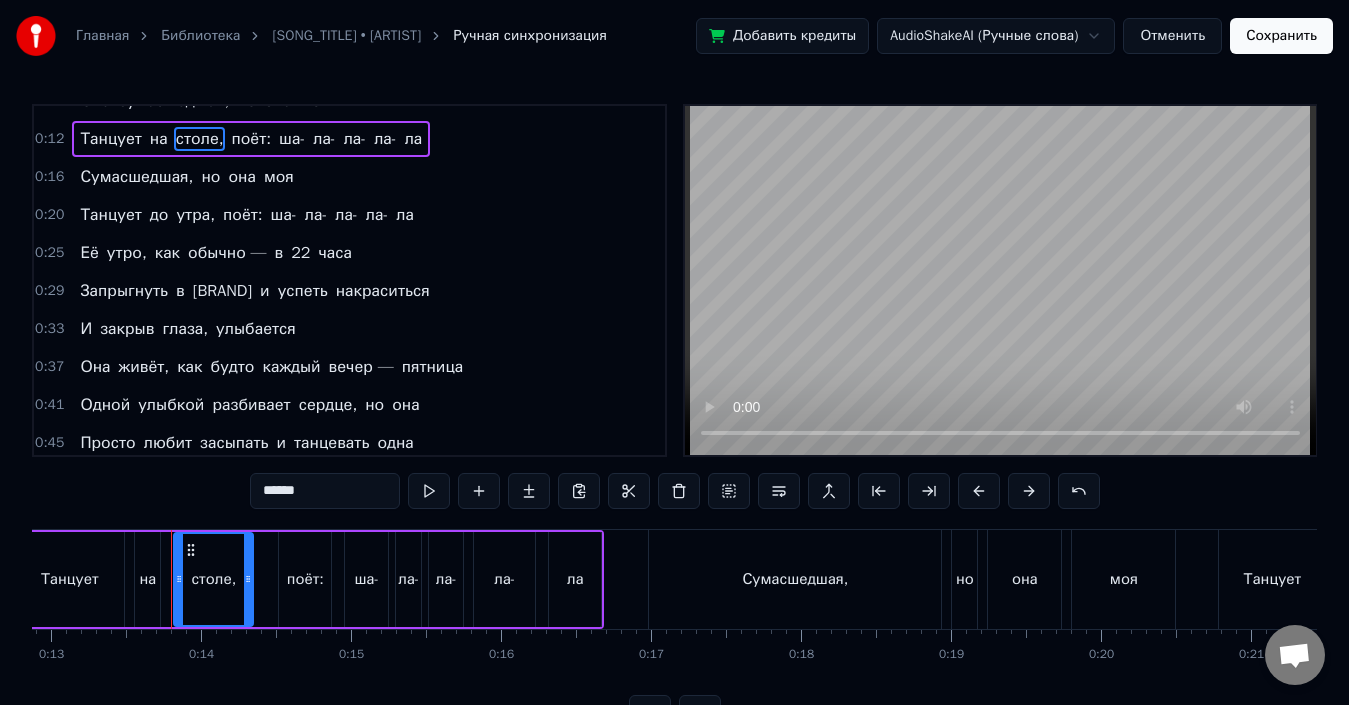 click on "глаза," at bounding box center [185, 329] 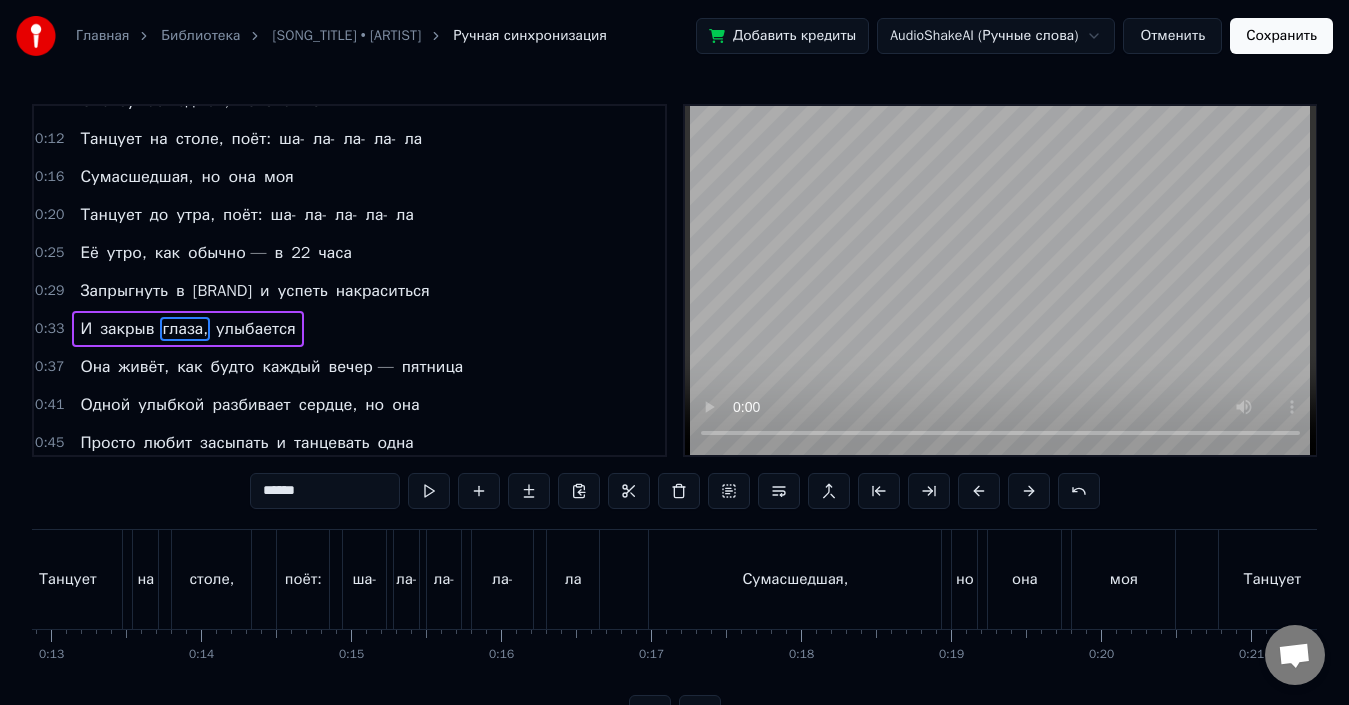 scroll, scrollTop: 148, scrollLeft: 0, axis: vertical 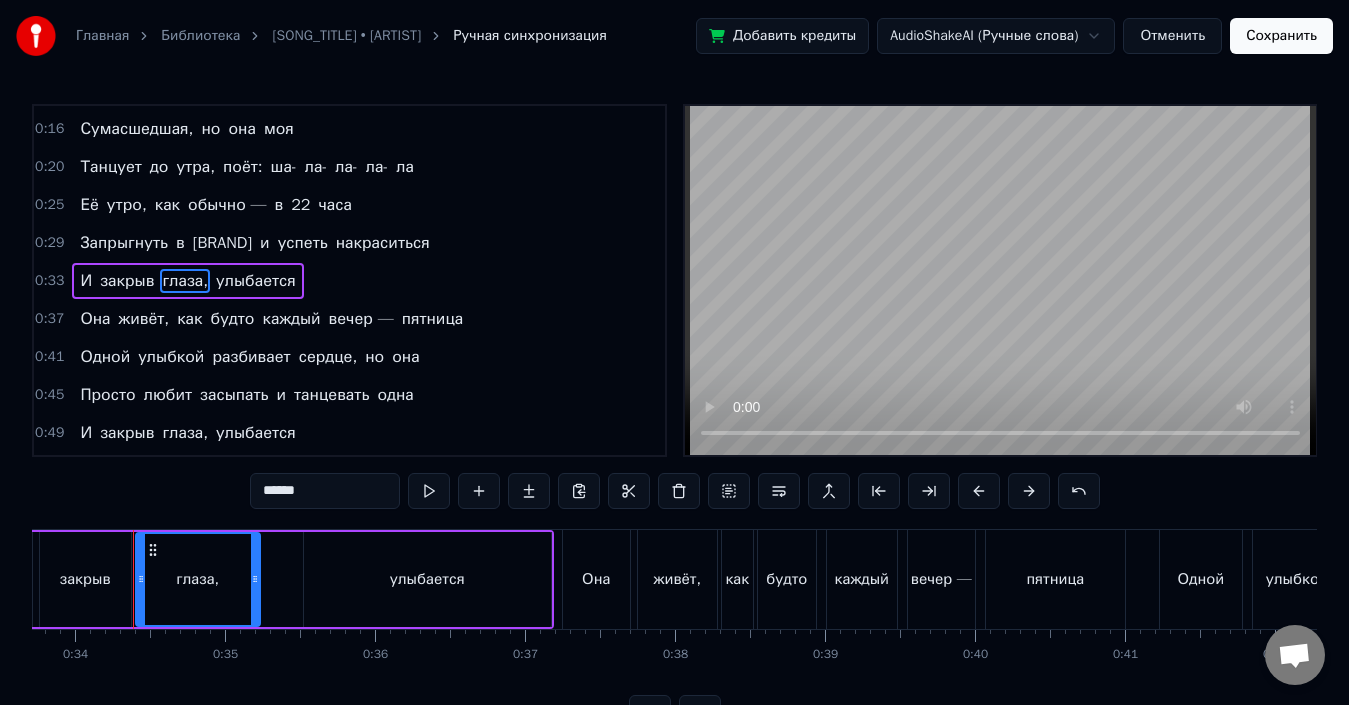 drag, startPoint x: 313, startPoint y: 497, endPoint x: 233, endPoint y: 490, distance: 80.305664 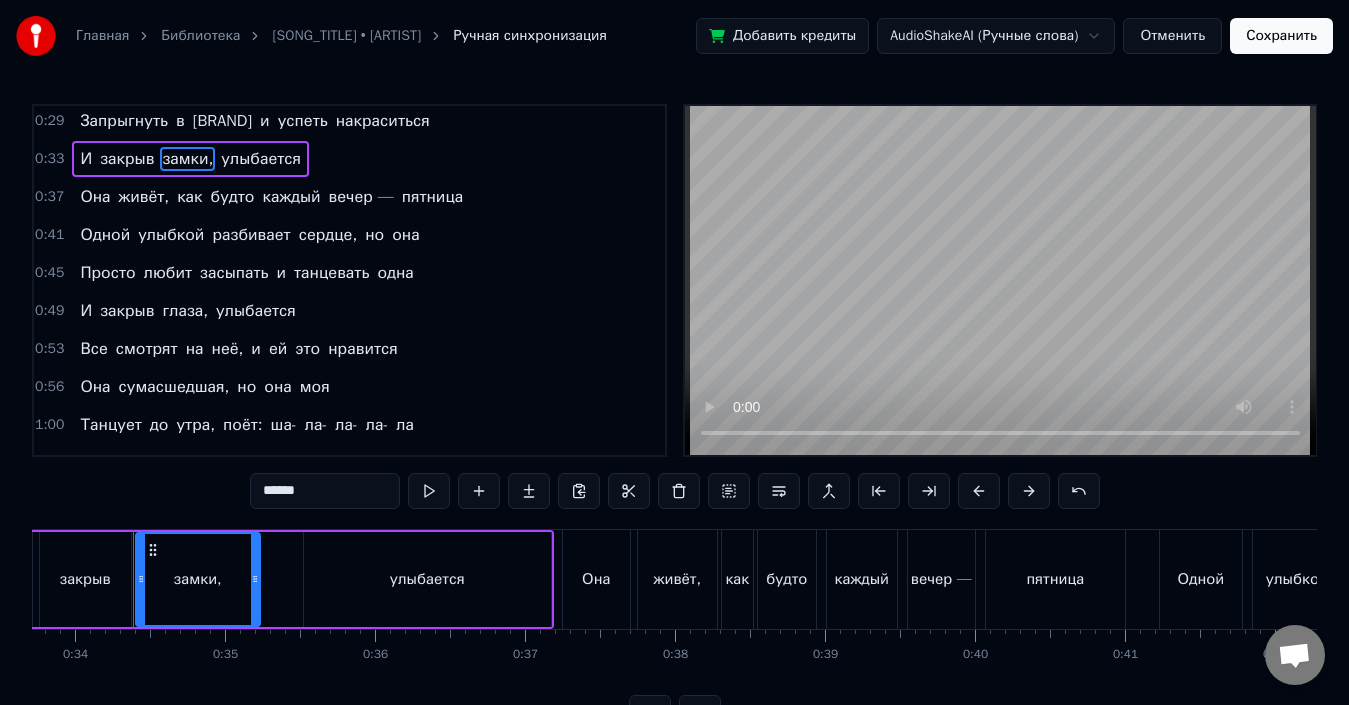 scroll, scrollTop: 235, scrollLeft: 0, axis: vertical 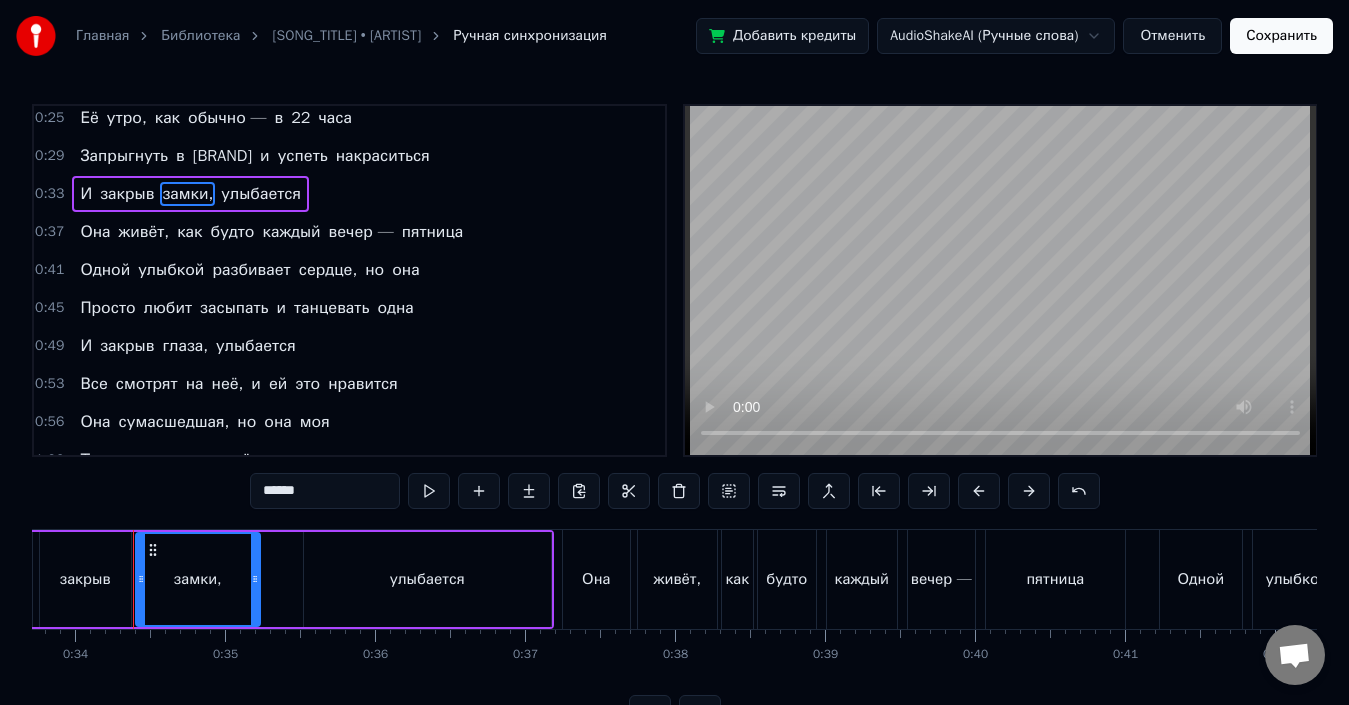 click on "улыбкой" at bounding box center (171, 270) 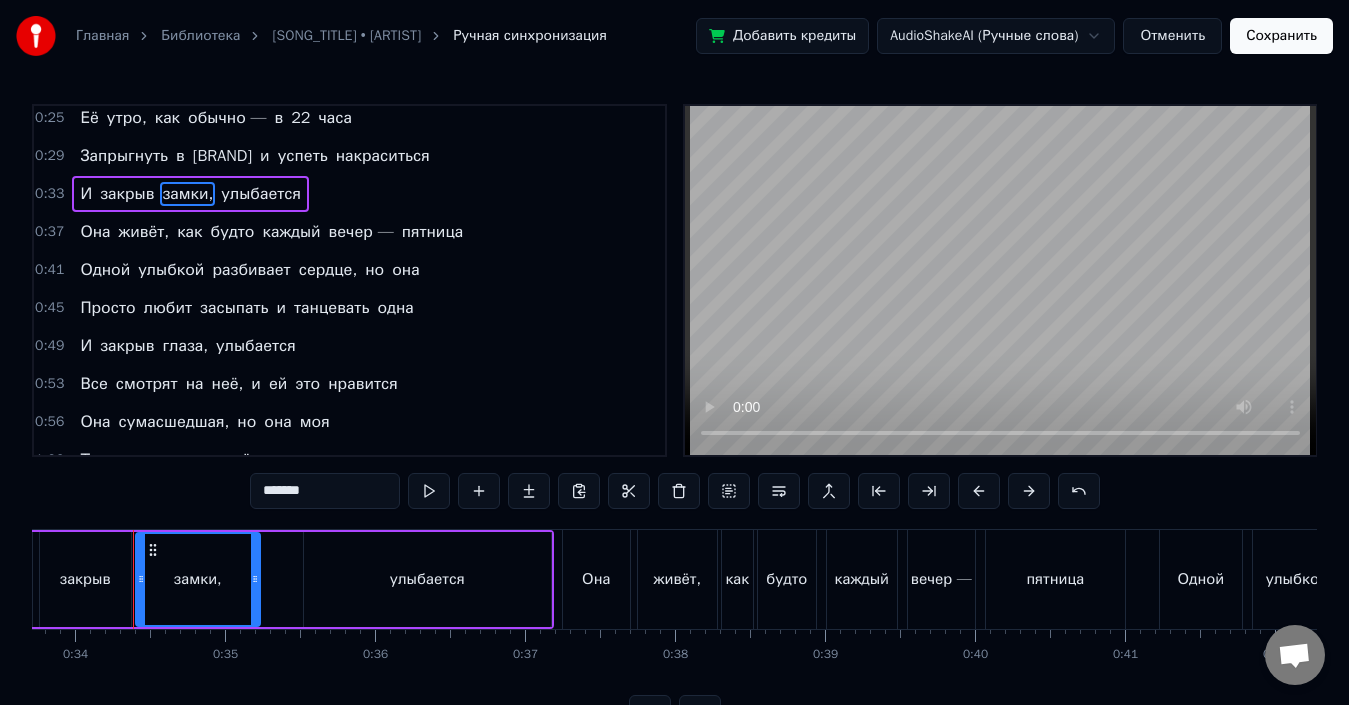 scroll, scrollTop: 224, scrollLeft: 0, axis: vertical 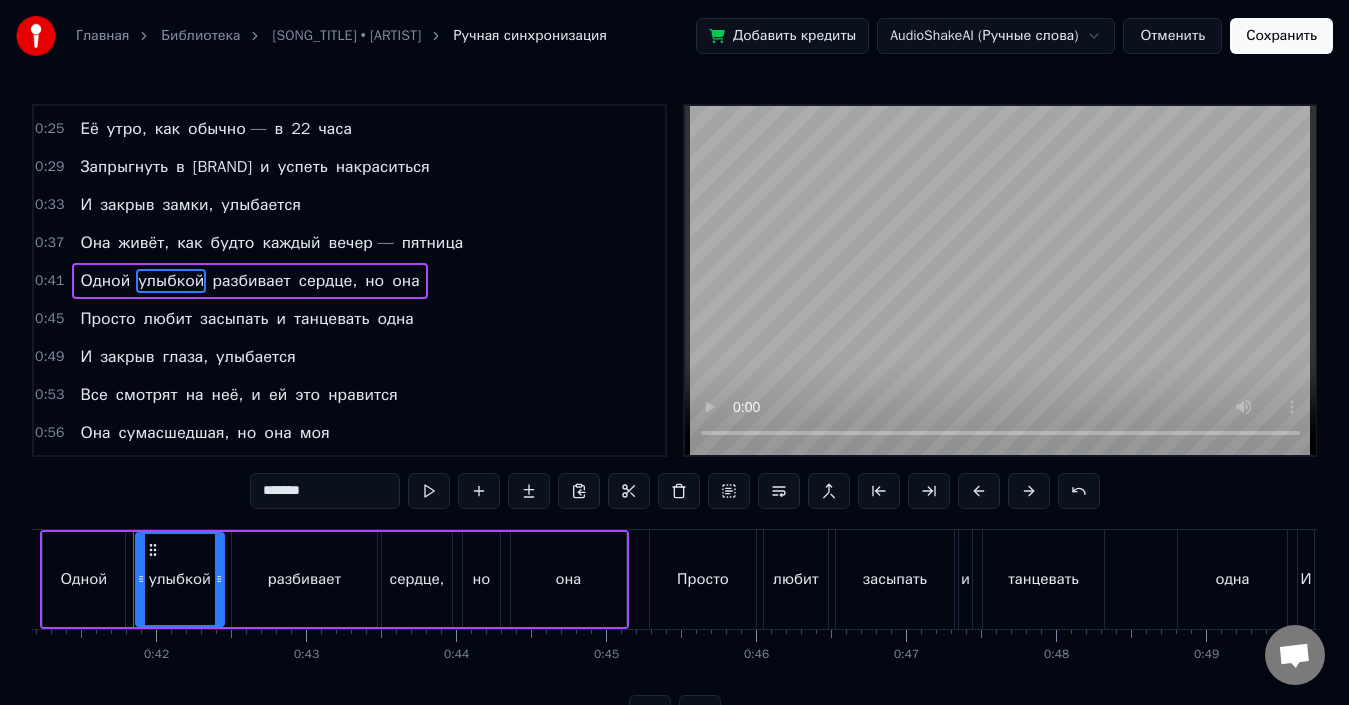 drag, startPoint x: 330, startPoint y: 495, endPoint x: 233, endPoint y: 495, distance: 97 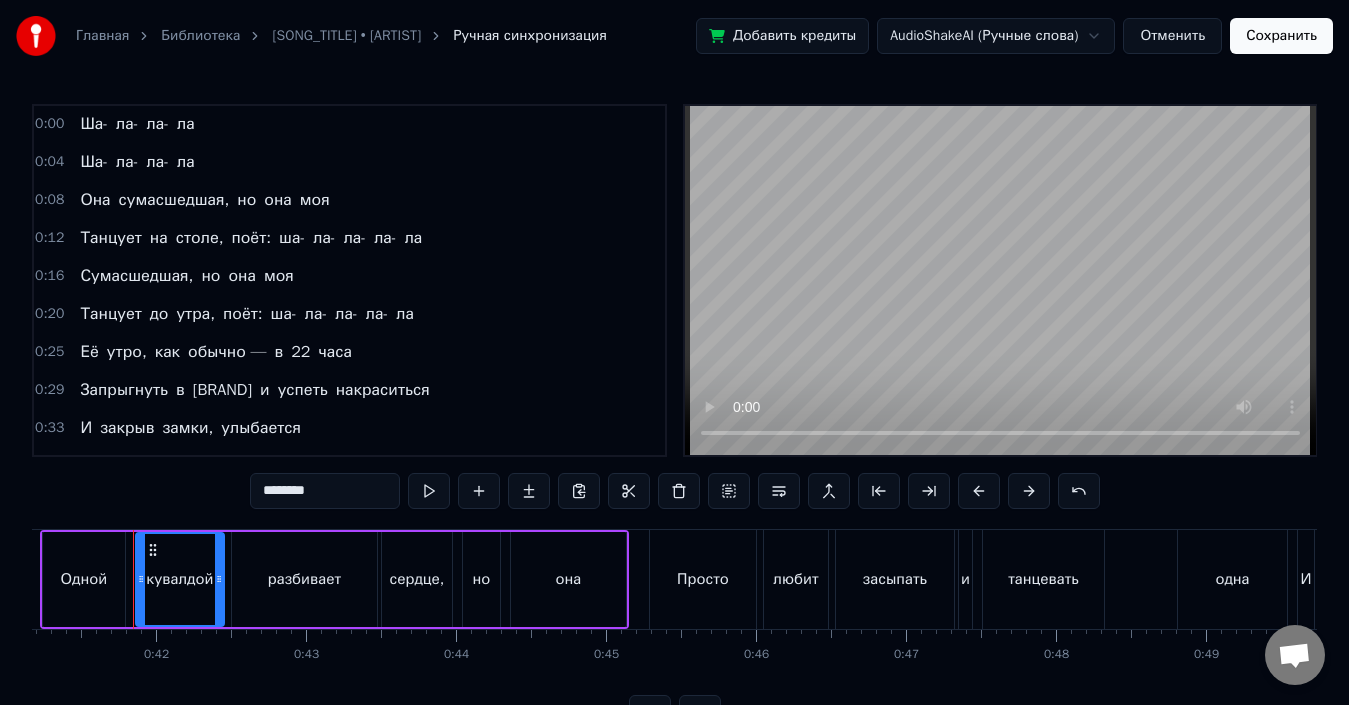 scroll, scrollTop: 0, scrollLeft: 0, axis: both 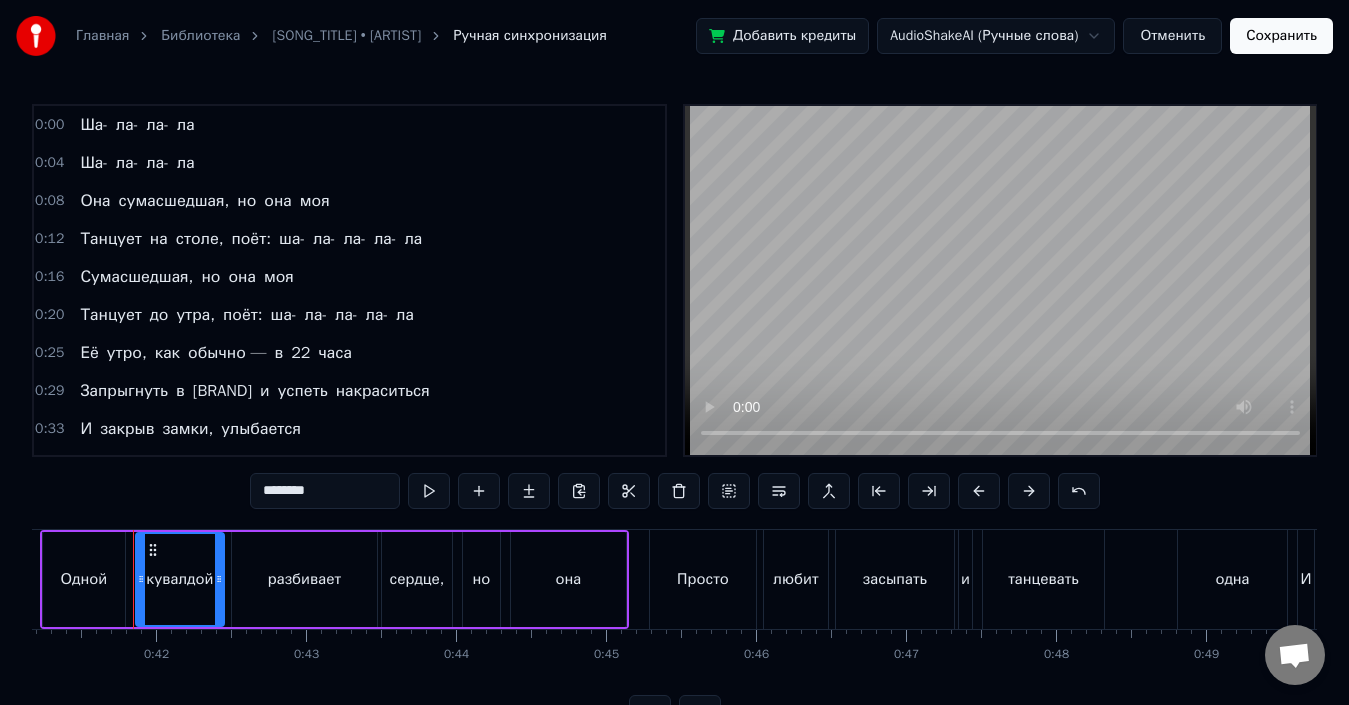 click on "до" at bounding box center (159, 315) 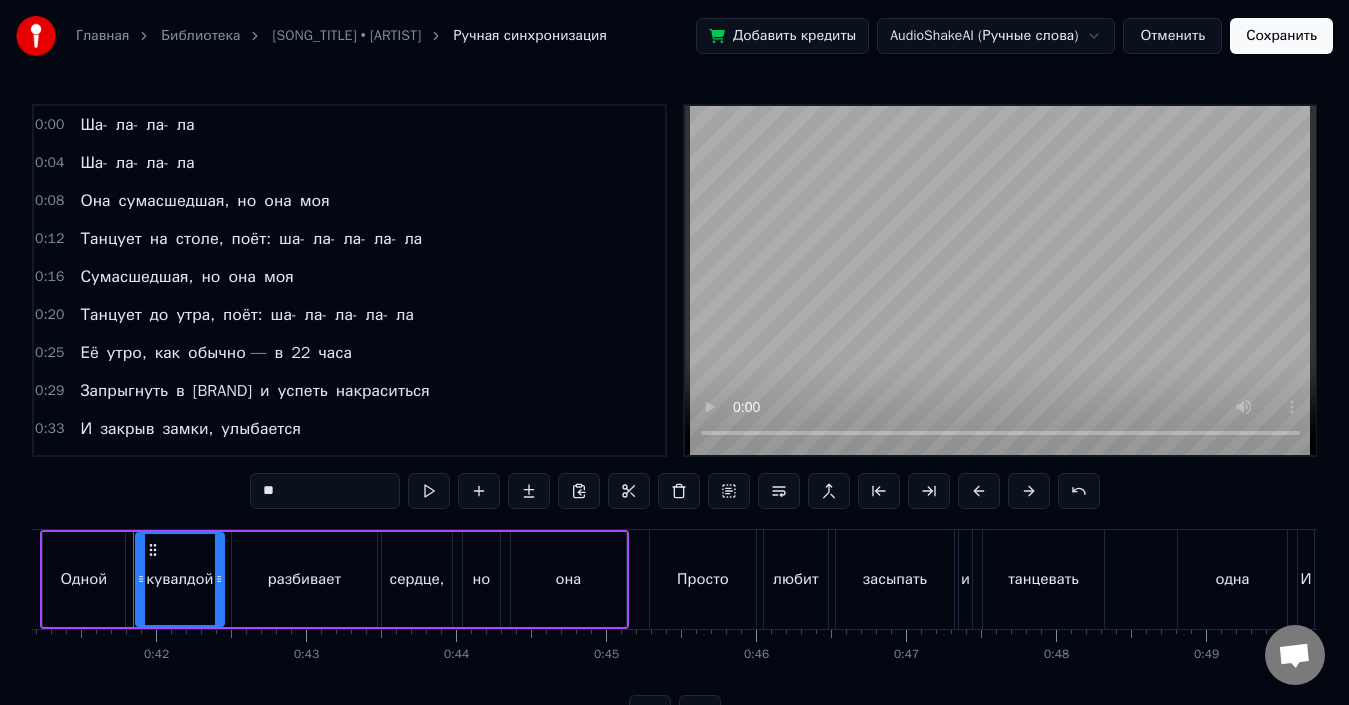 scroll, scrollTop: 32, scrollLeft: 0, axis: vertical 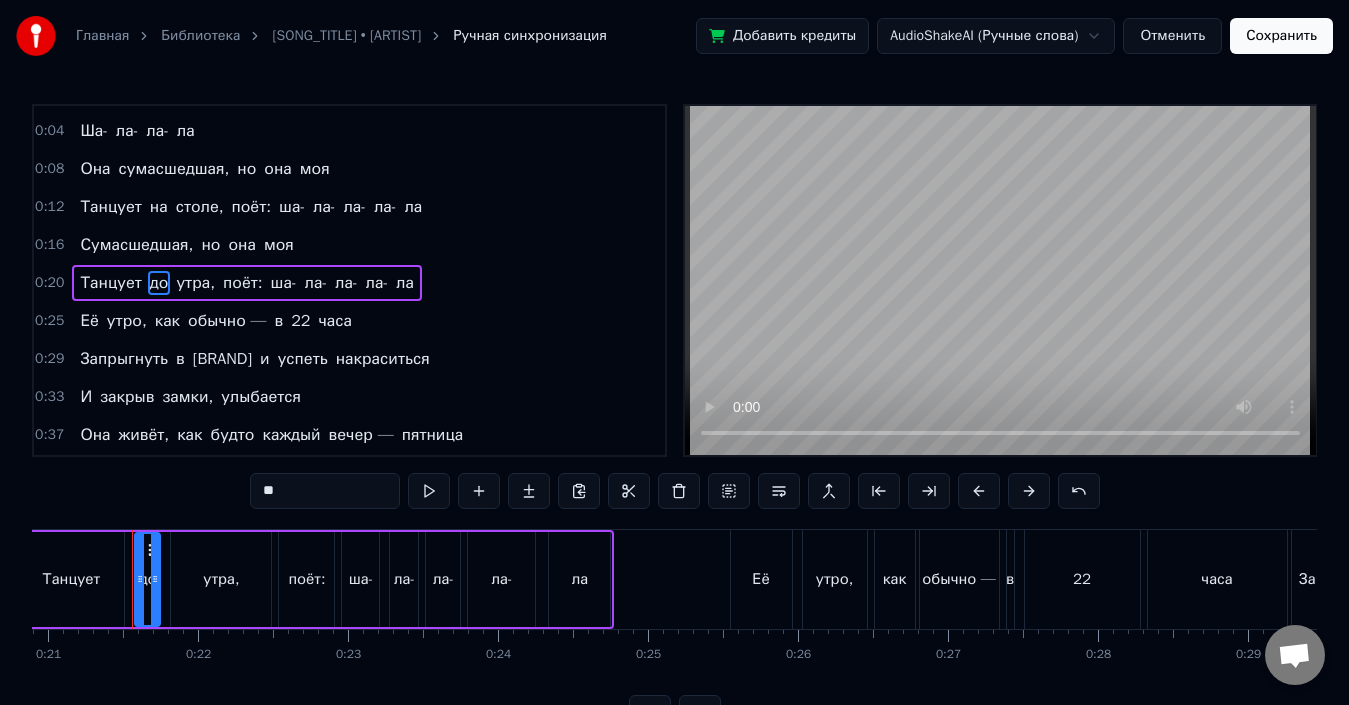 drag, startPoint x: 279, startPoint y: 493, endPoint x: 245, endPoint y: 491, distance: 34.058773 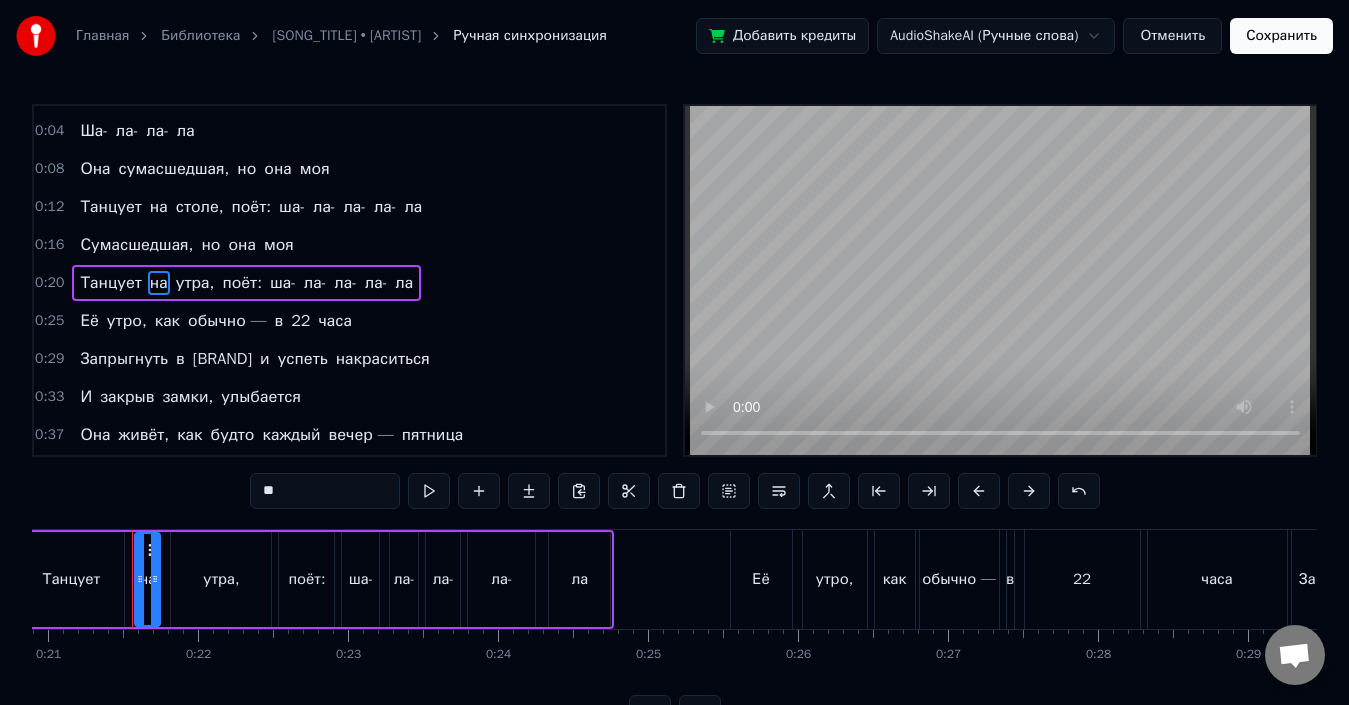 click on "утра," at bounding box center (195, 283) 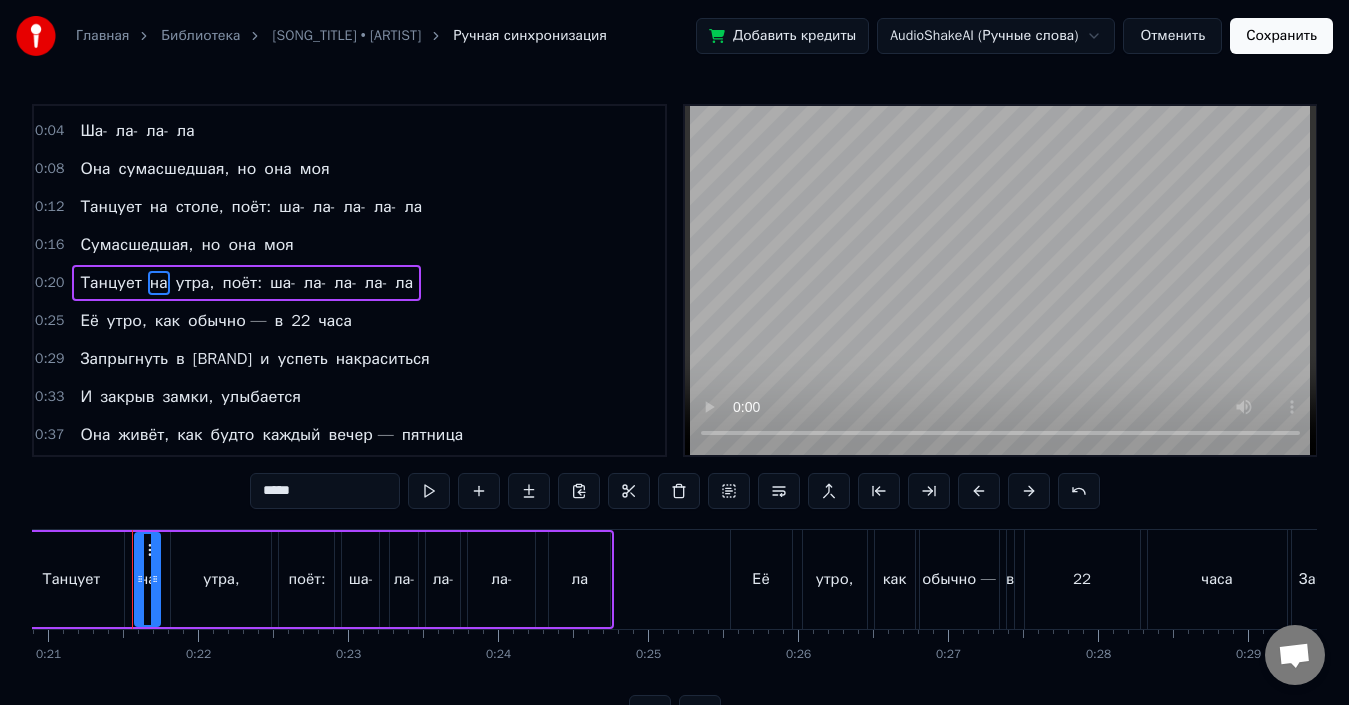 scroll, scrollTop: 34, scrollLeft: 0, axis: vertical 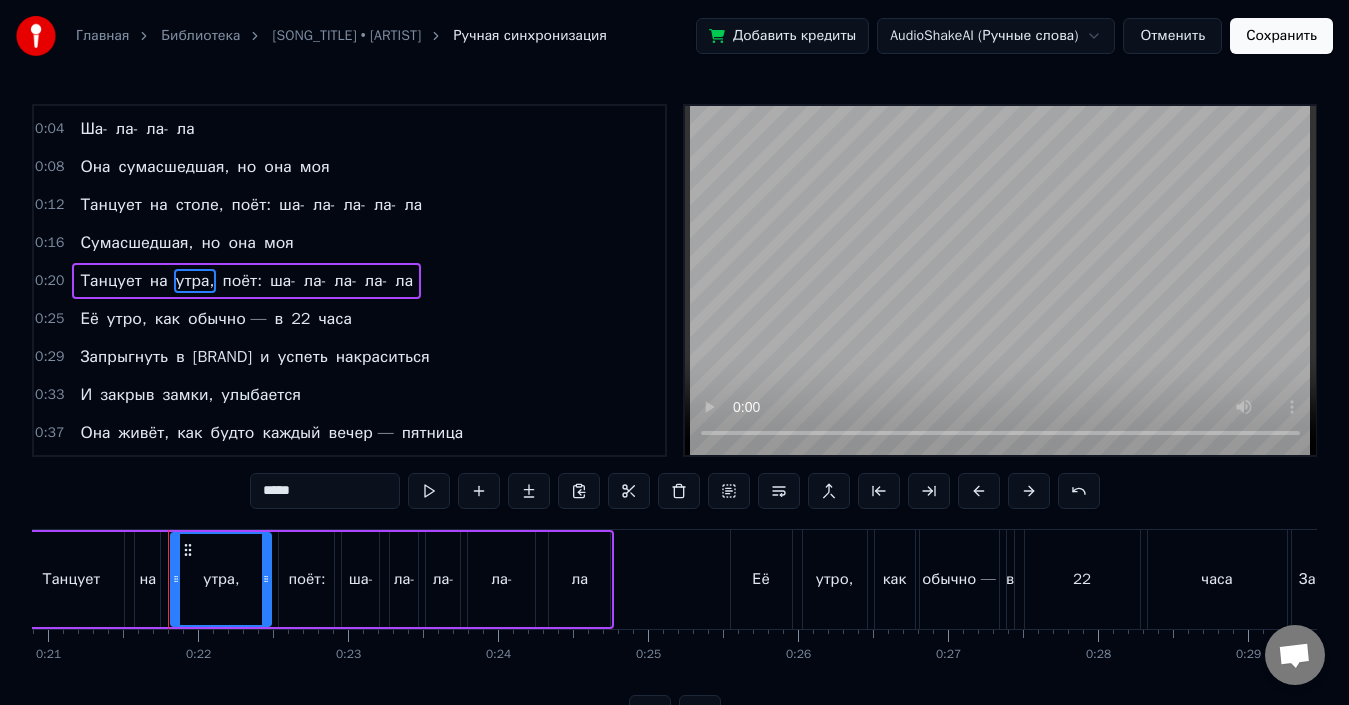 drag, startPoint x: 302, startPoint y: 491, endPoint x: 190, endPoint y: 489, distance: 112.01785 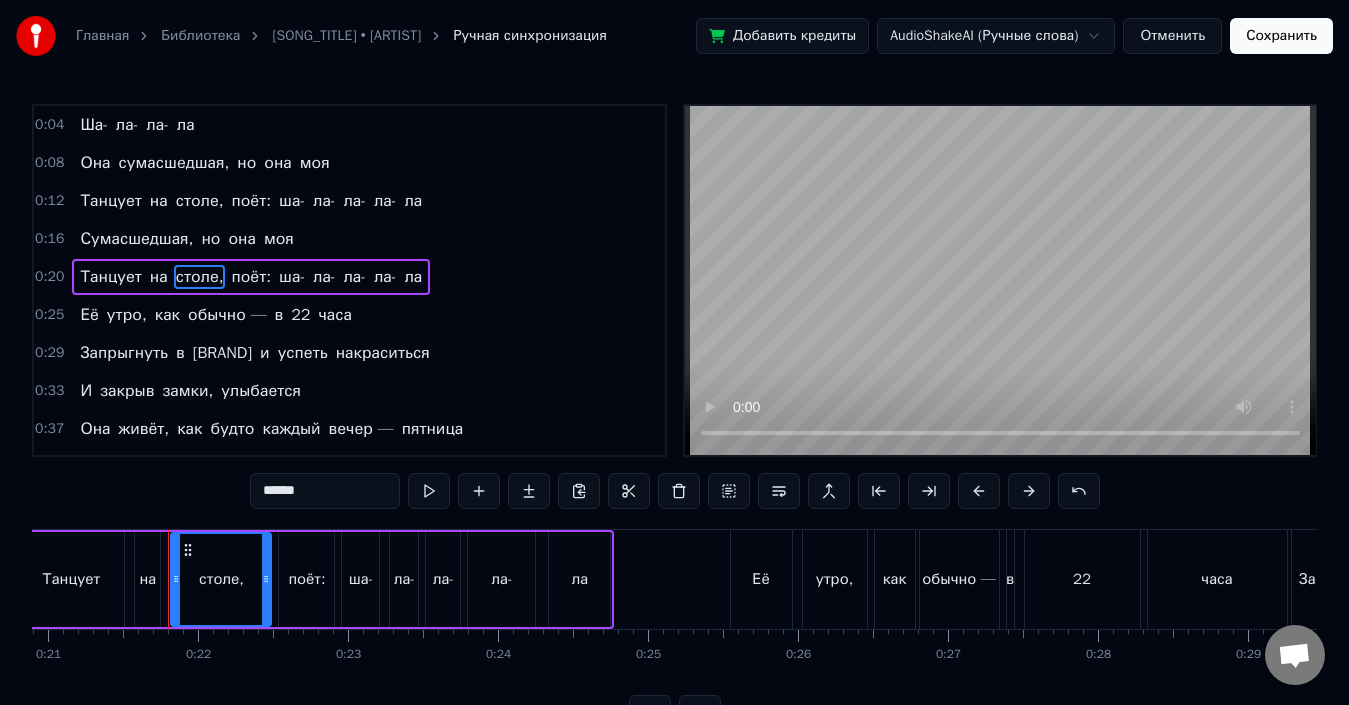 scroll, scrollTop: 0, scrollLeft: 0, axis: both 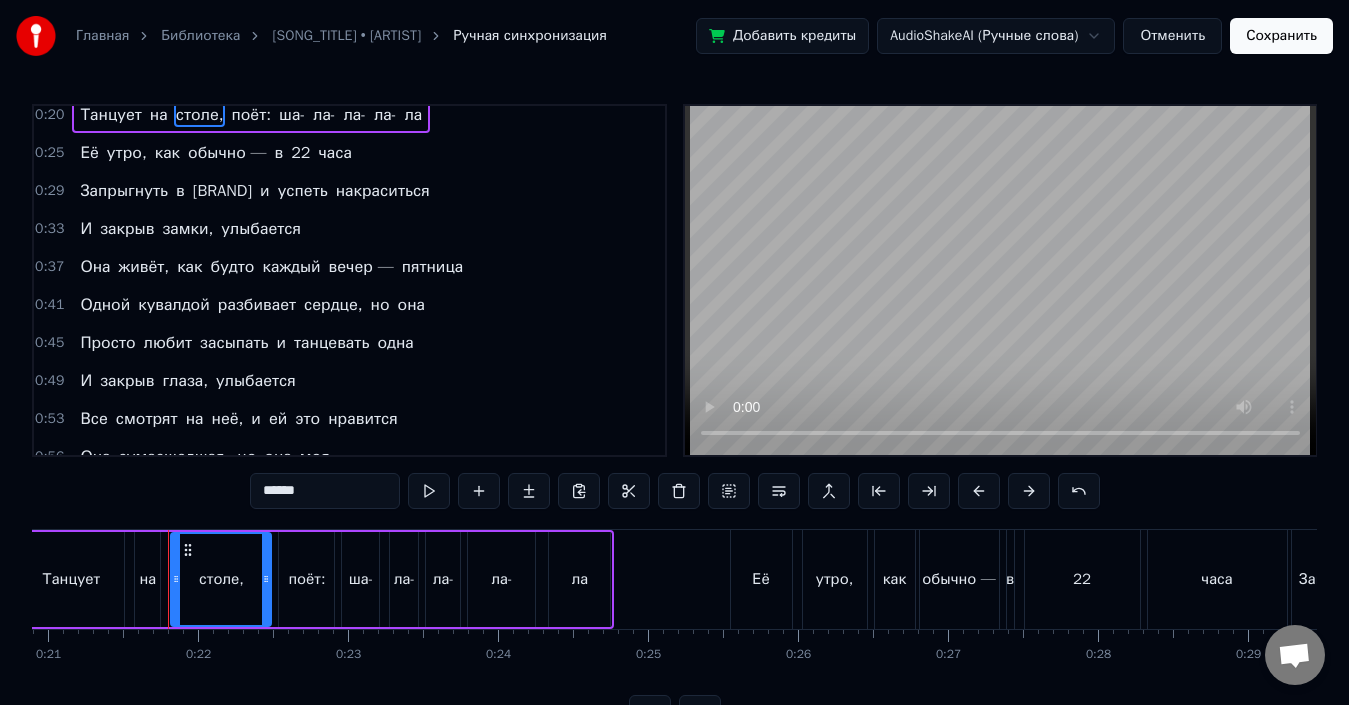 click on "пятница" at bounding box center [433, 267] 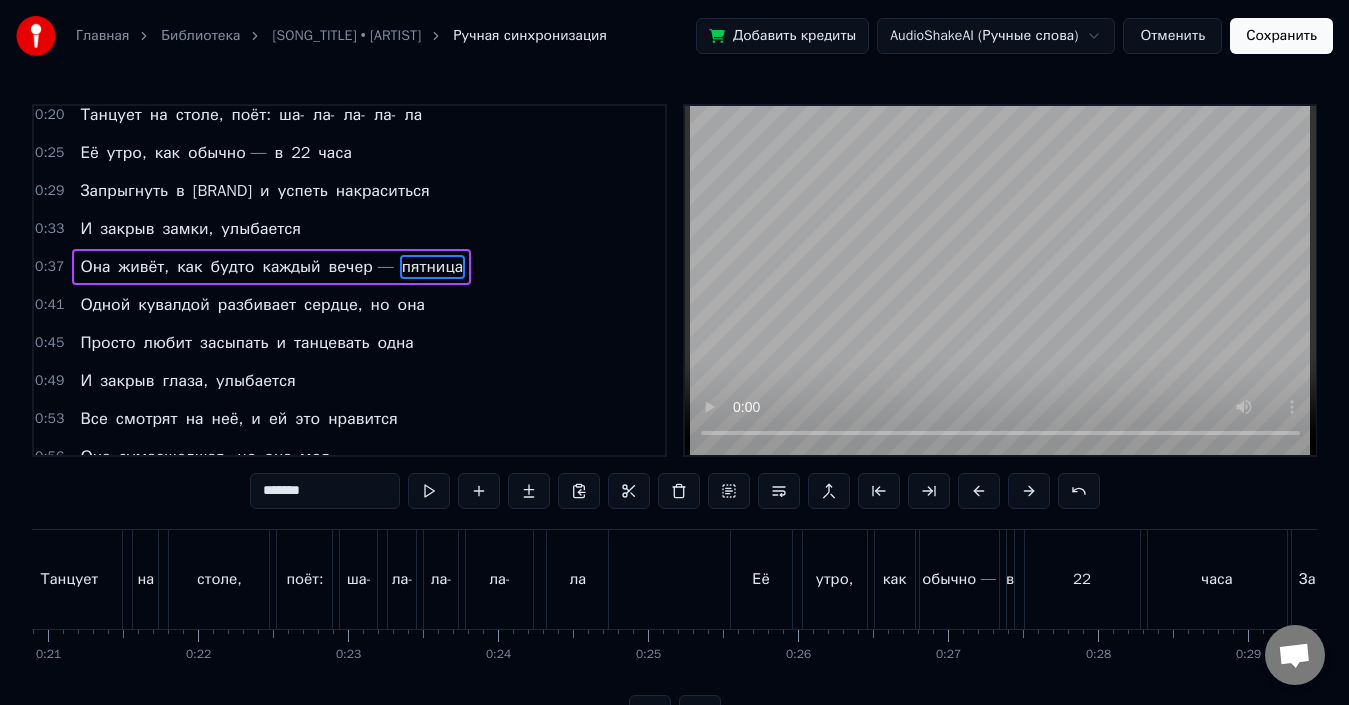 scroll, scrollTop: 186, scrollLeft: 0, axis: vertical 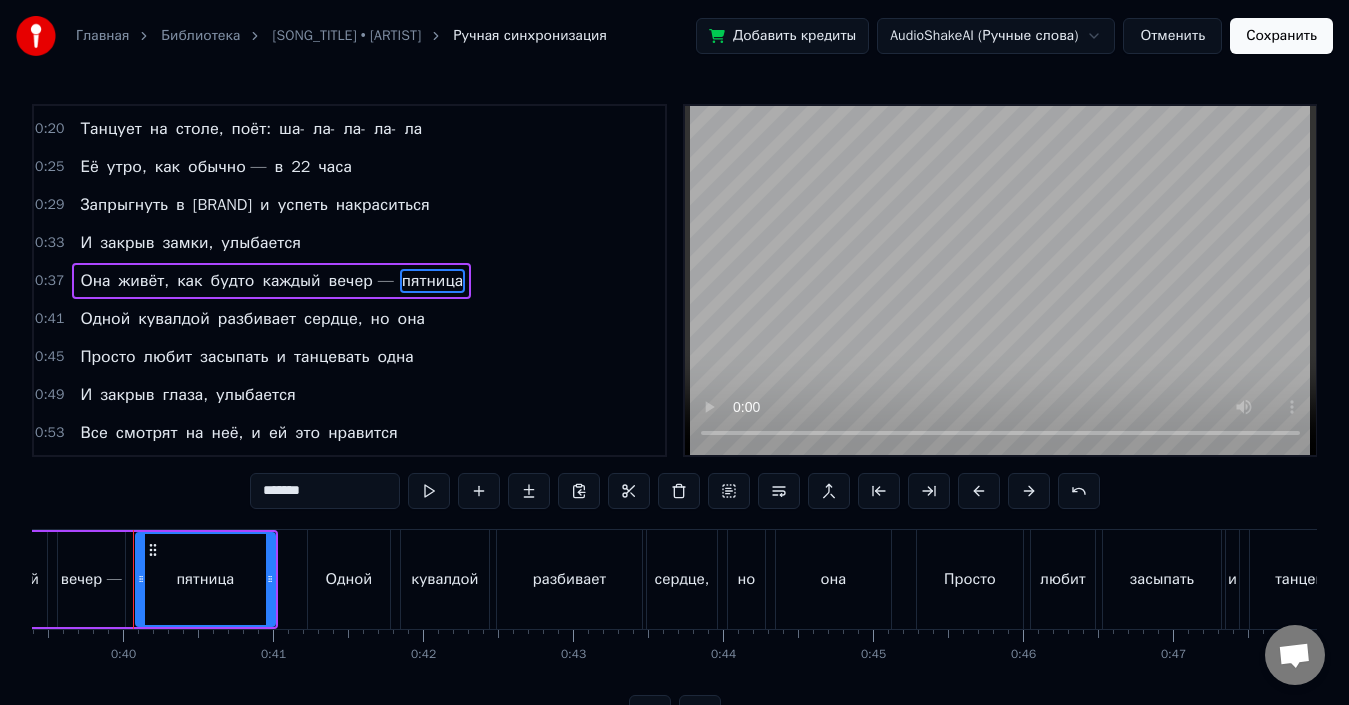 drag, startPoint x: 325, startPoint y: 484, endPoint x: 203, endPoint y: 493, distance: 122.33152 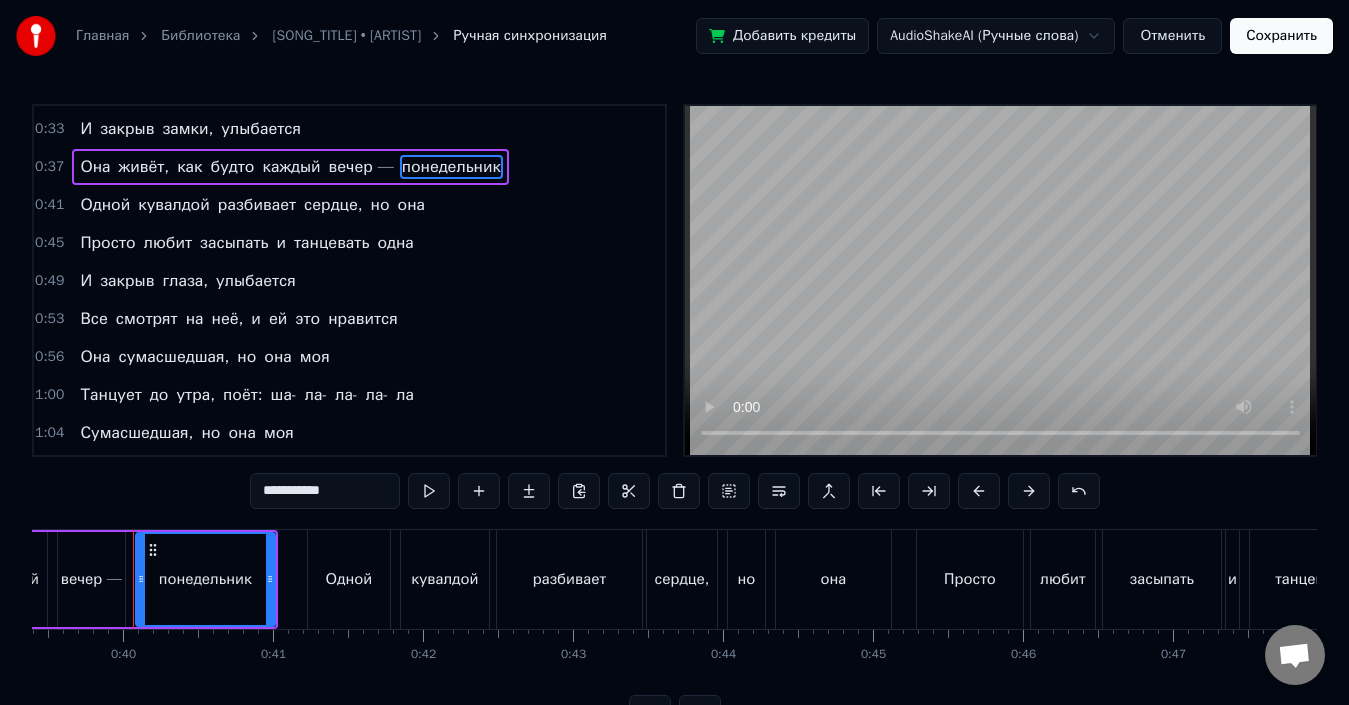 scroll, scrollTop: 335, scrollLeft: 0, axis: vertical 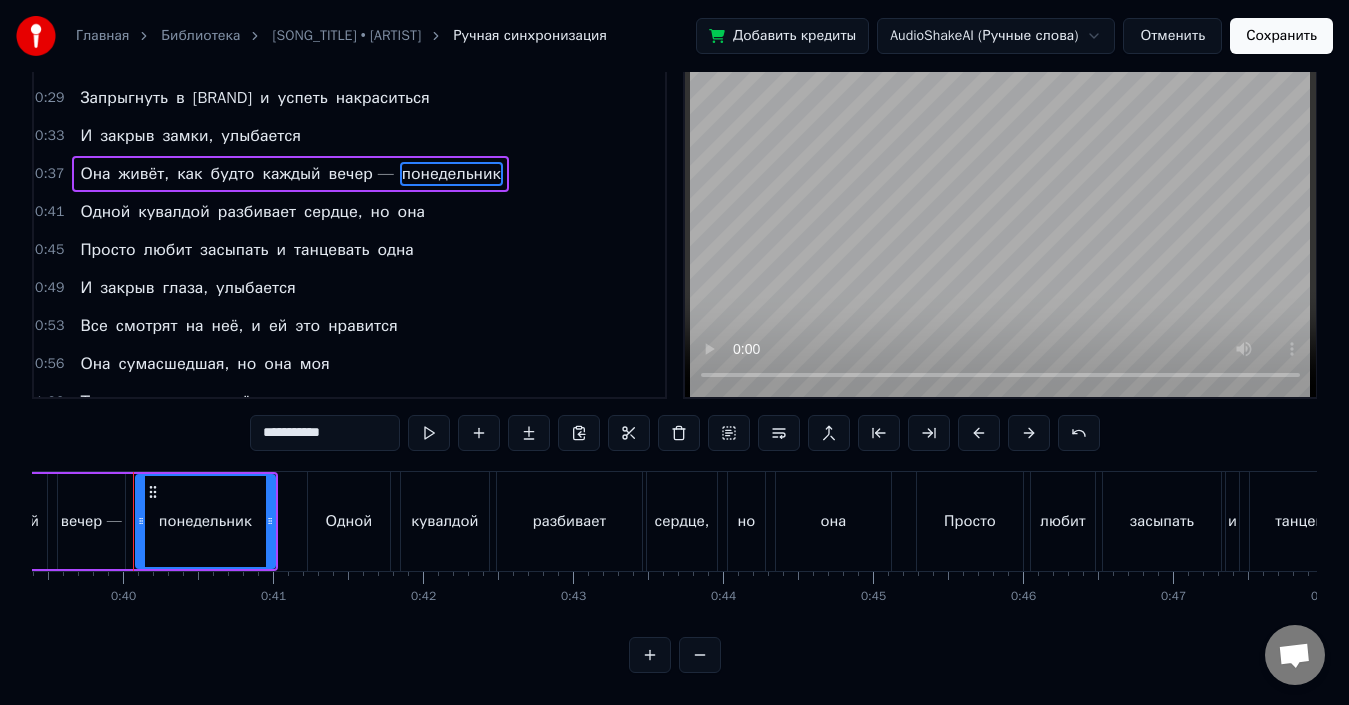 click on "глаза," at bounding box center (185, 288) 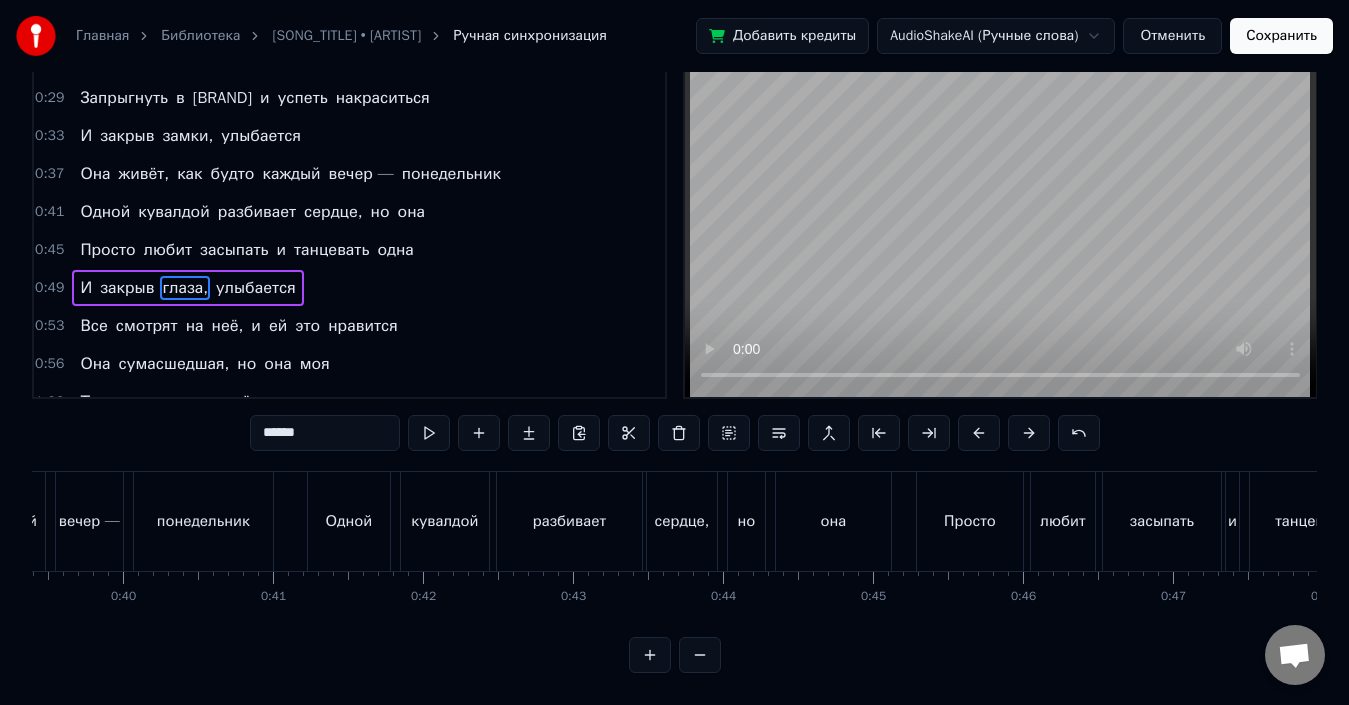 scroll, scrollTop: 66, scrollLeft: 0, axis: vertical 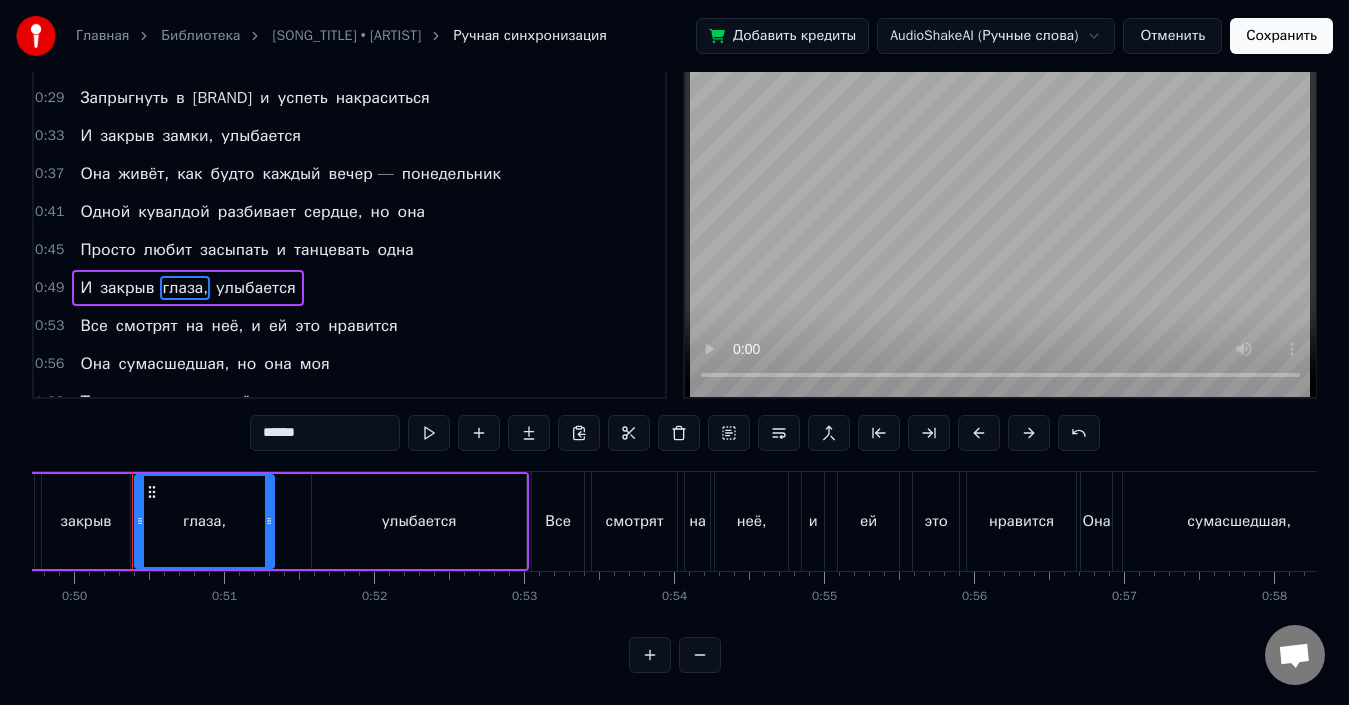 drag, startPoint x: 312, startPoint y: 430, endPoint x: 226, endPoint y: 404, distance: 89.84431 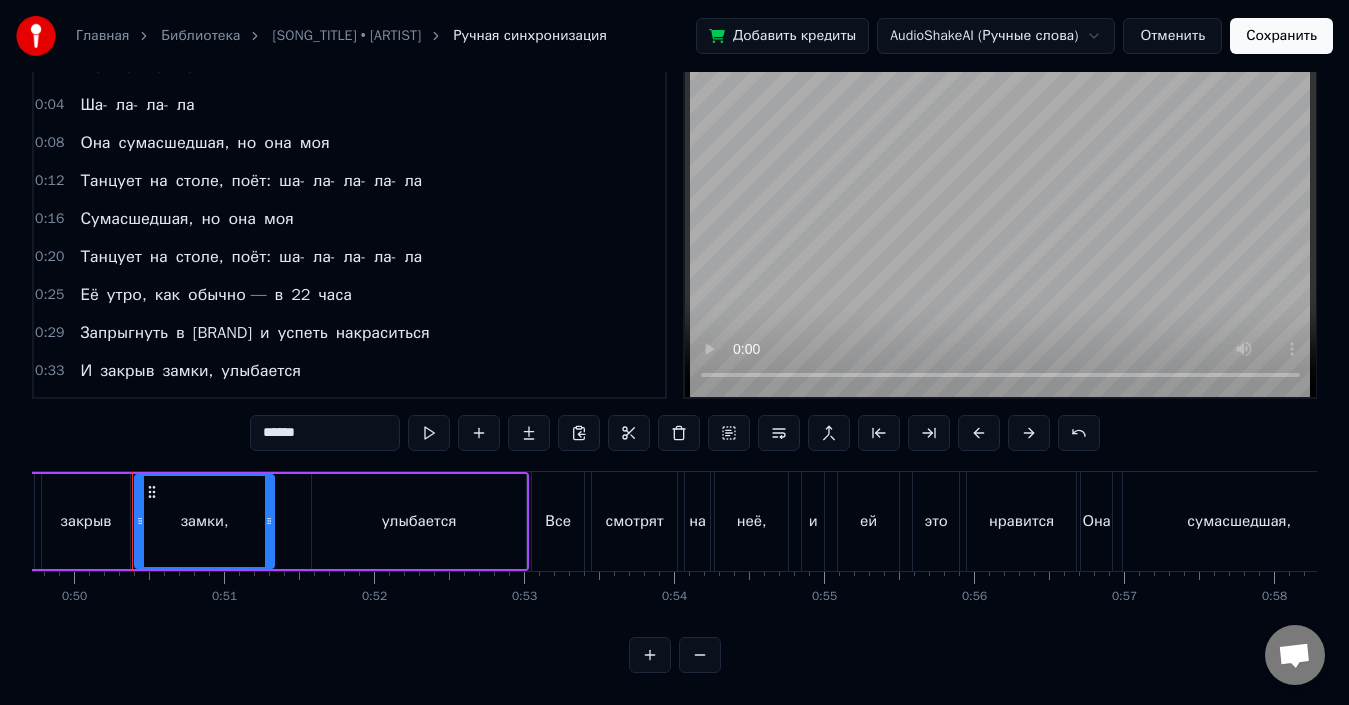 scroll, scrollTop: 100, scrollLeft: 0, axis: vertical 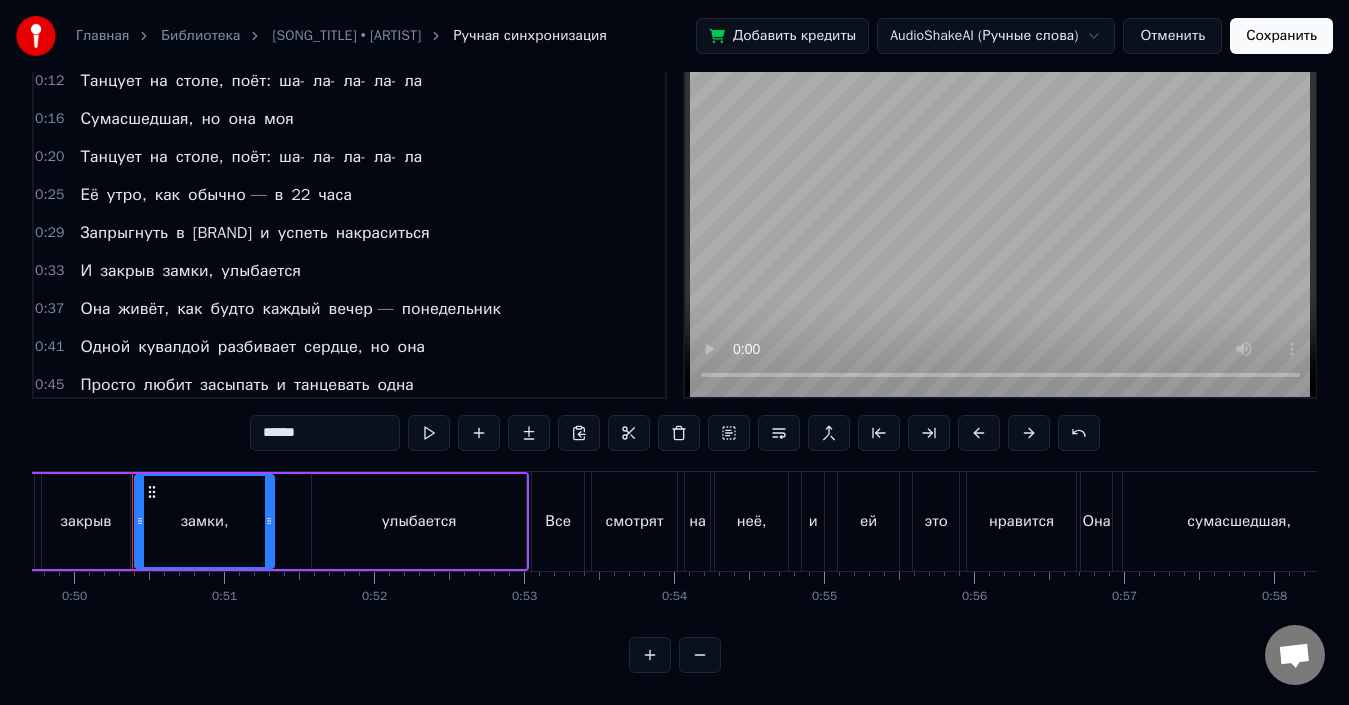 click on "накраситься" at bounding box center (383, 233) 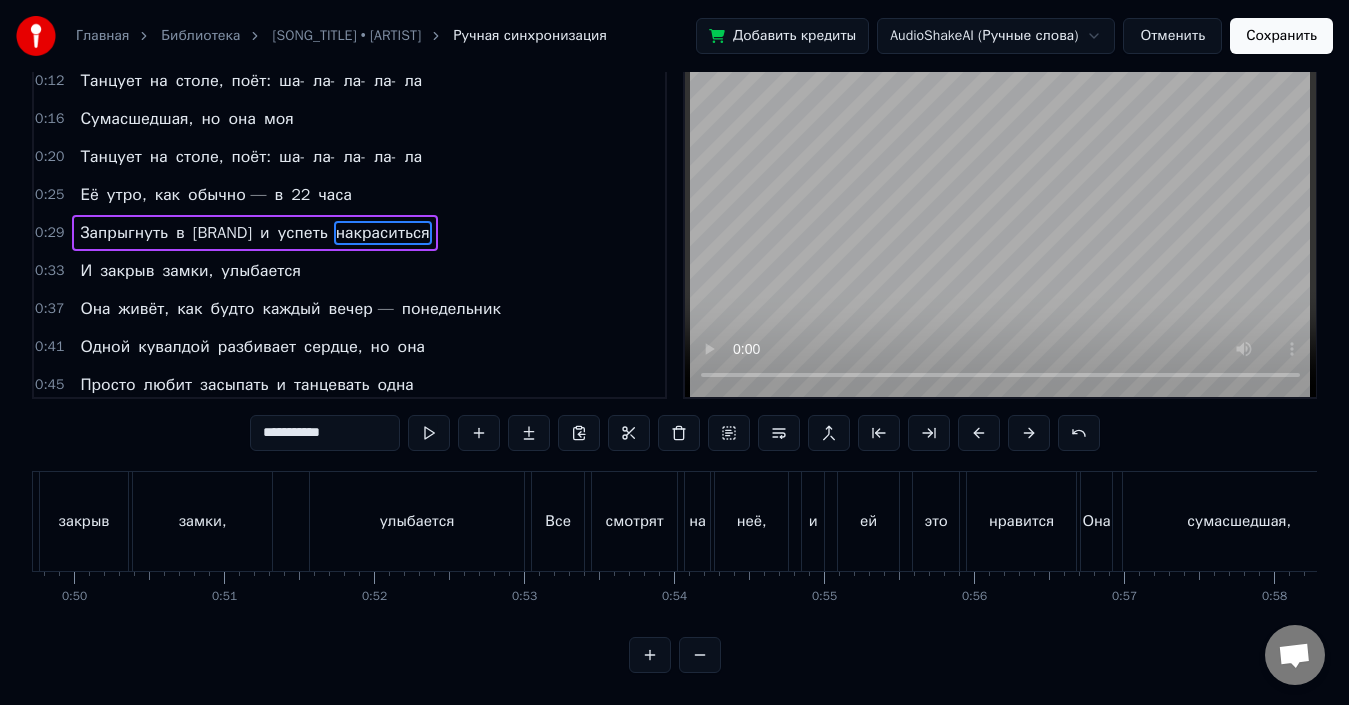 scroll, scrollTop: 0, scrollLeft: 0, axis: both 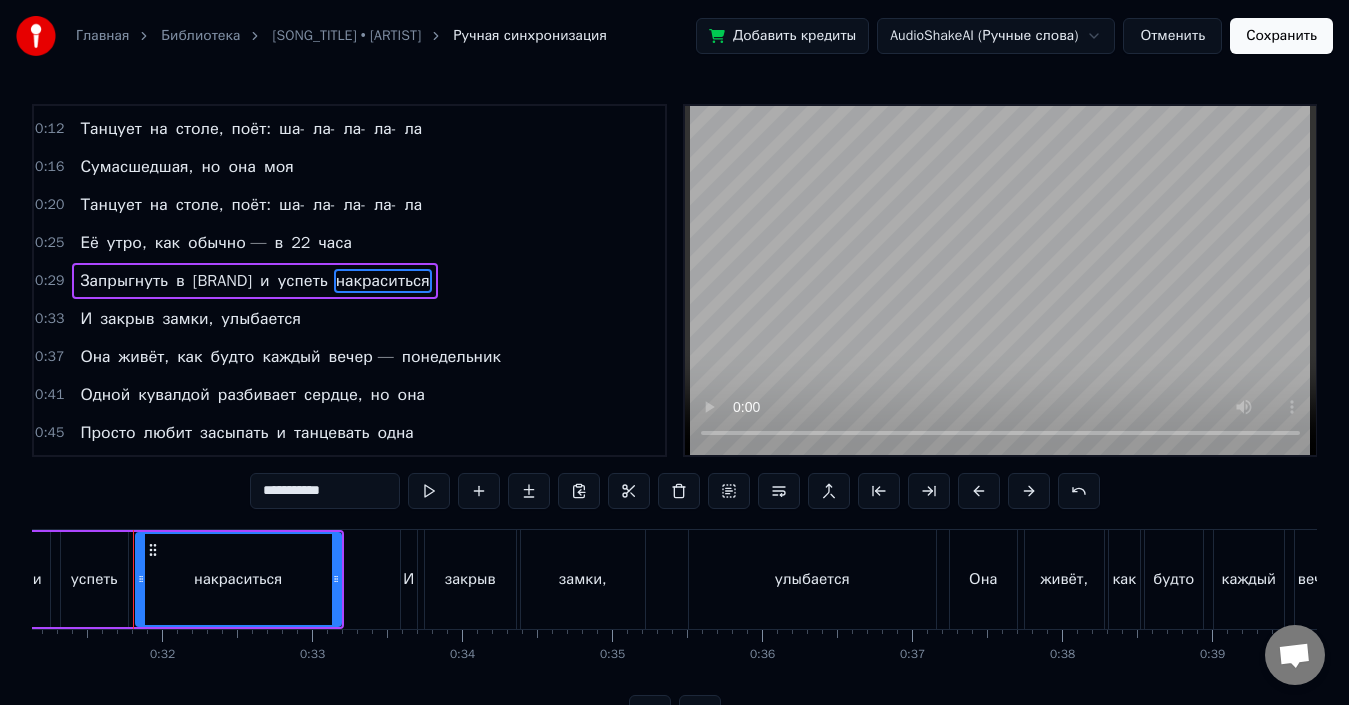 drag, startPoint x: 315, startPoint y: 493, endPoint x: 232, endPoint y: 501, distance: 83.38465 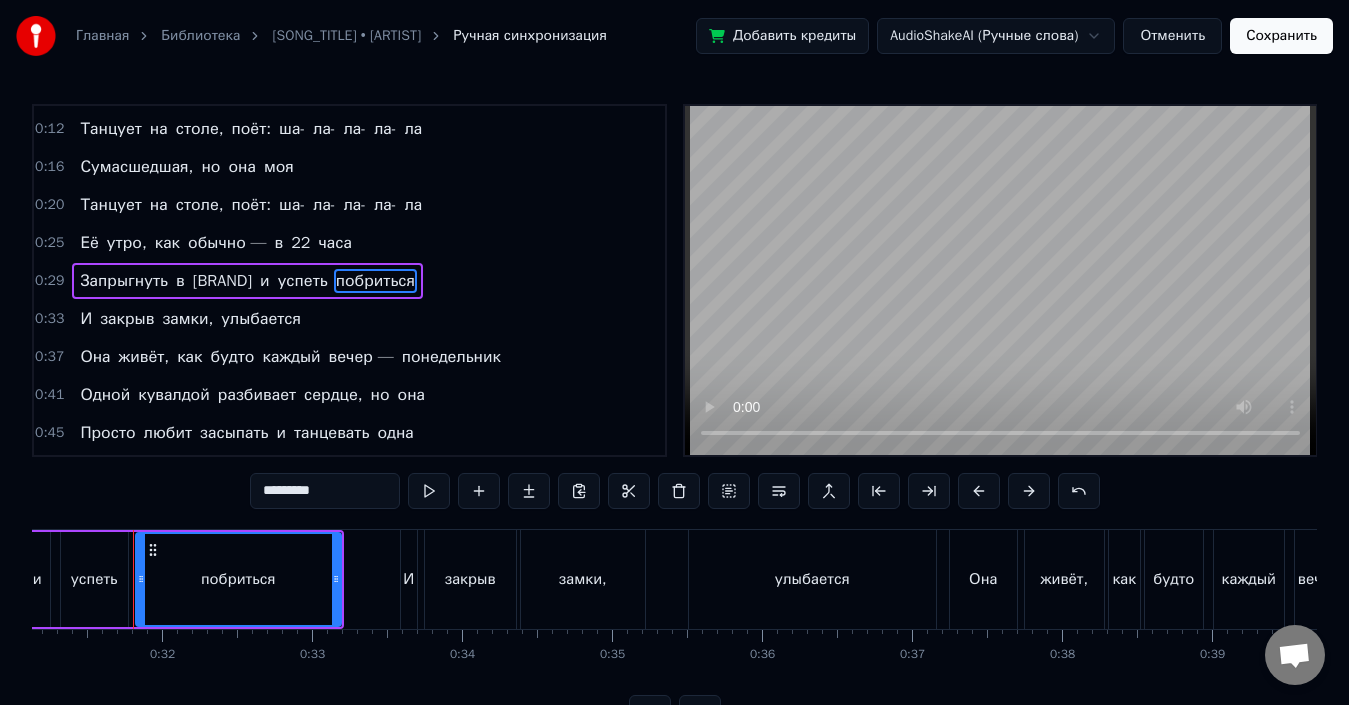 type on "*********" 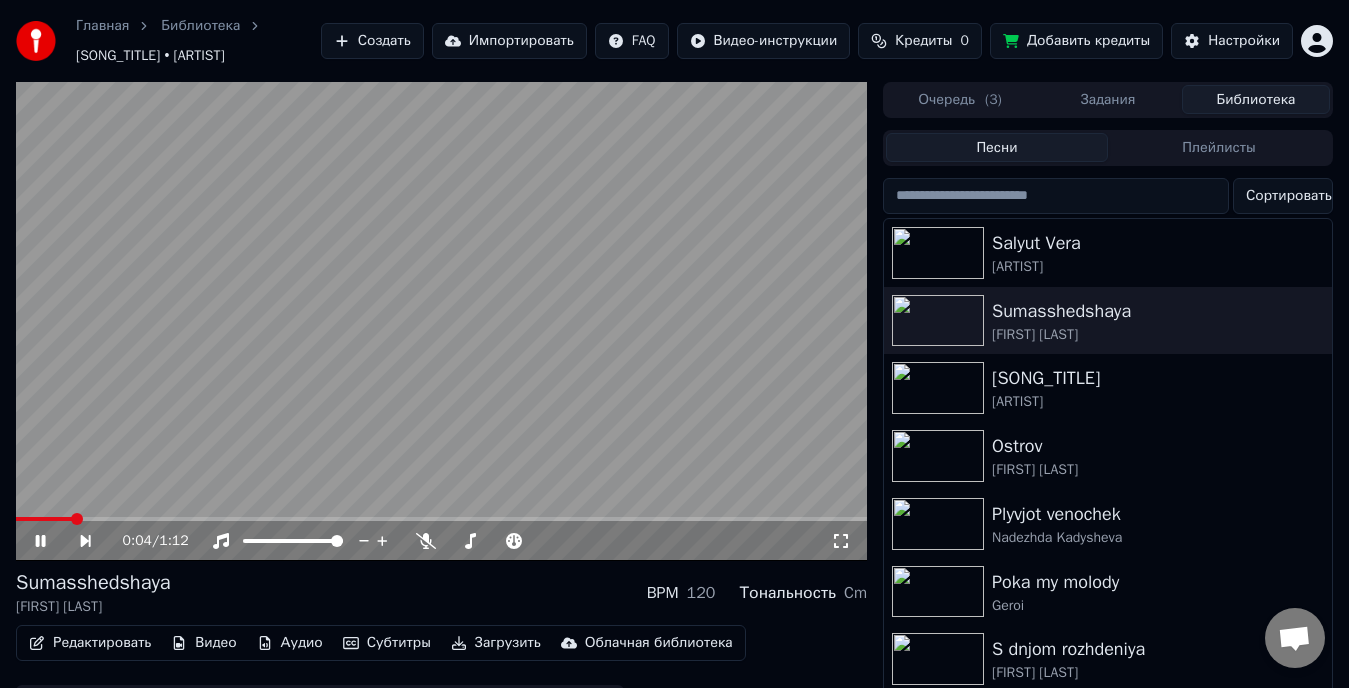 click 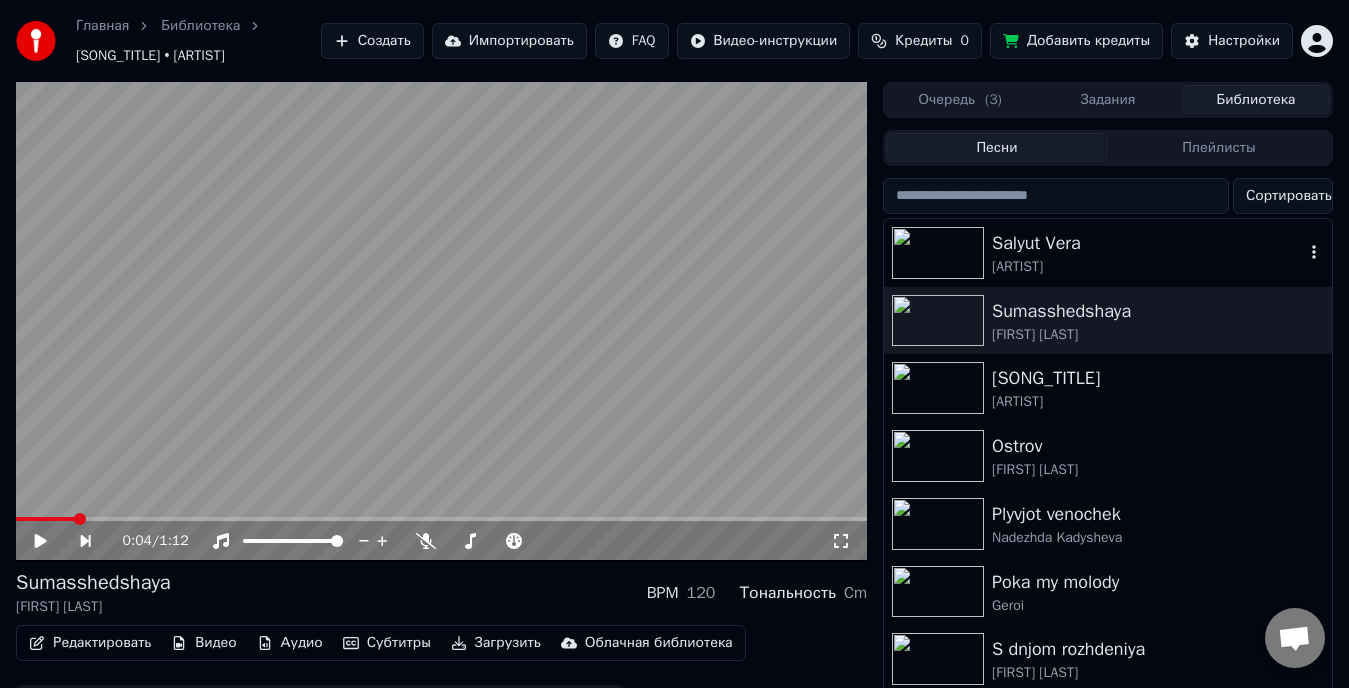 click on "Salyut Vera" at bounding box center (1148, 243) 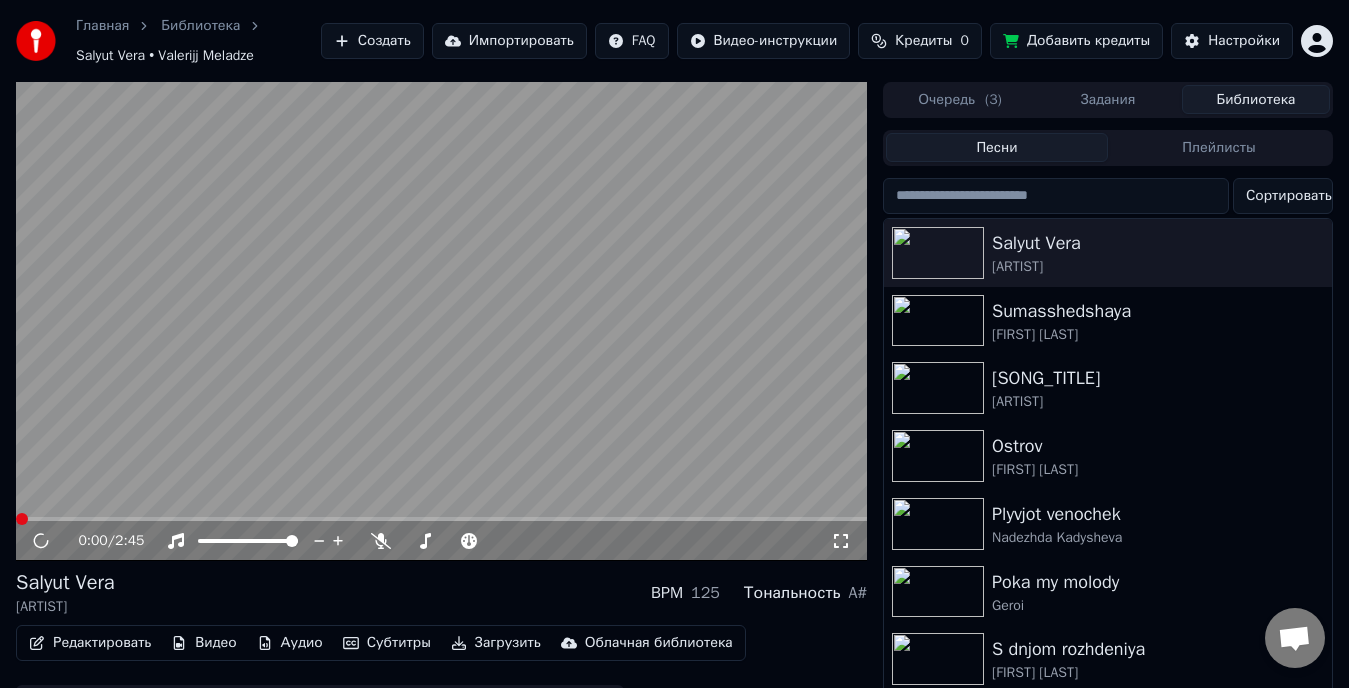click on "Загрузить" at bounding box center [496, 643] 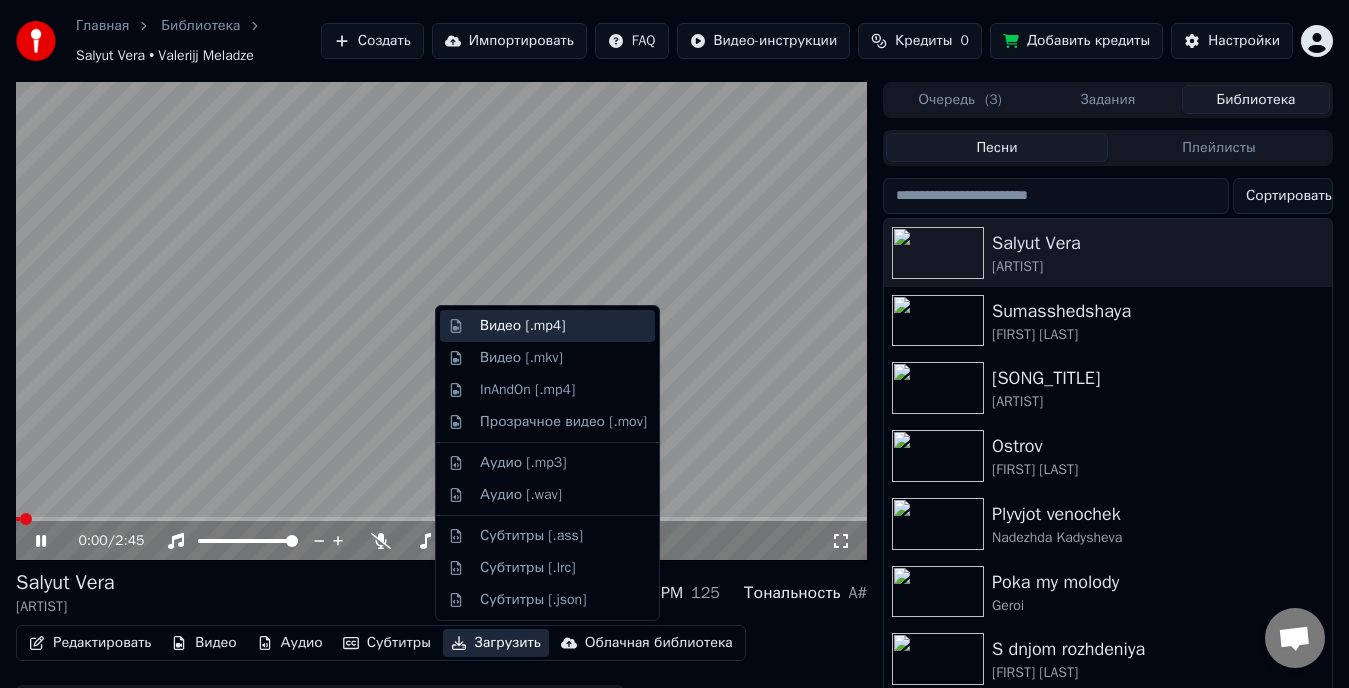 click on "Видео [.mp4]" at bounding box center (522, 326) 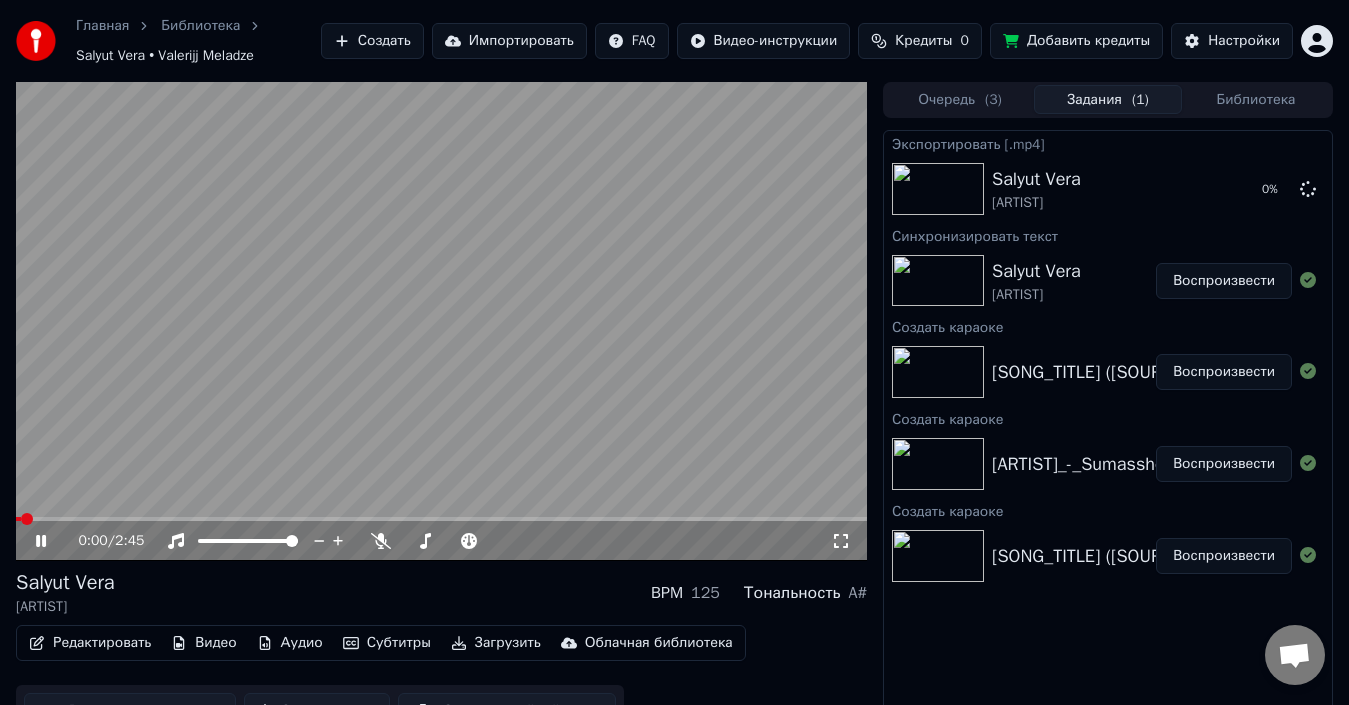click on "Библиотека" at bounding box center [1256, 99] 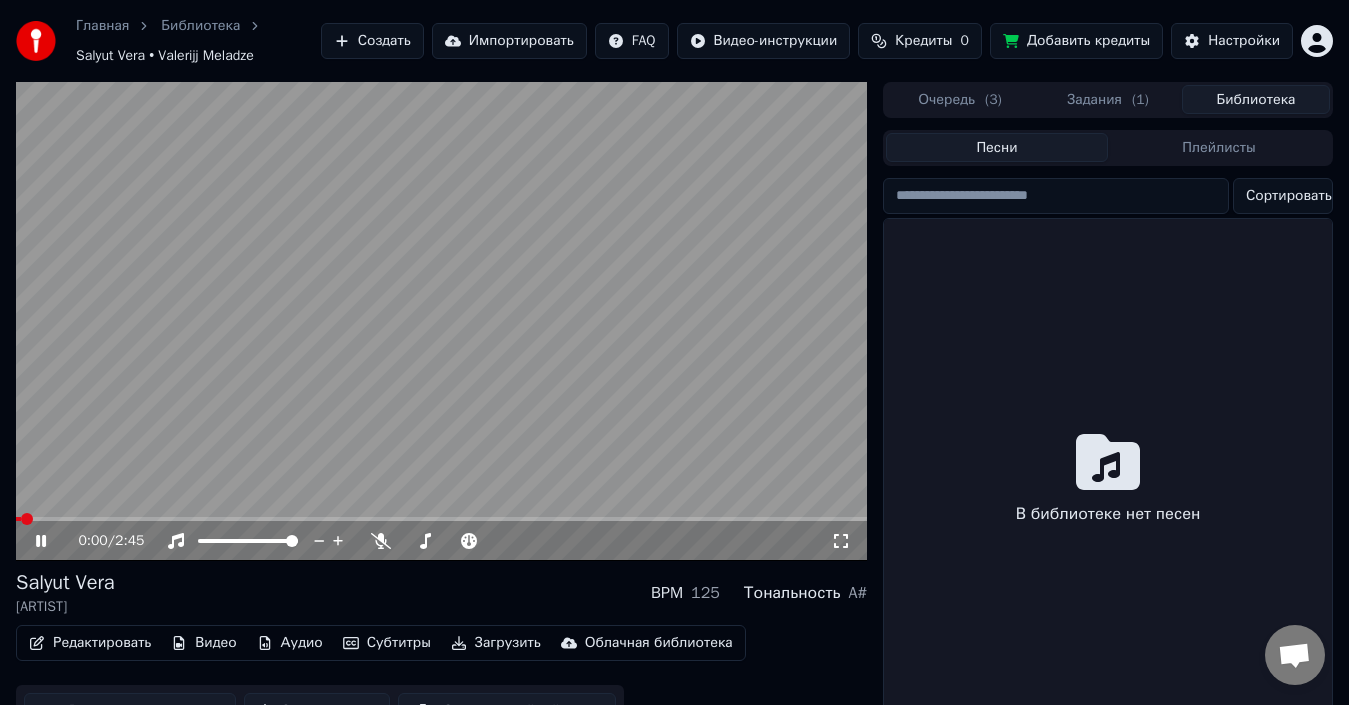 click on "Библиотека" at bounding box center [1256, 99] 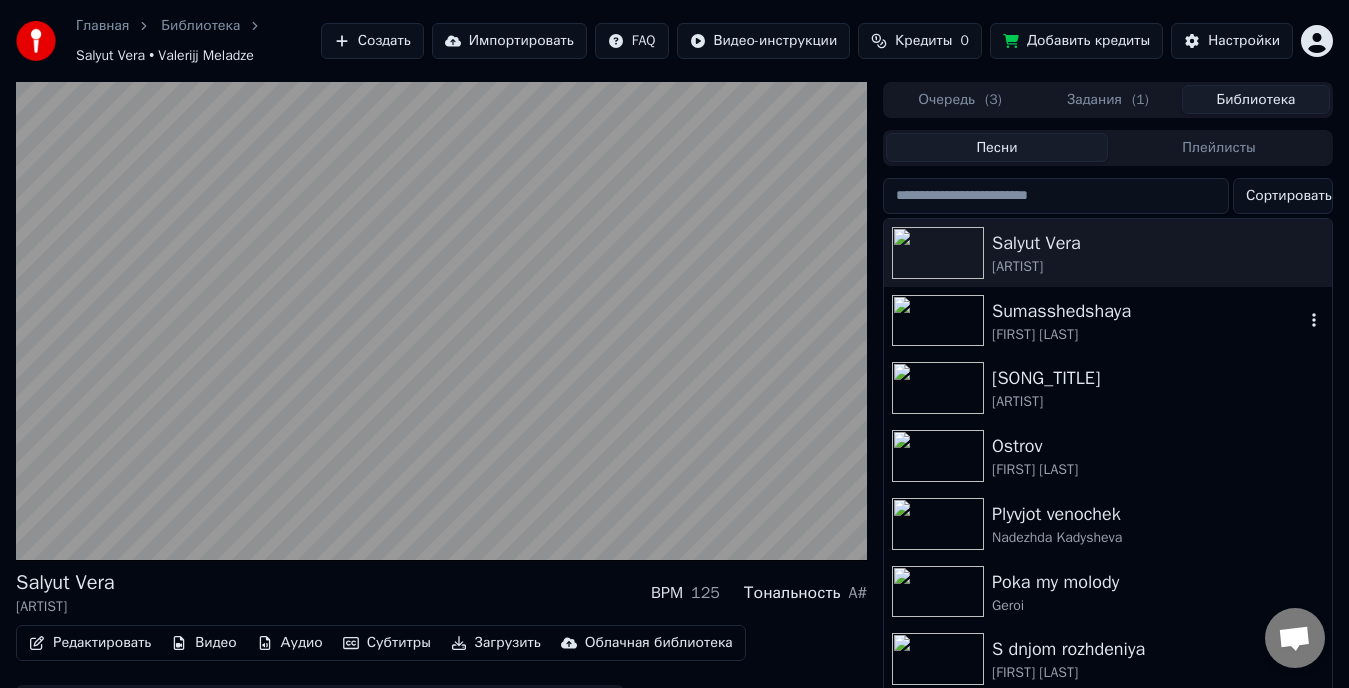 click on "[FIRST] [LAST]" at bounding box center [1148, 335] 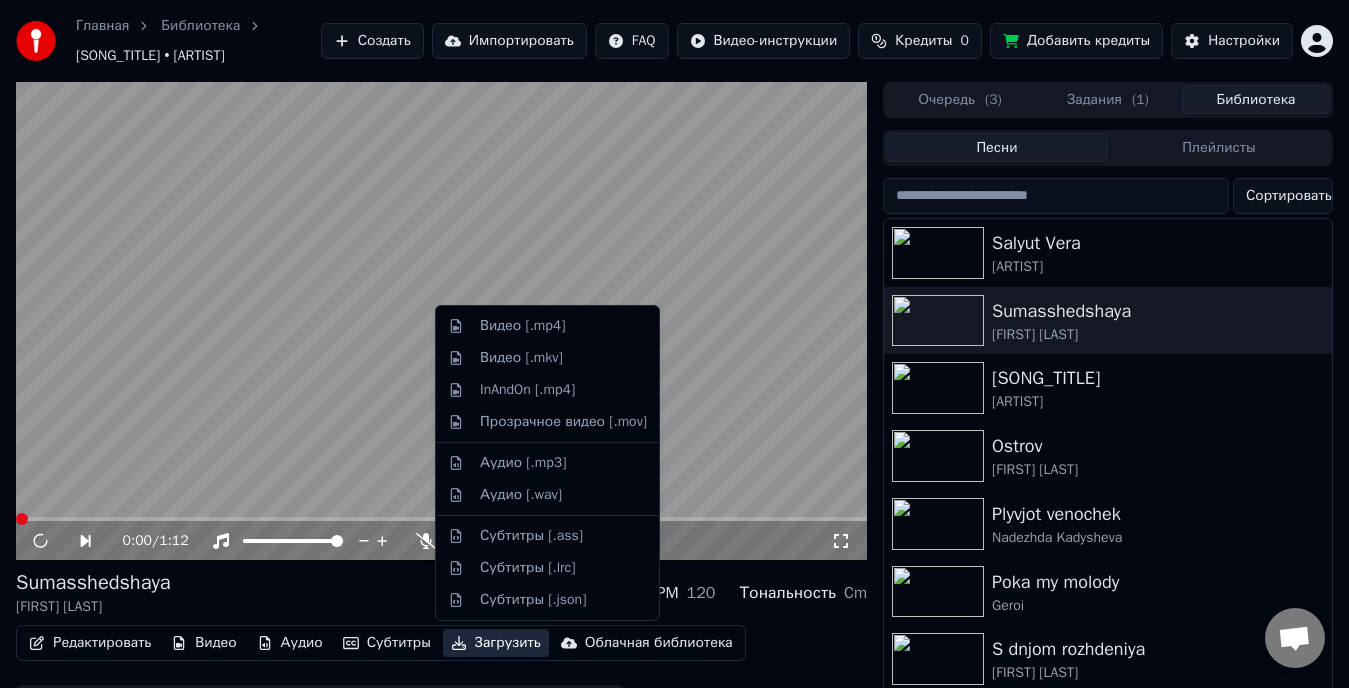 click on "Загрузить" at bounding box center (496, 643) 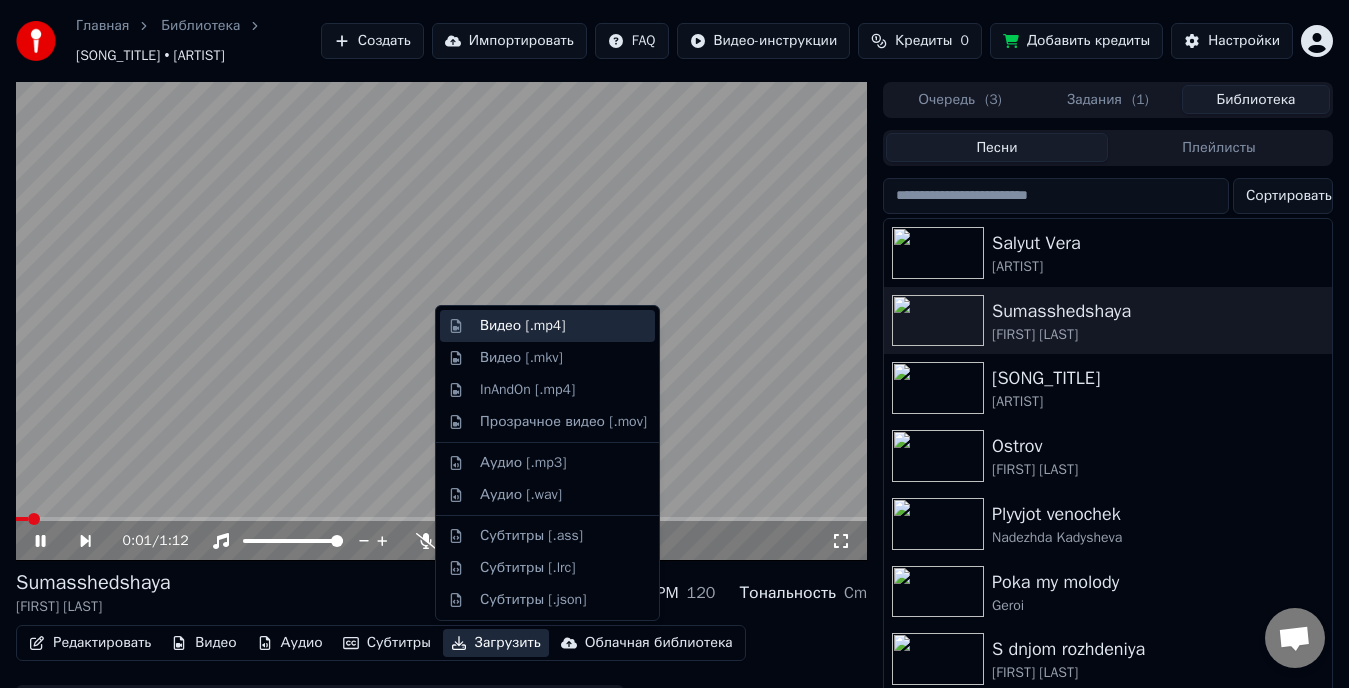 click on "Видео [.mp4]" at bounding box center (563, 326) 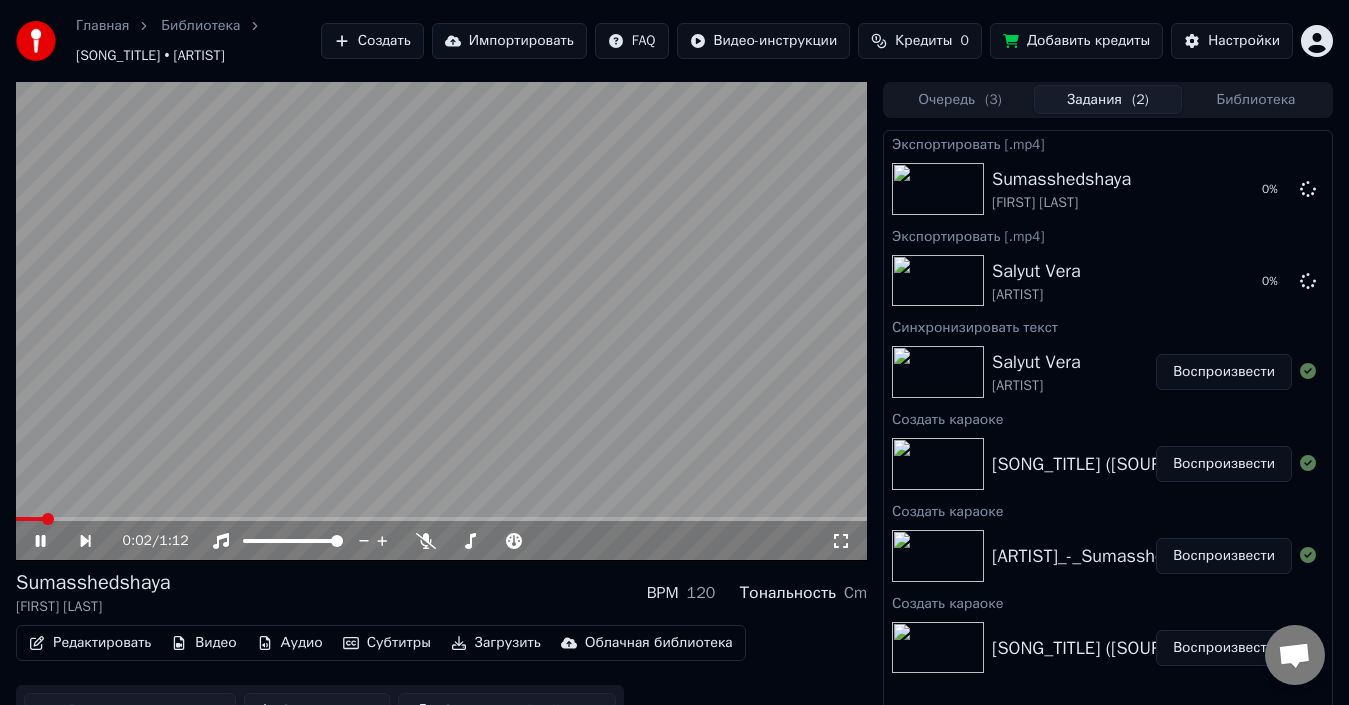 click on "Библиотека" at bounding box center (1256, 99) 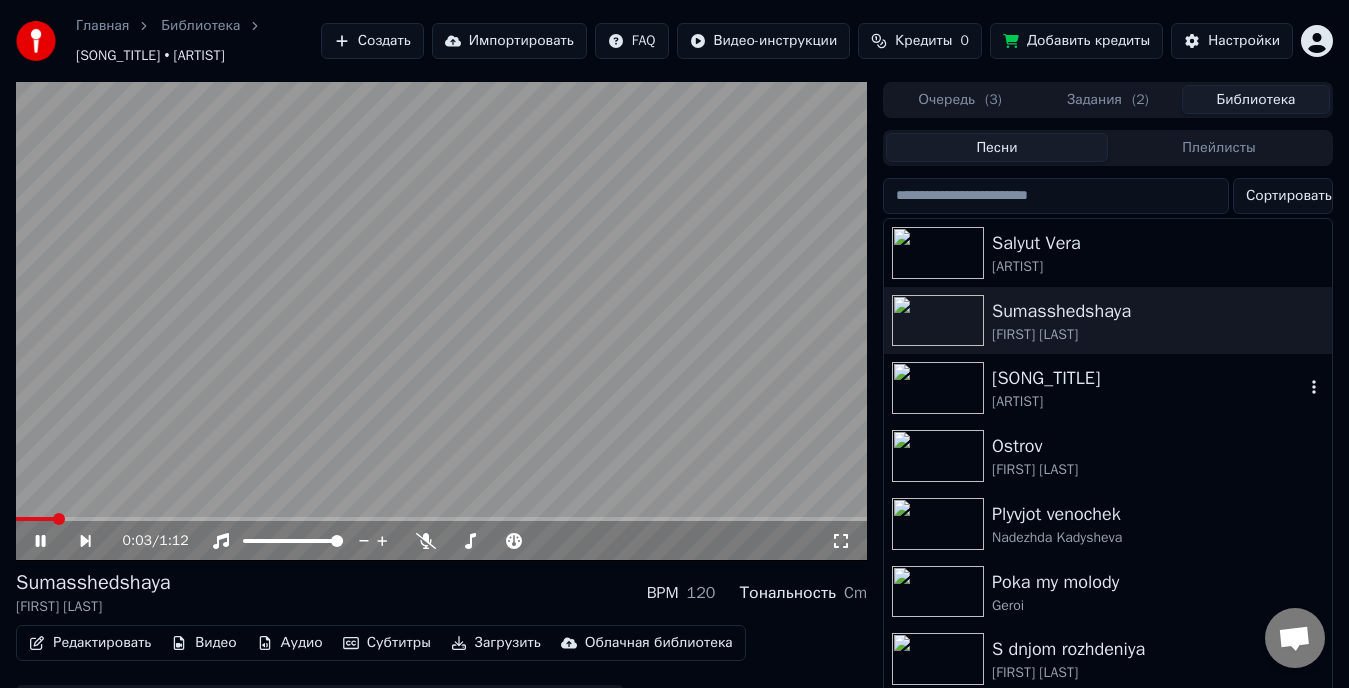 click on "[SONG_TITLE]" at bounding box center [1148, 378] 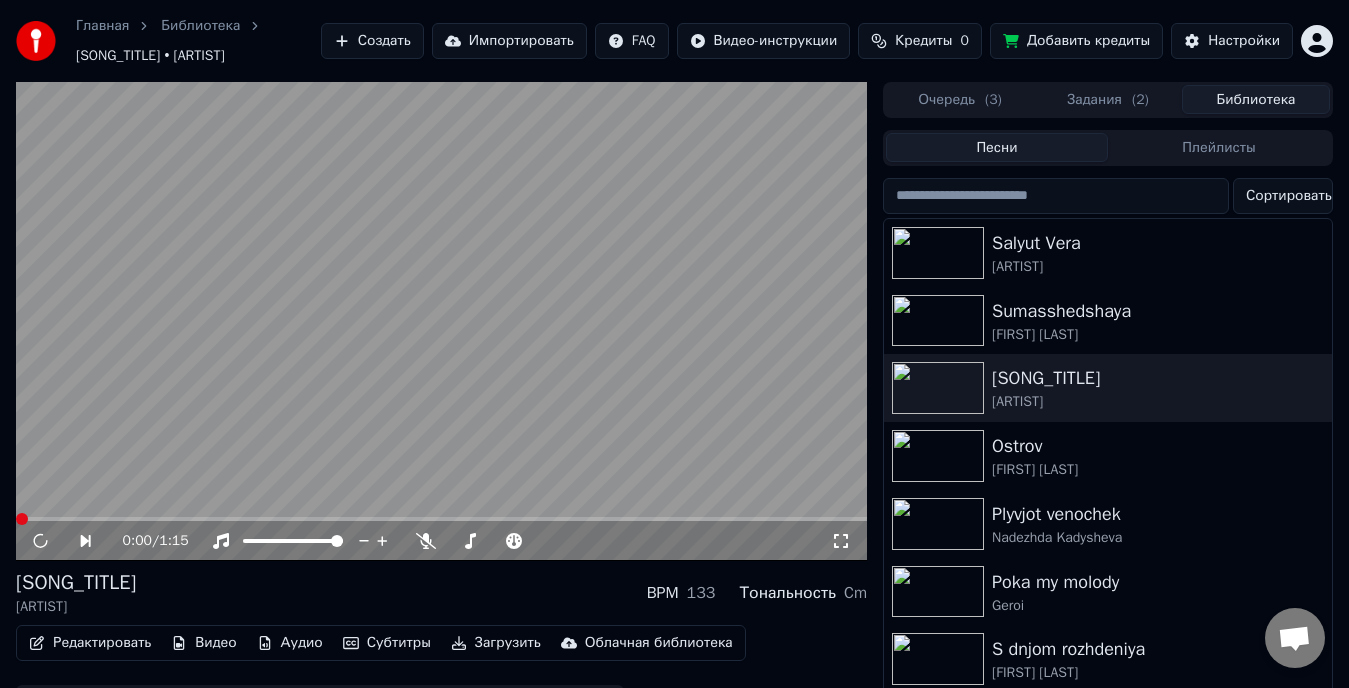 click on "Загрузить" at bounding box center (496, 643) 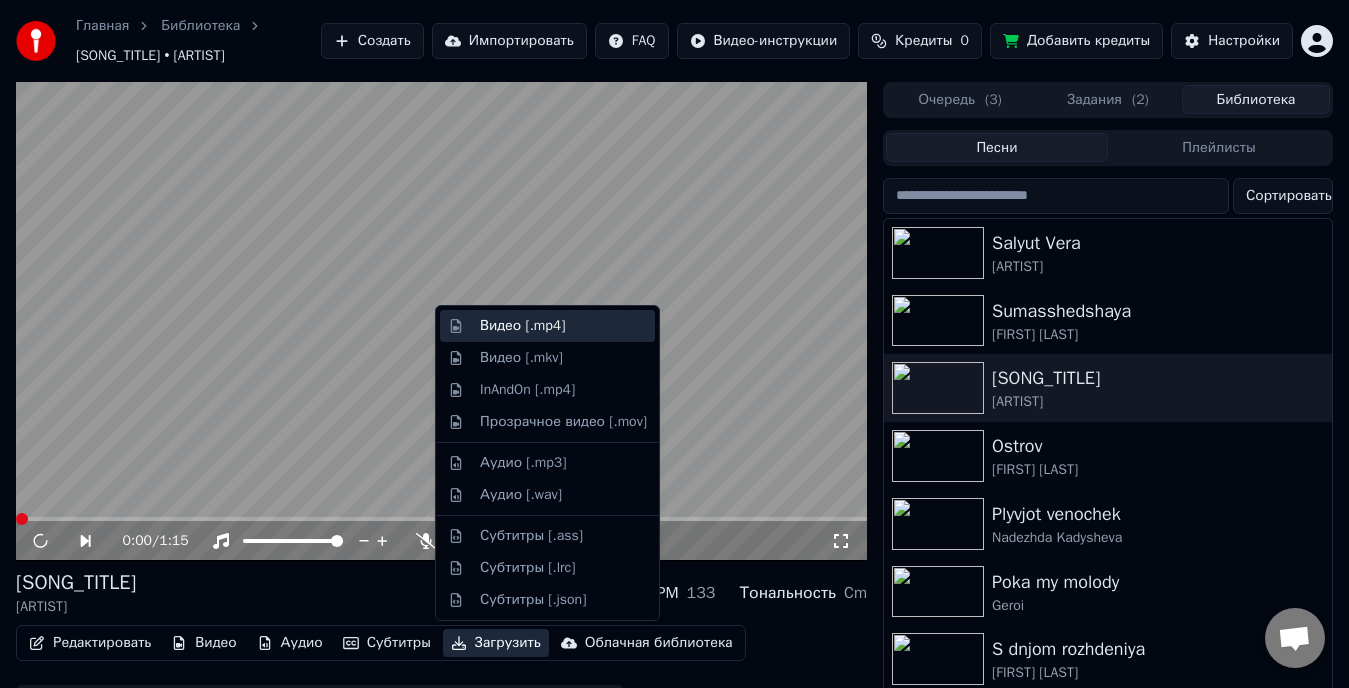 click on "Видео [.mp4]" at bounding box center [522, 326] 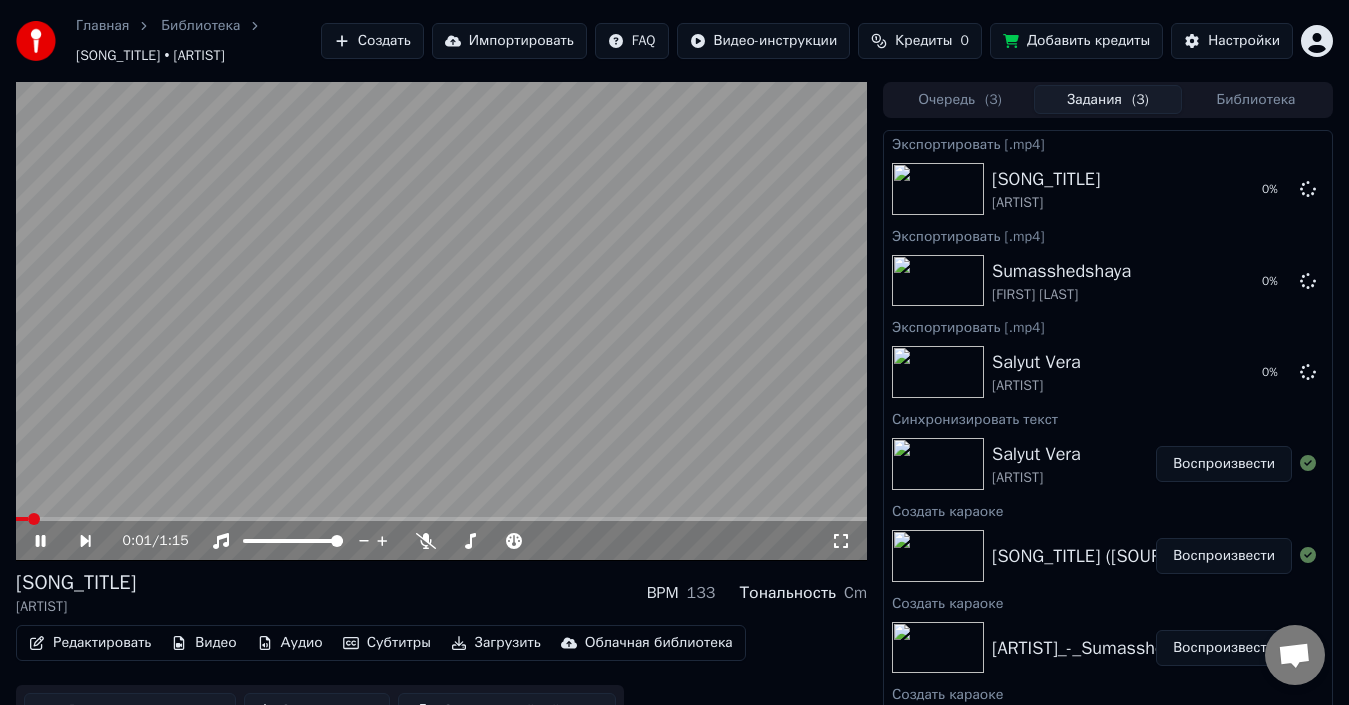 click 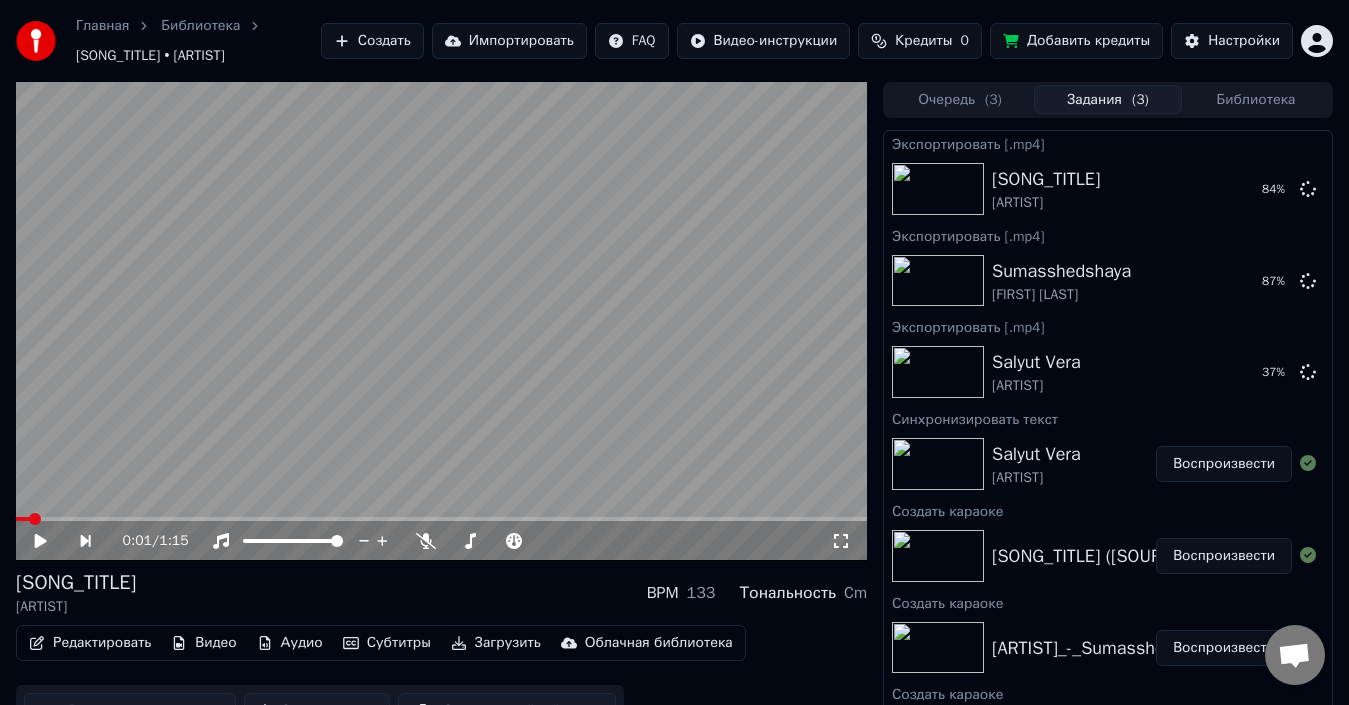 click on "Библиотека" at bounding box center [1256, 99] 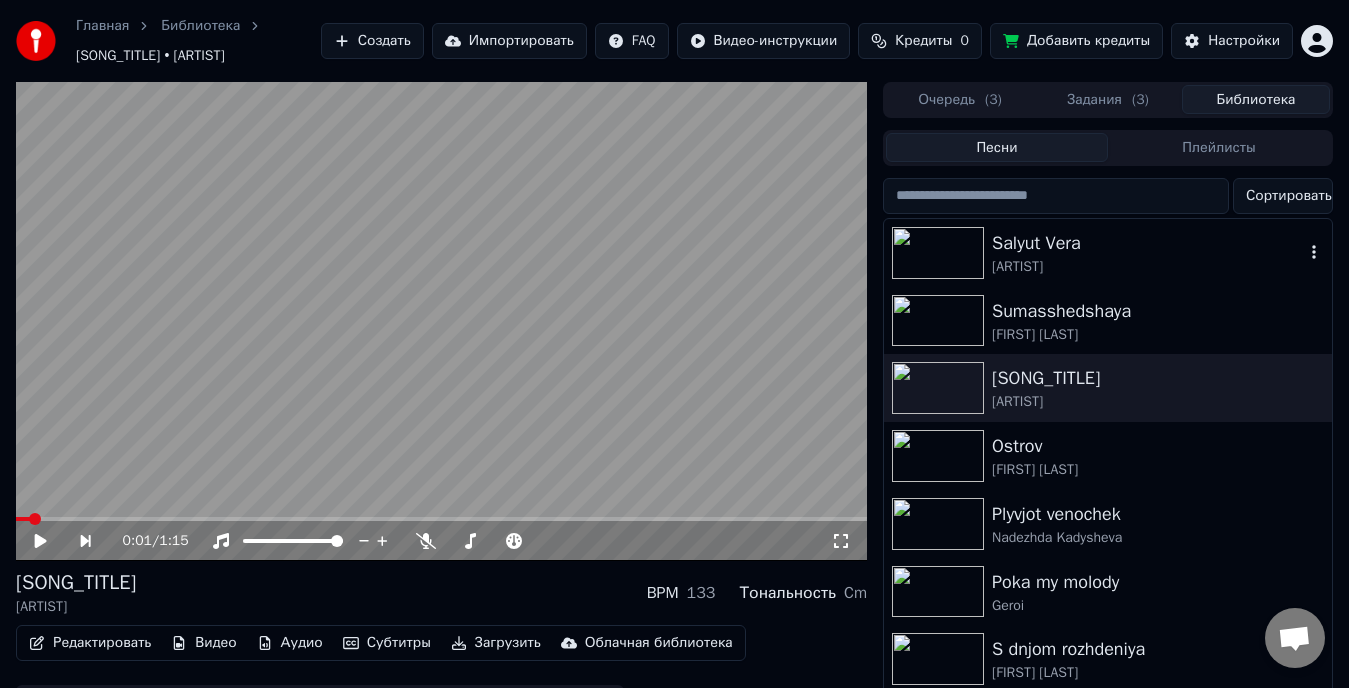 click on "Salyut Vera" at bounding box center (1148, 243) 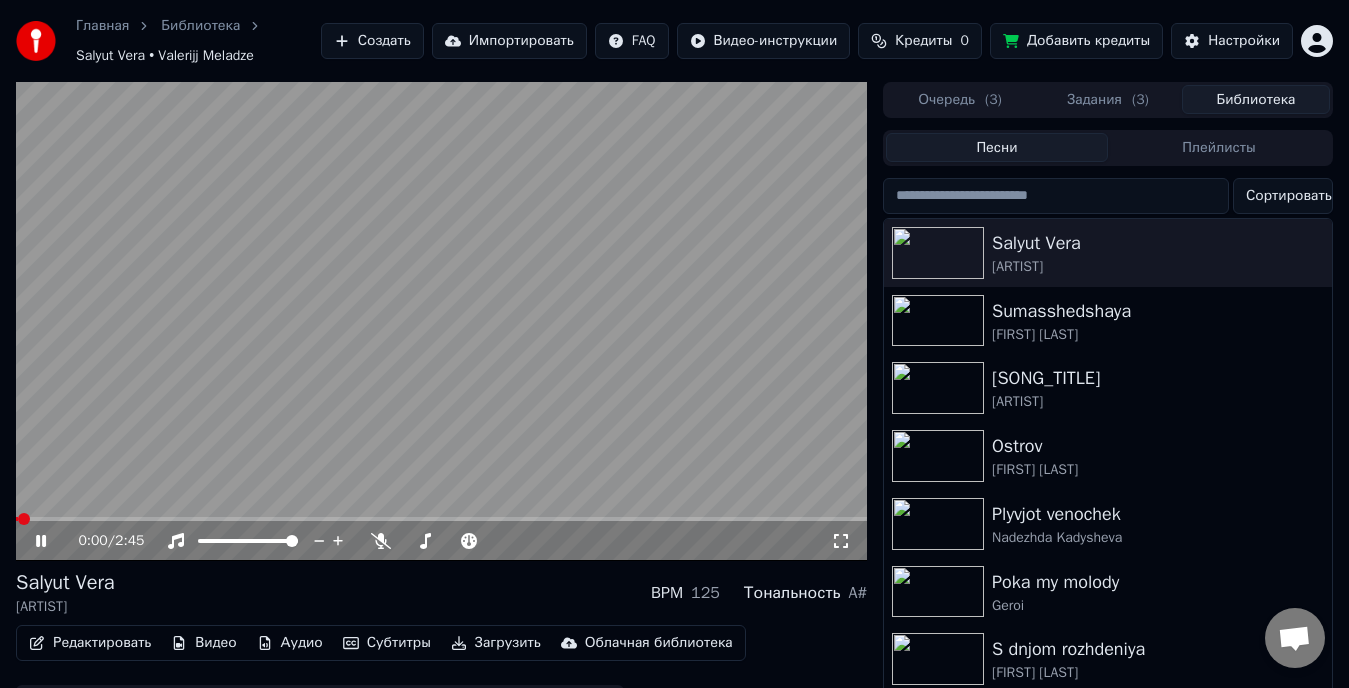 click 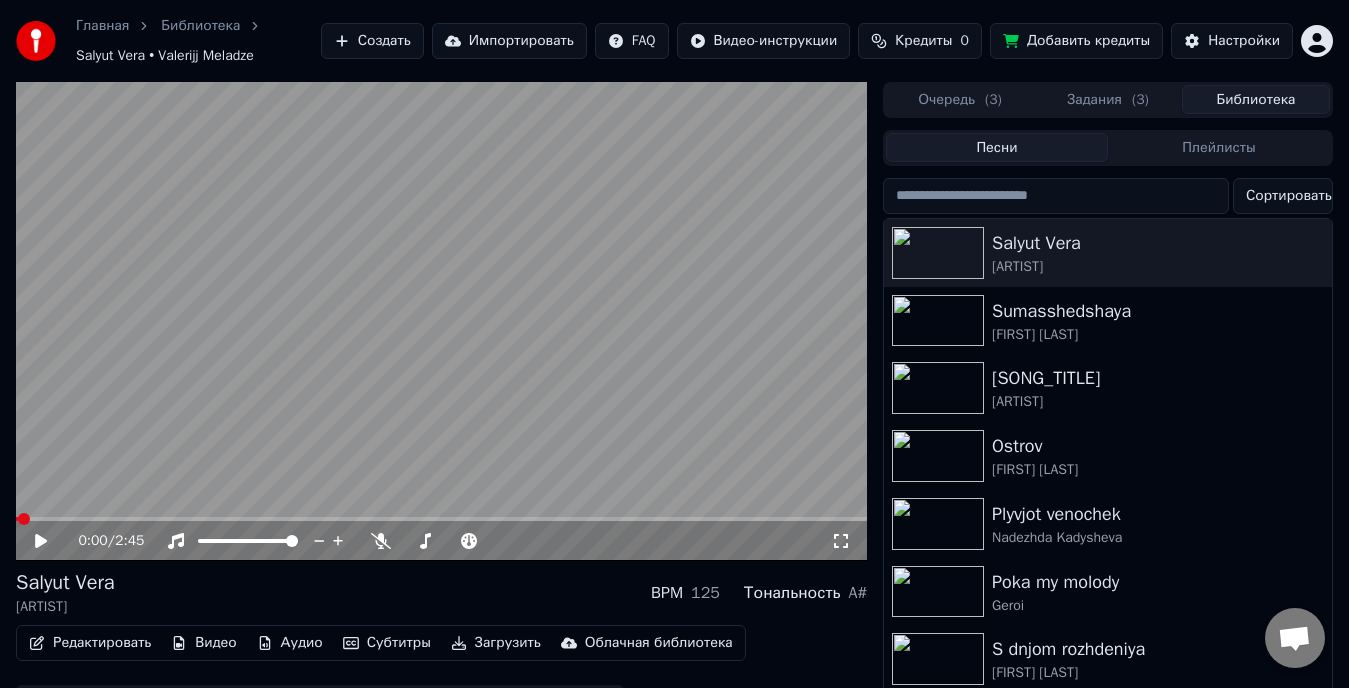 click on "Редактировать" at bounding box center (90, 643) 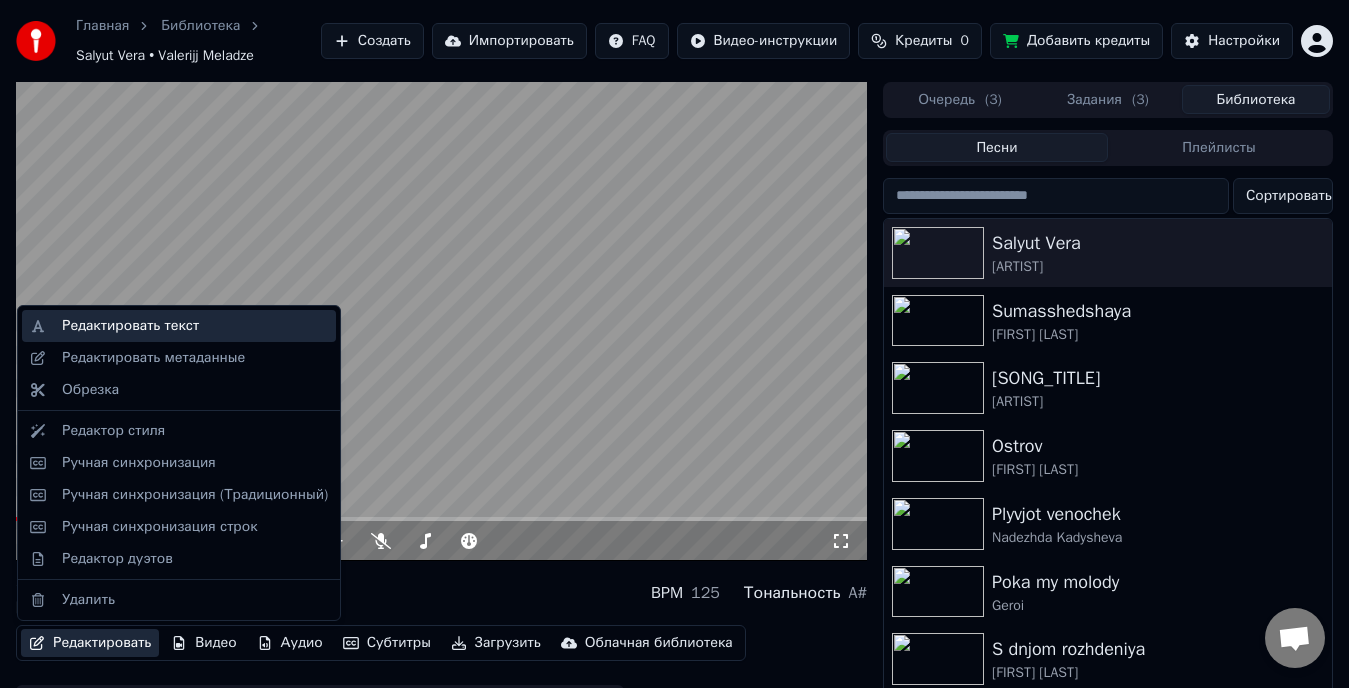 click on "Редактировать текст" at bounding box center (130, 326) 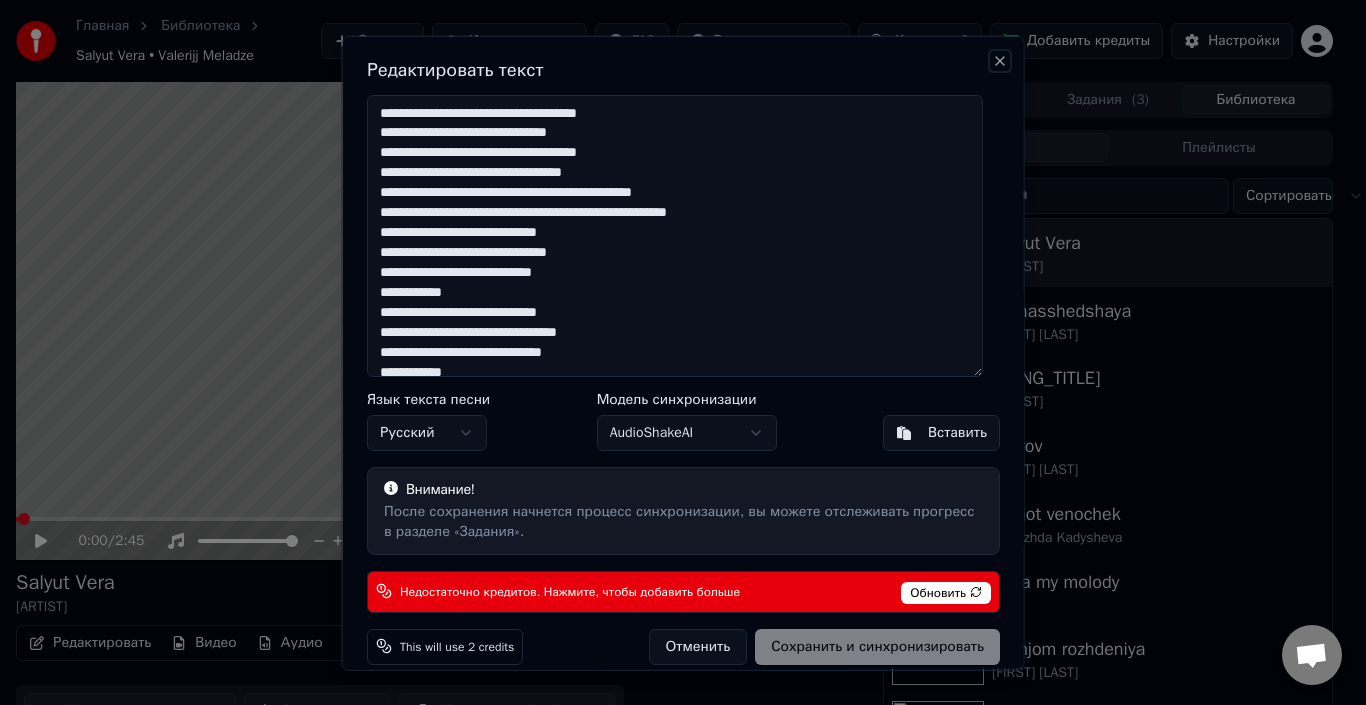 click on "Close" at bounding box center [1000, 60] 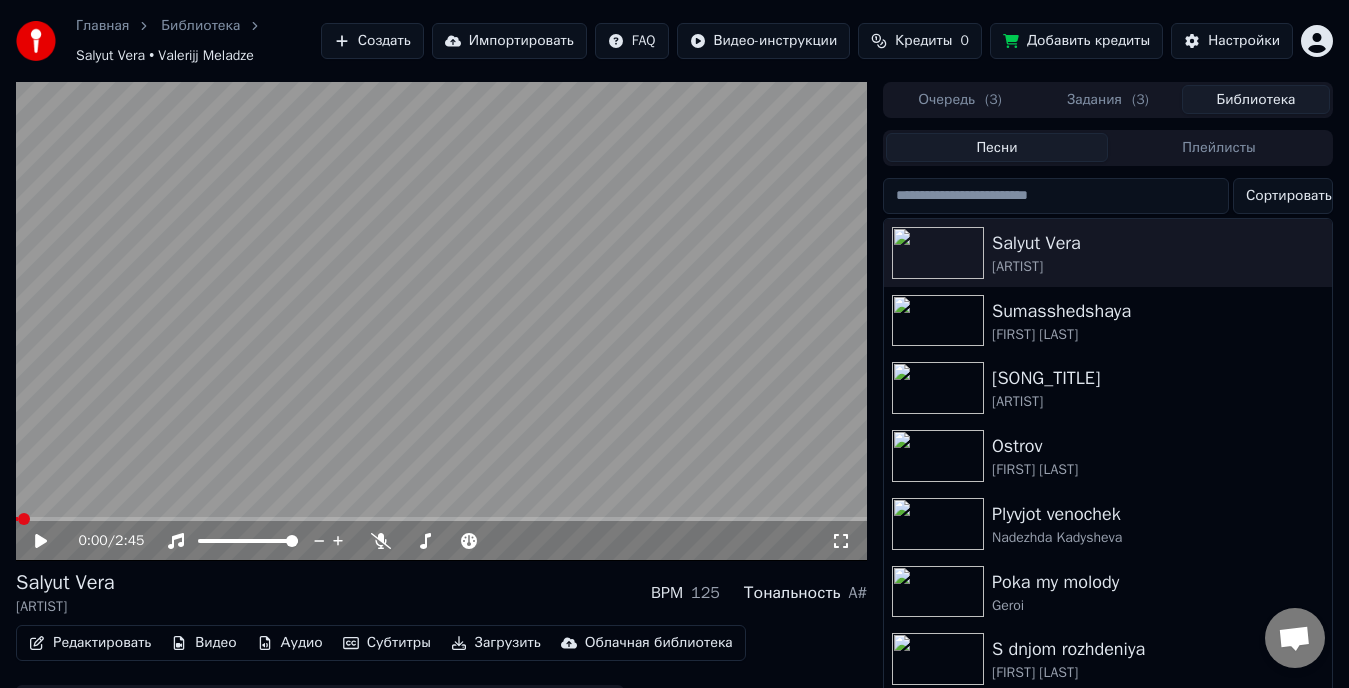 click on "Редактировать" at bounding box center [90, 643] 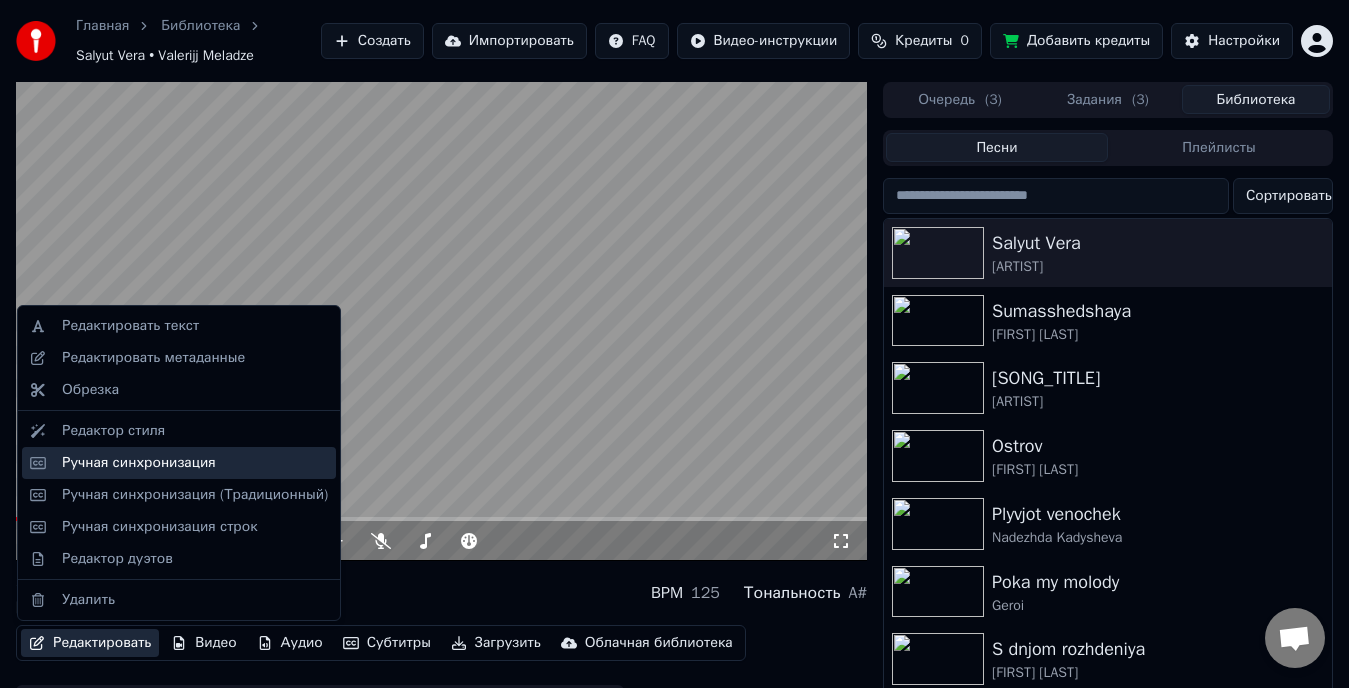 click on "Ручная синхронизация" at bounding box center [139, 463] 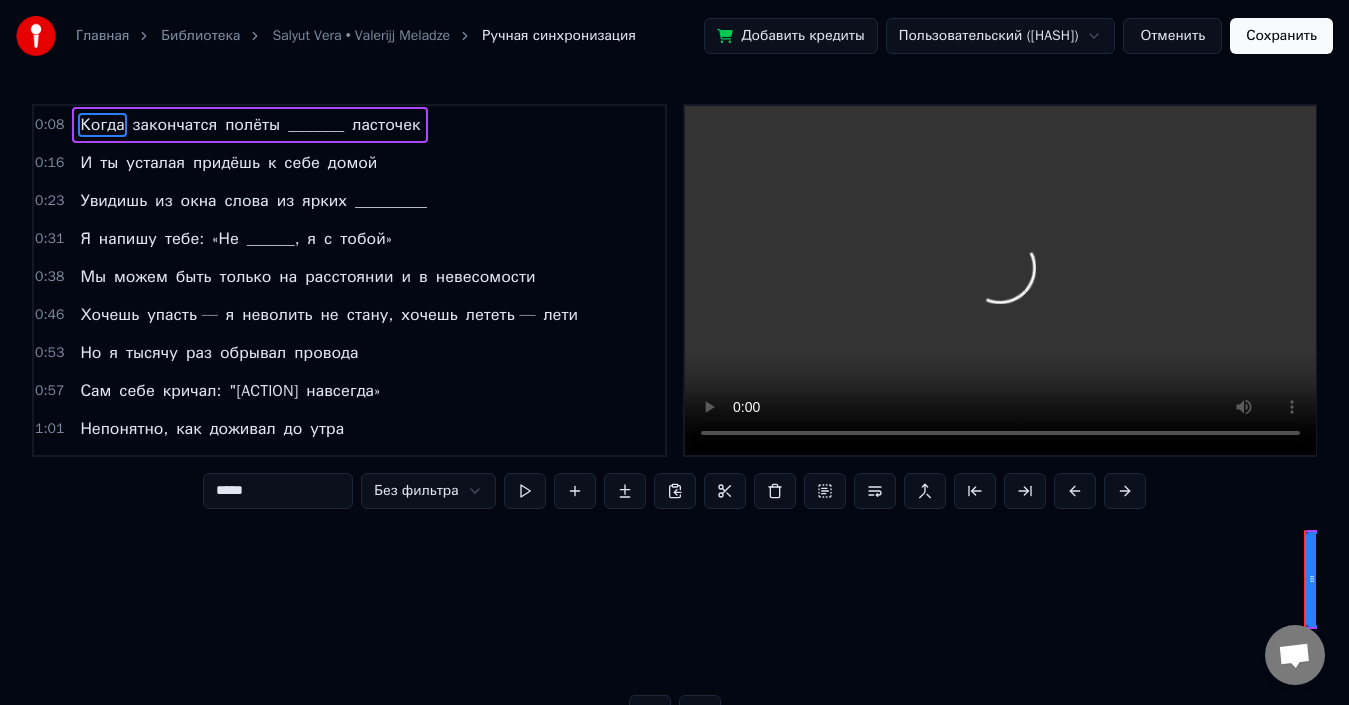 scroll, scrollTop: 0, scrollLeft: 1172, axis: horizontal 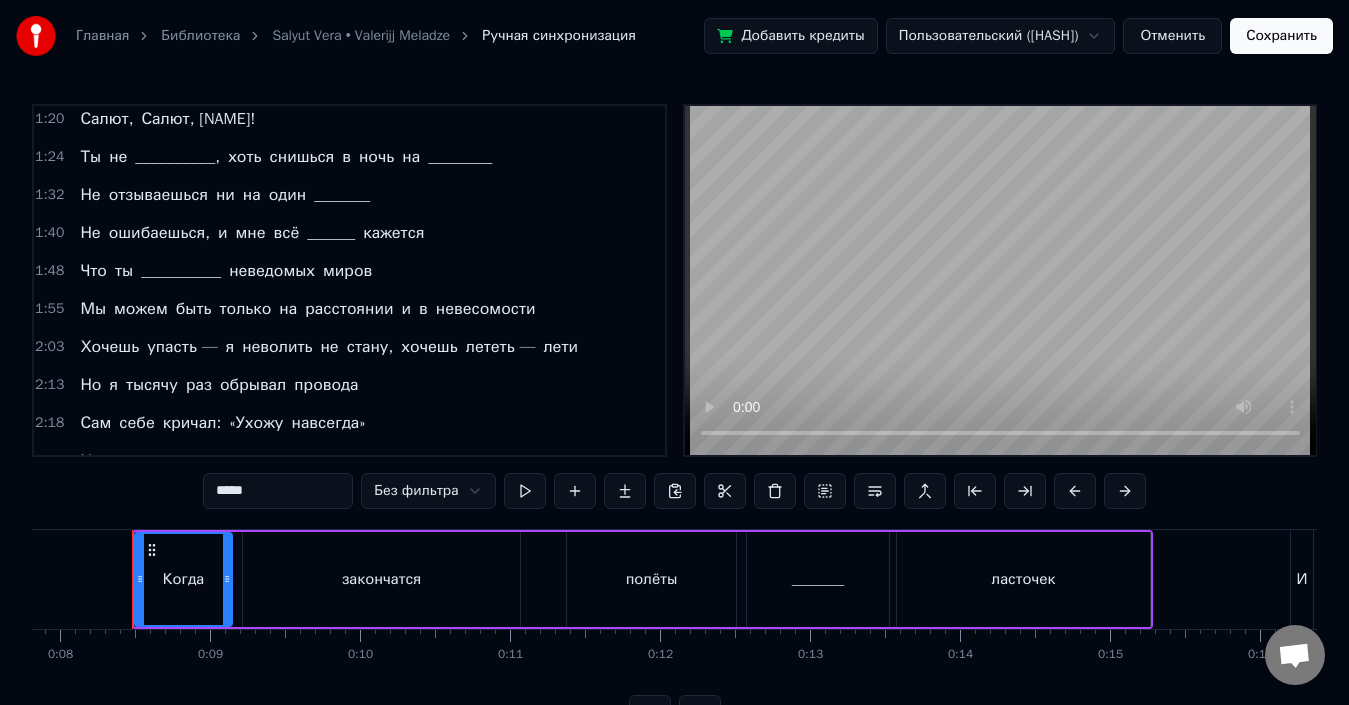 click on "Отменить" at bounding box center (1172, 36) 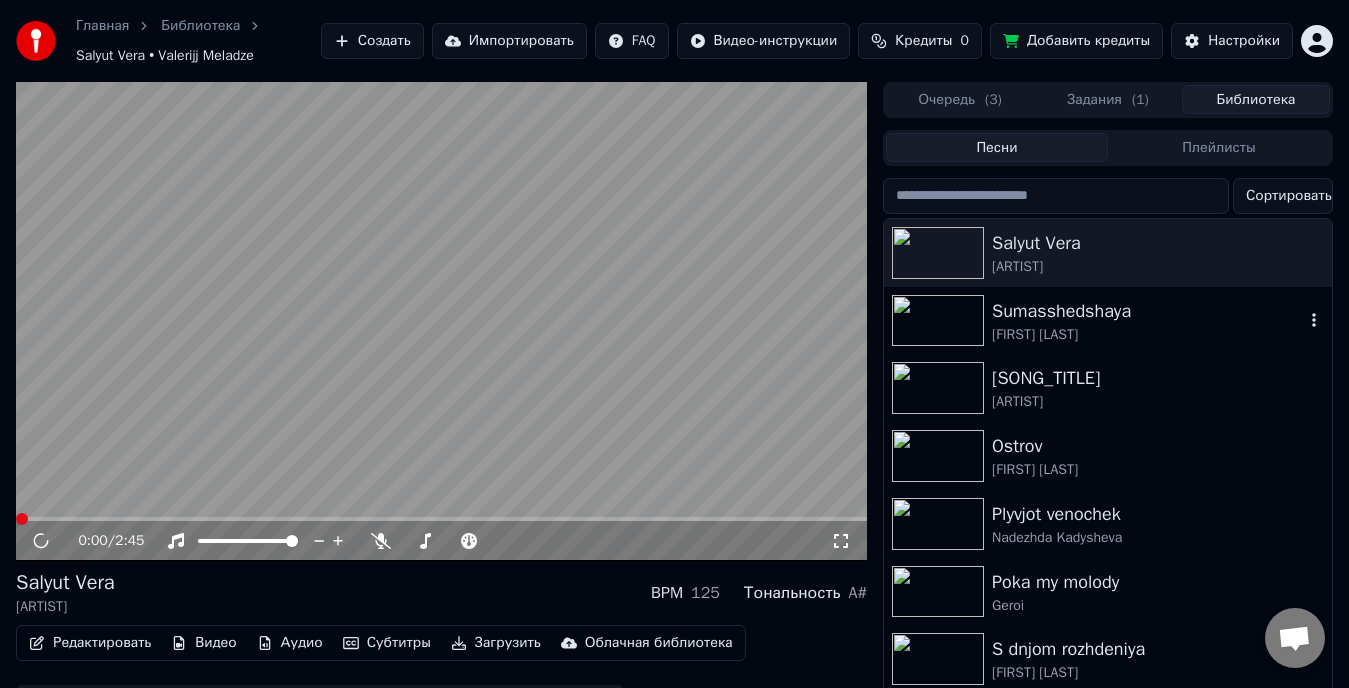click on "Sumasshedshaya" at bounding box center [1148, 311] 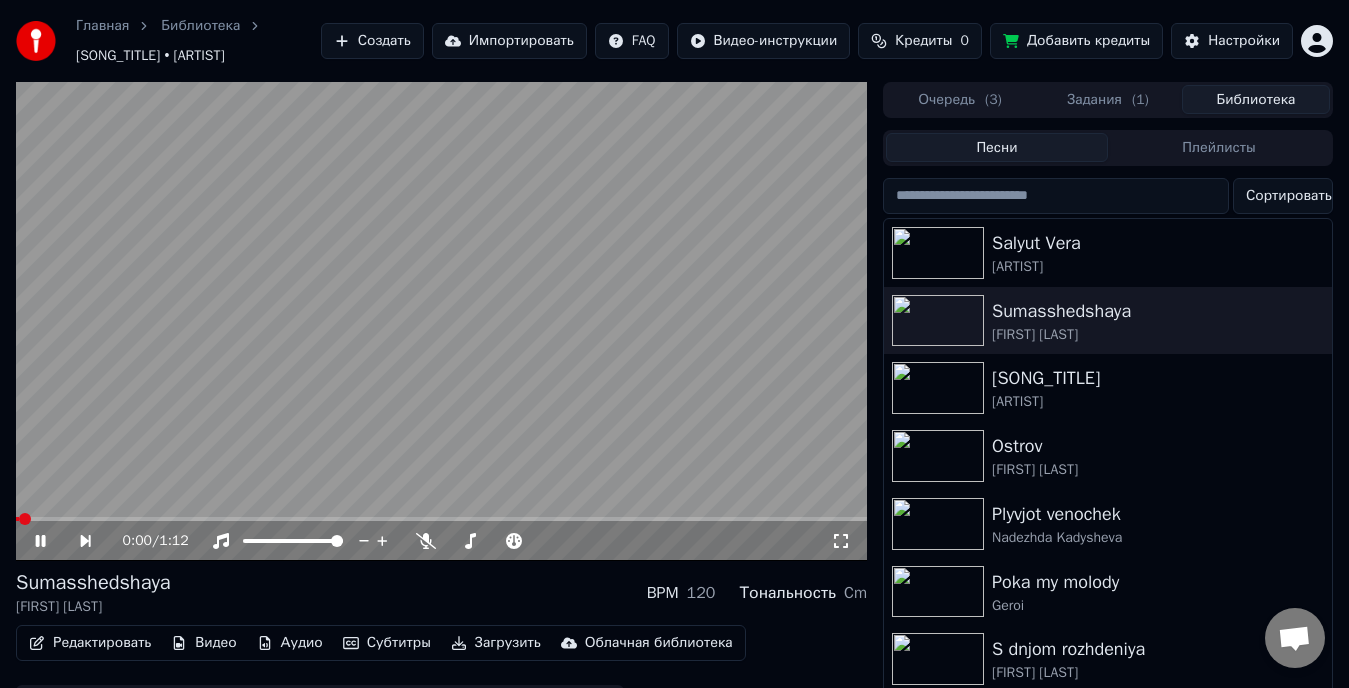 click 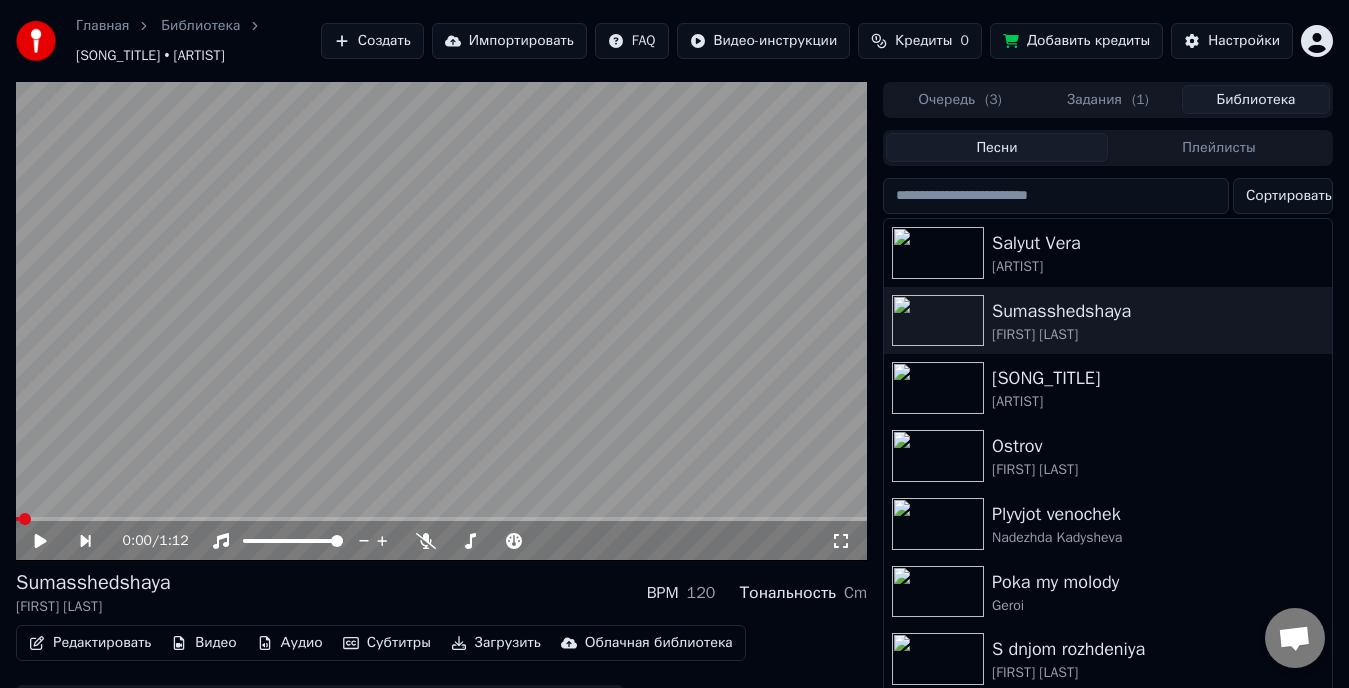 click on "Редактировать" at bounding box center [90, 643] 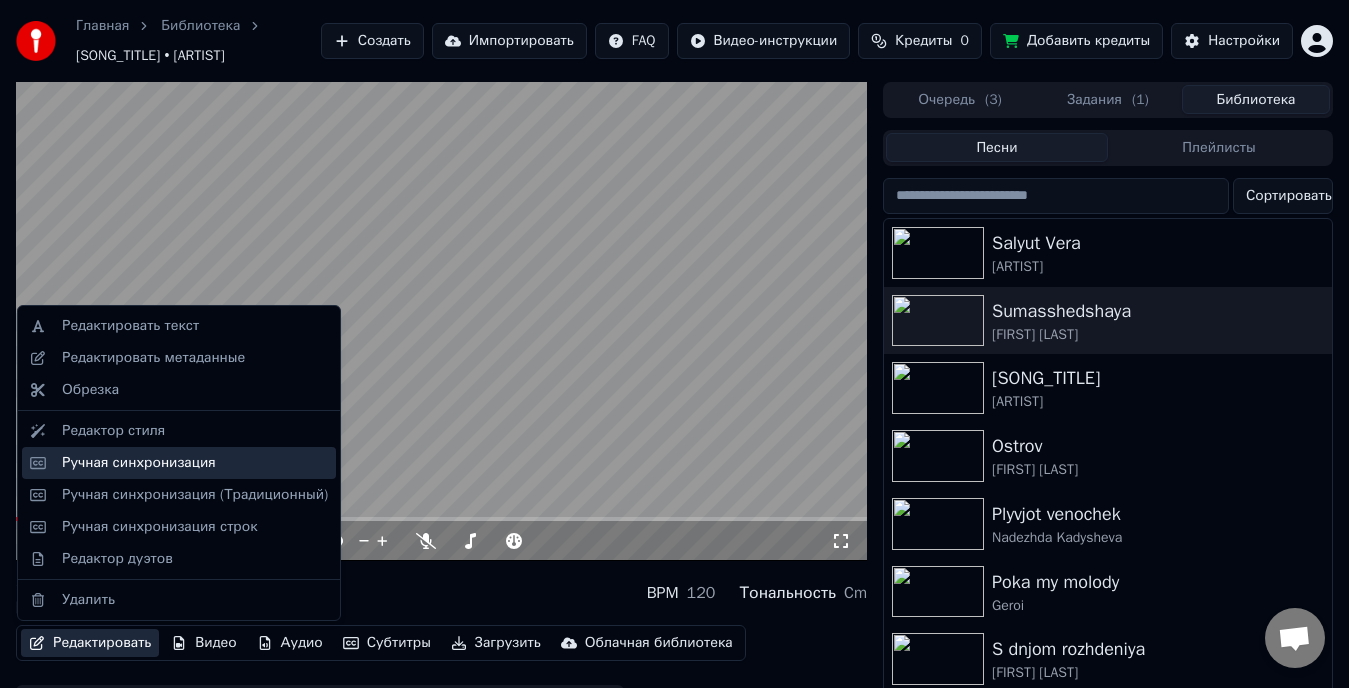 click on "Ручная синхронизация" at bounding box center [139, 463] 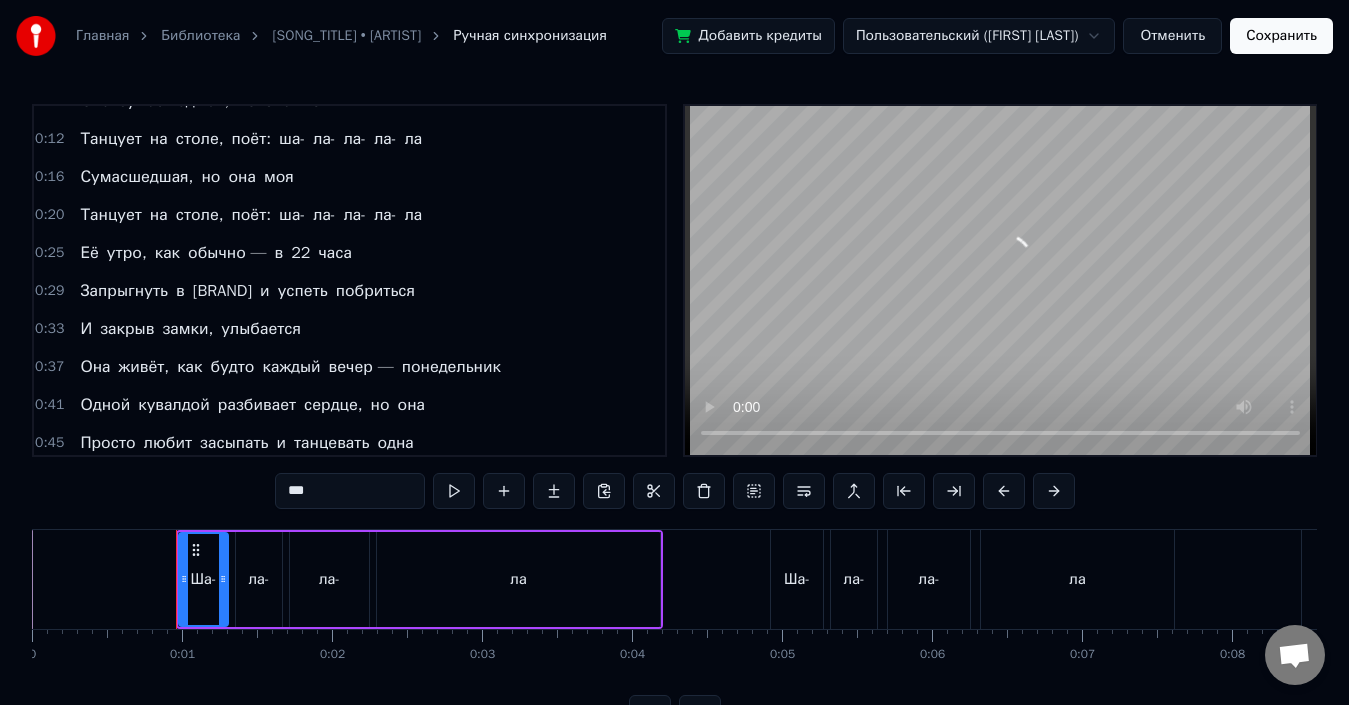 scroll, scrollTop: 200, scrollLeft: 0, axis: vertical 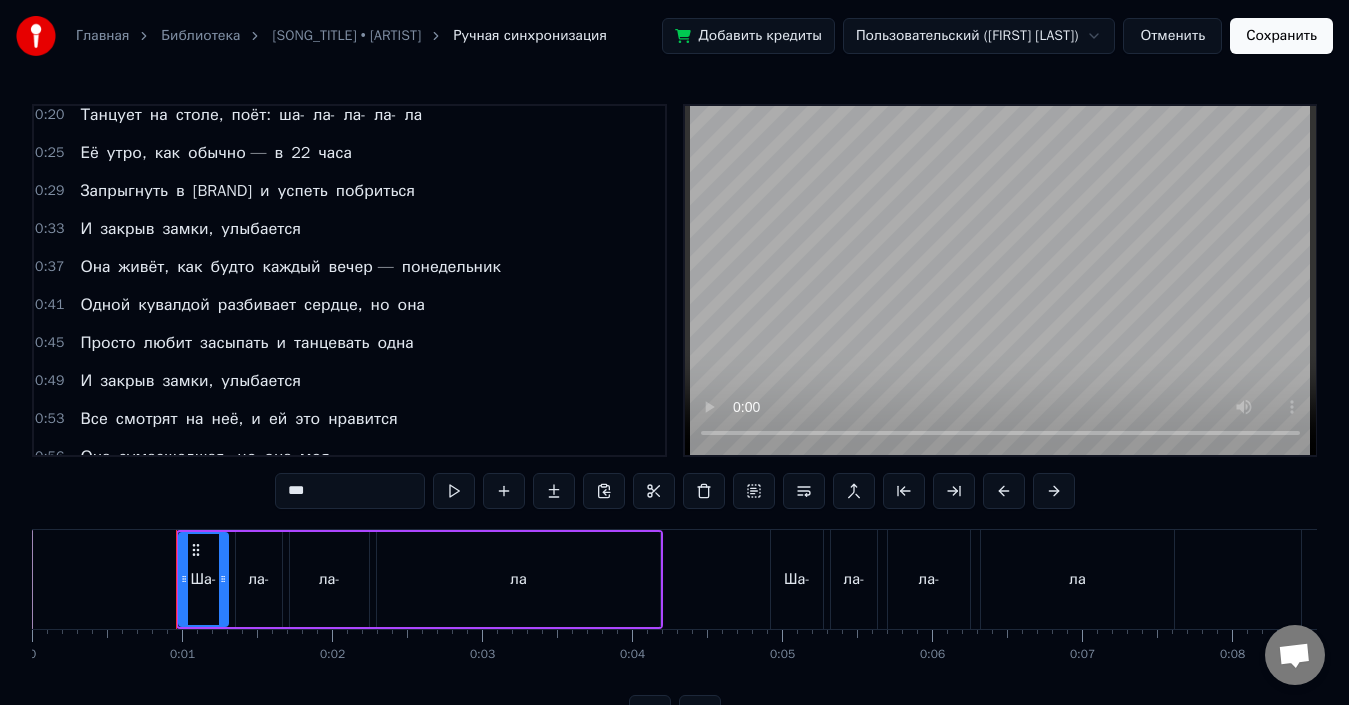 click on "Отменить" at bounding box center (1172, 36) 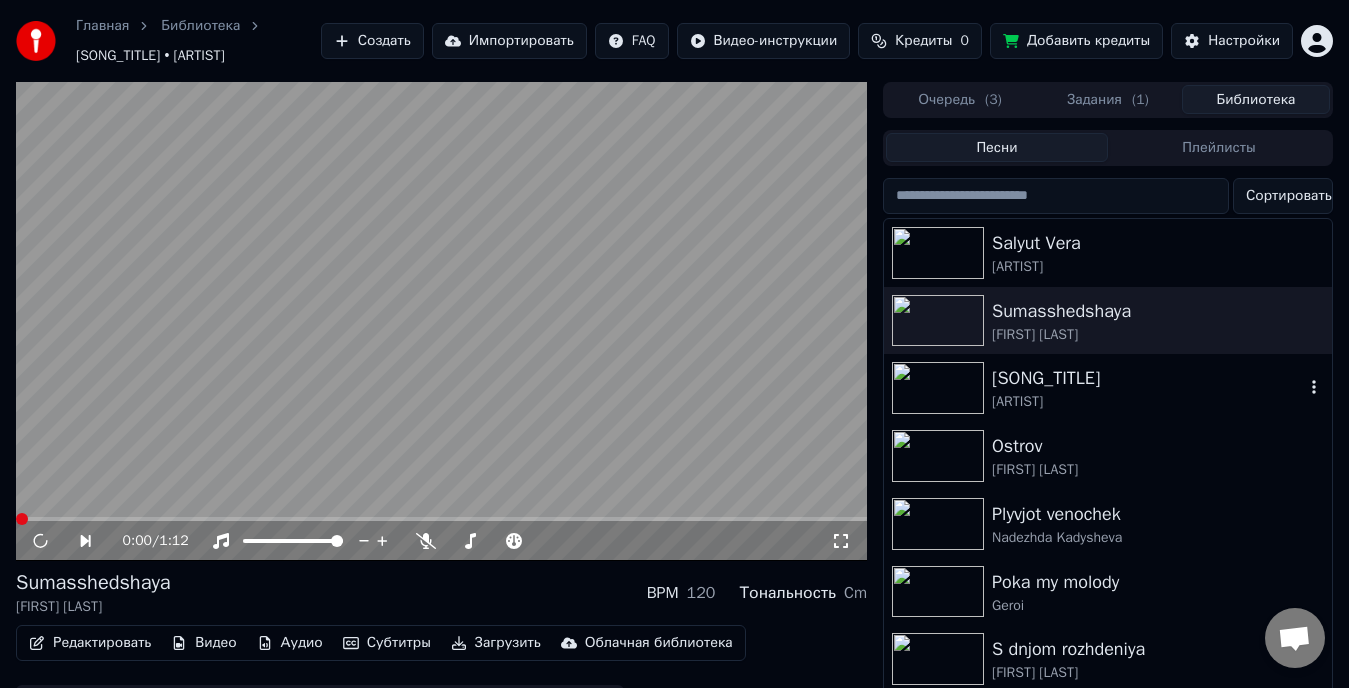 click on "[SONG_TITLE]" at bounding box center [1148, 378] 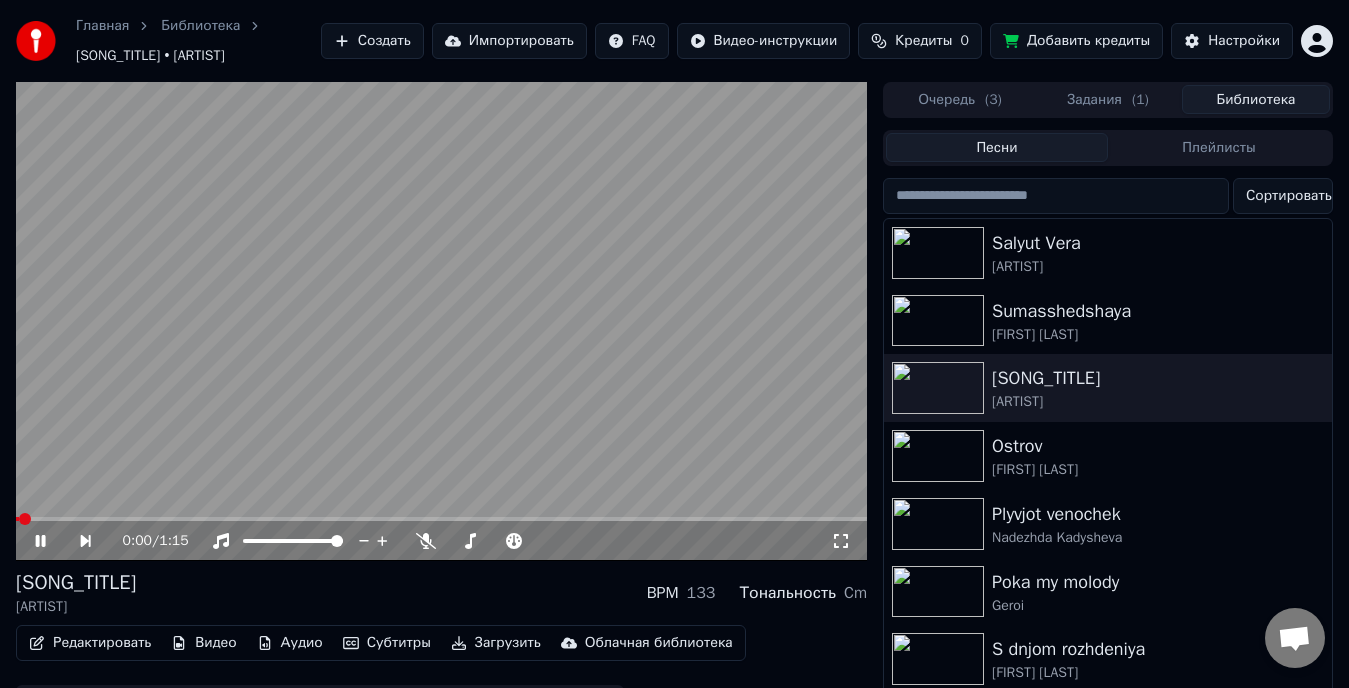 click 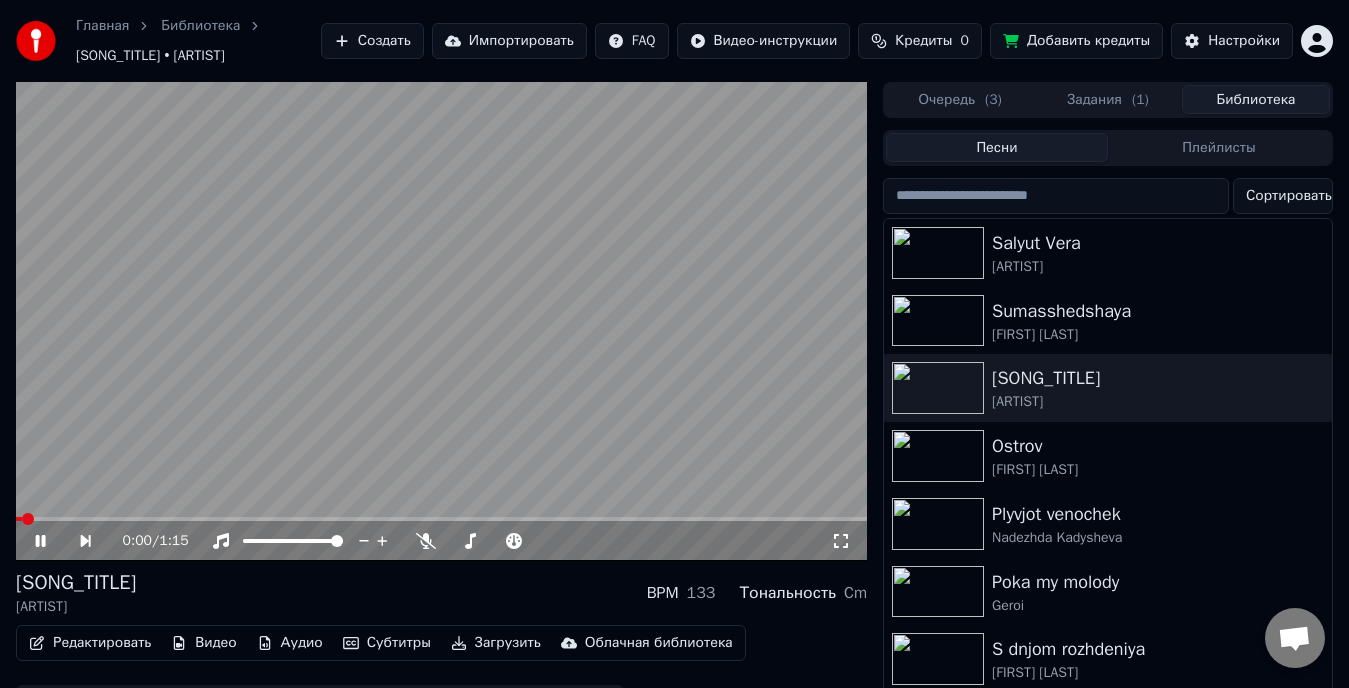click on "Редактировать" at bounding box center (90, 643) 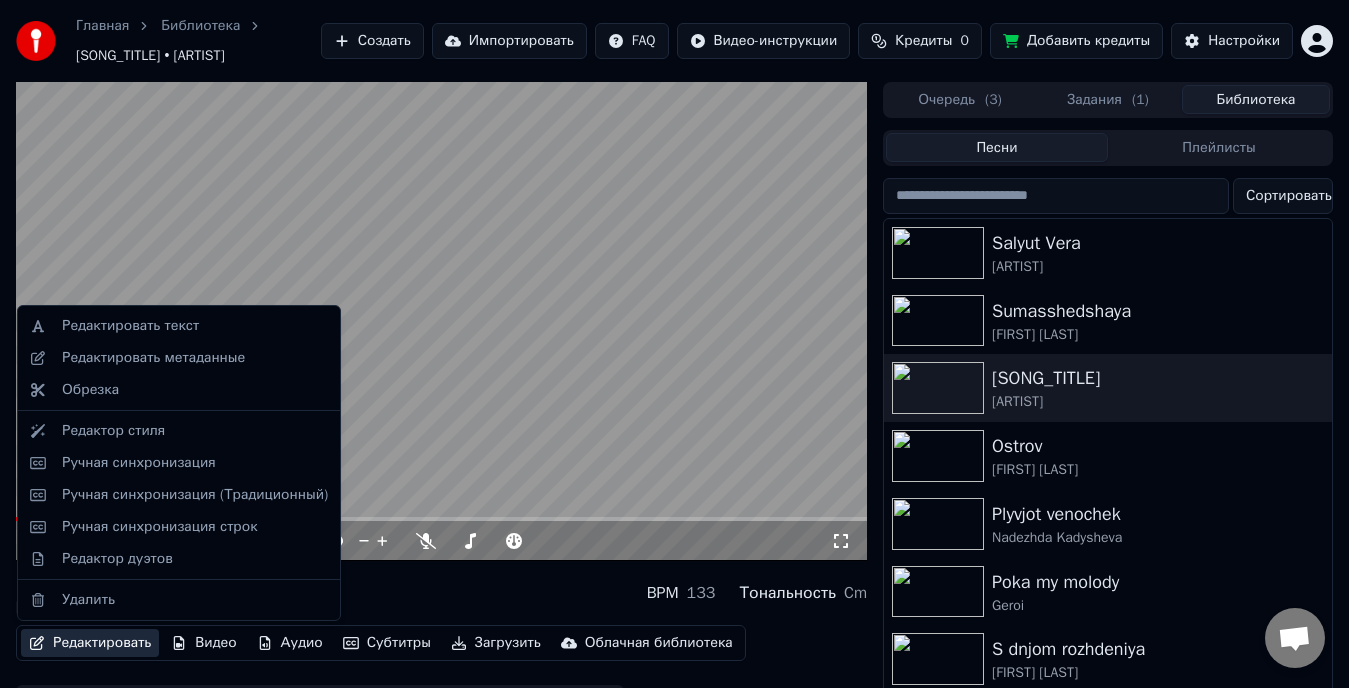 click at bounding box center [441, 321] 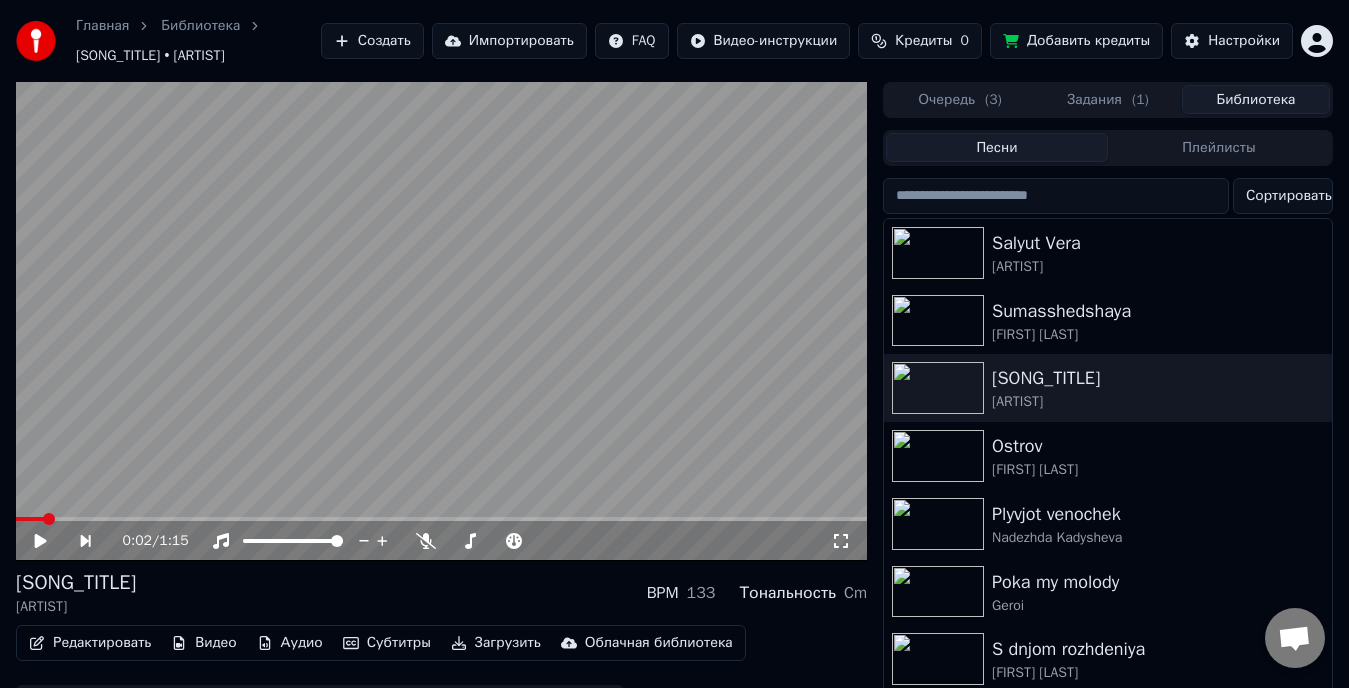 click on "Редактировать" at bounding box center [90, 643] 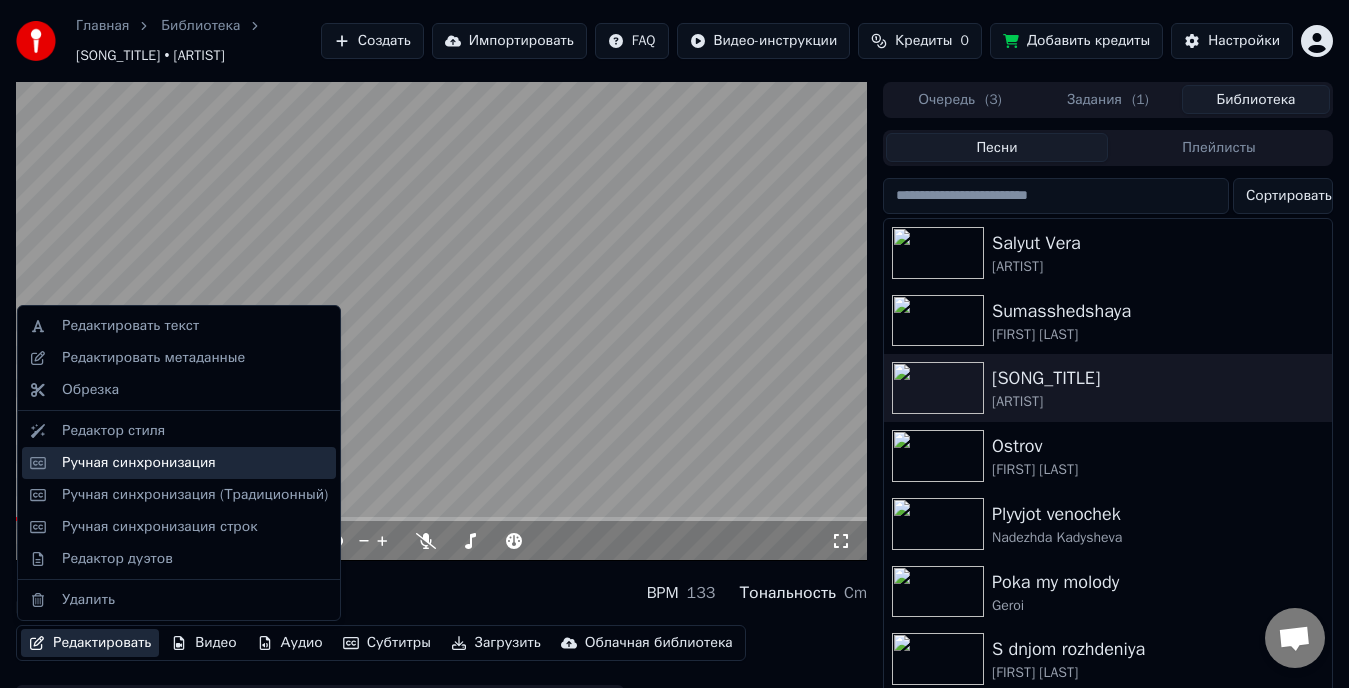 click on "Ручная синхронизация" at bounding box center [139, 463] 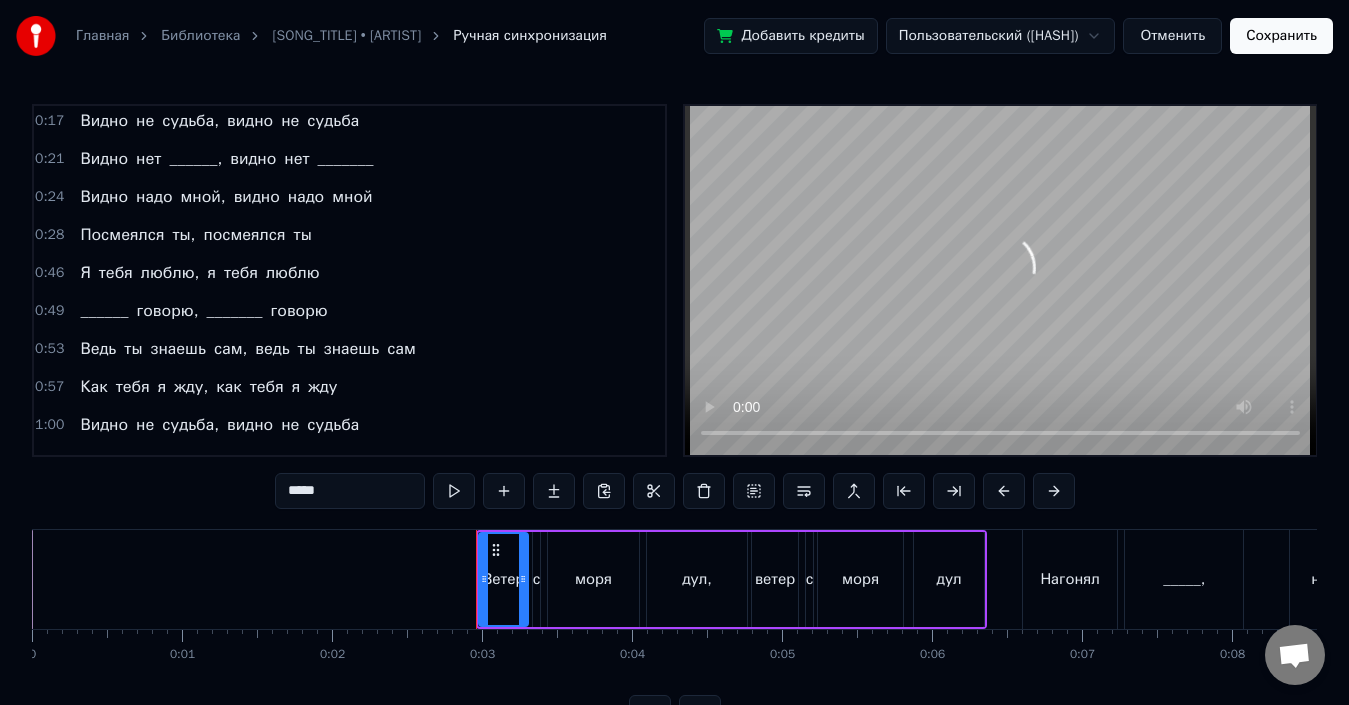 scroll, scrollTop: 200, scrollLeft: 0, axis: vertical 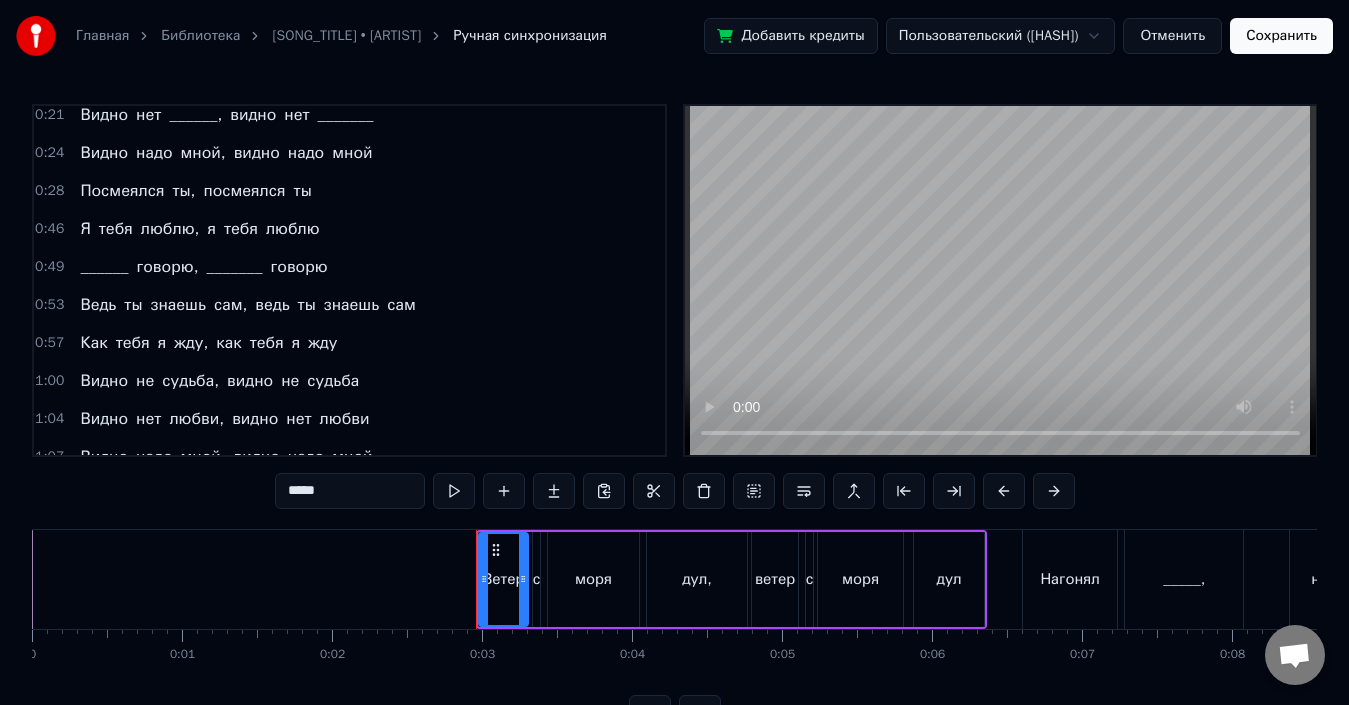 click on "Отменить" at bounding box center [1172, 36] 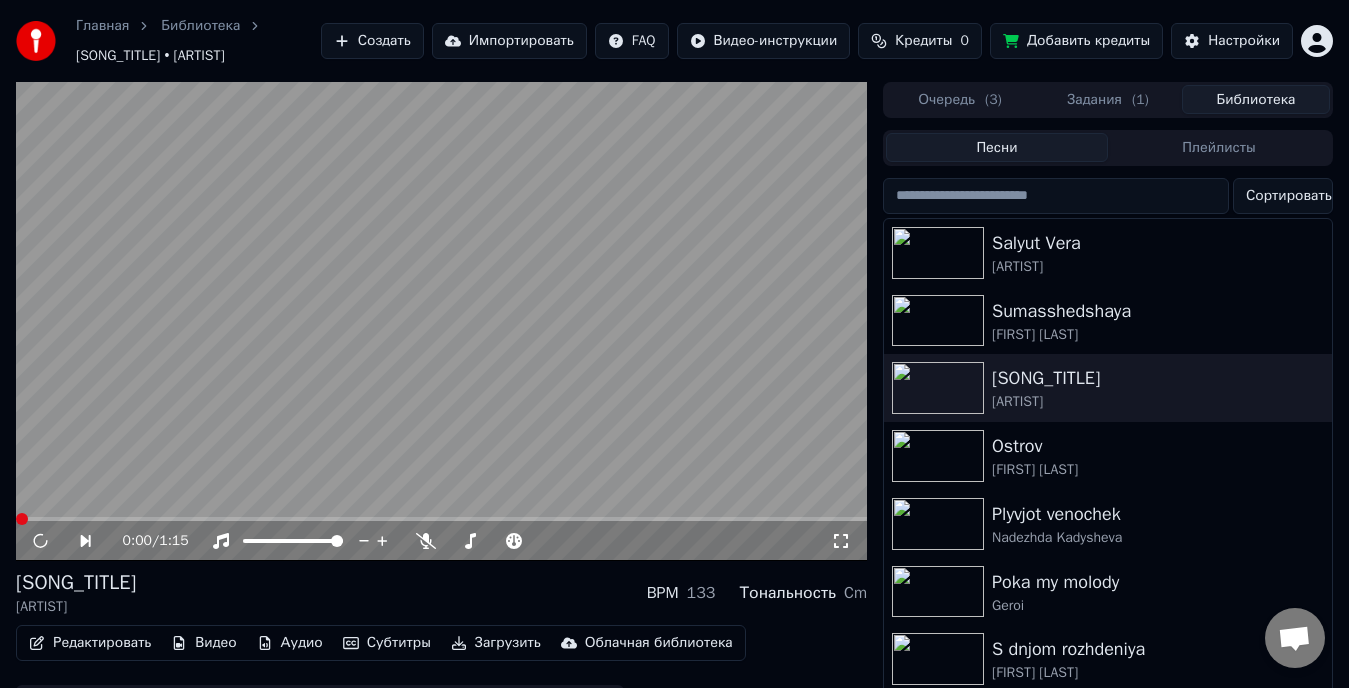 click on "Очередь ( 3 )" at bounding box center (960, 99) 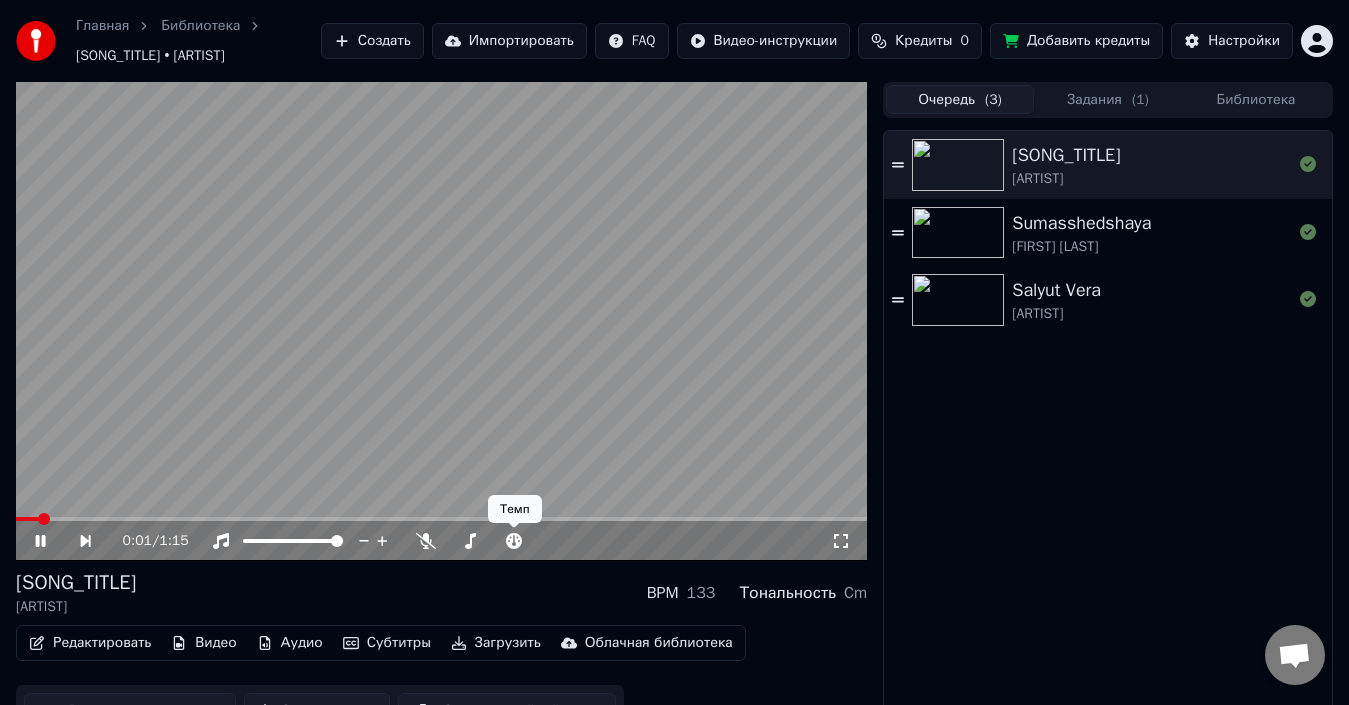 click at bounding box center (441, 321) 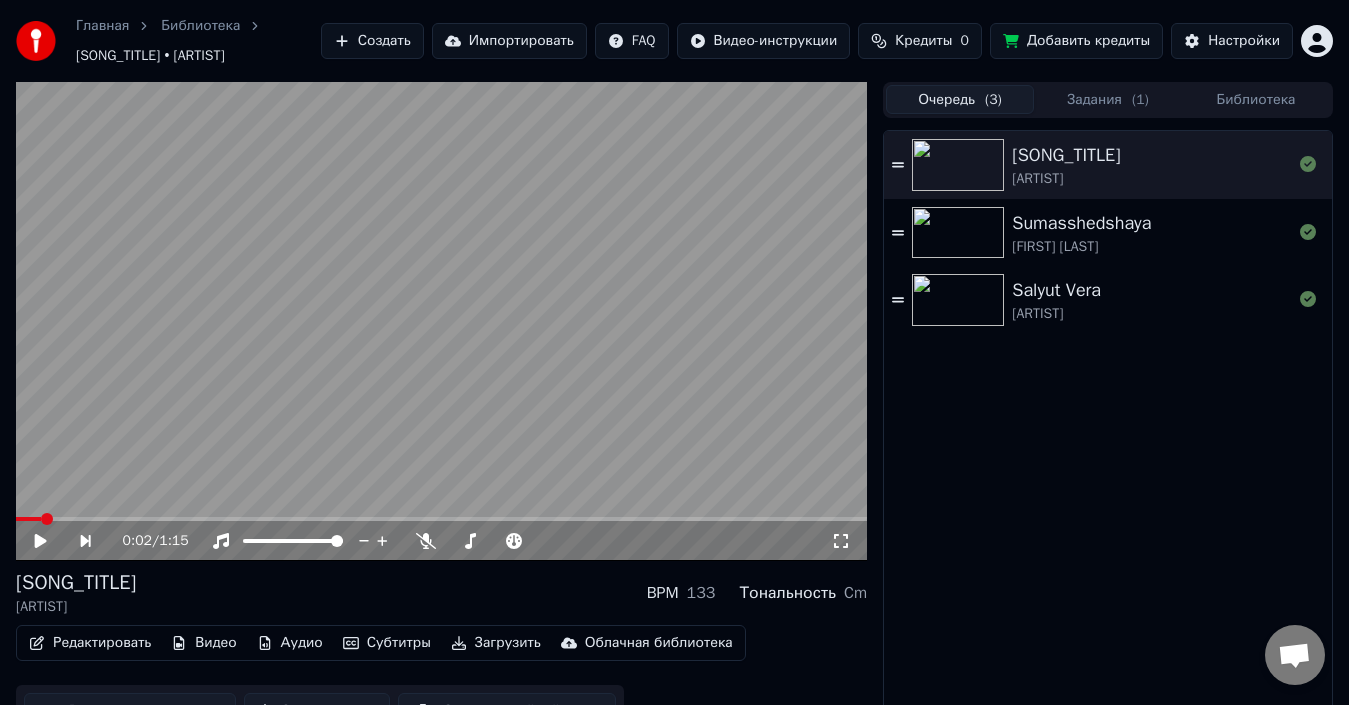 click at bounding box center (958, 300) 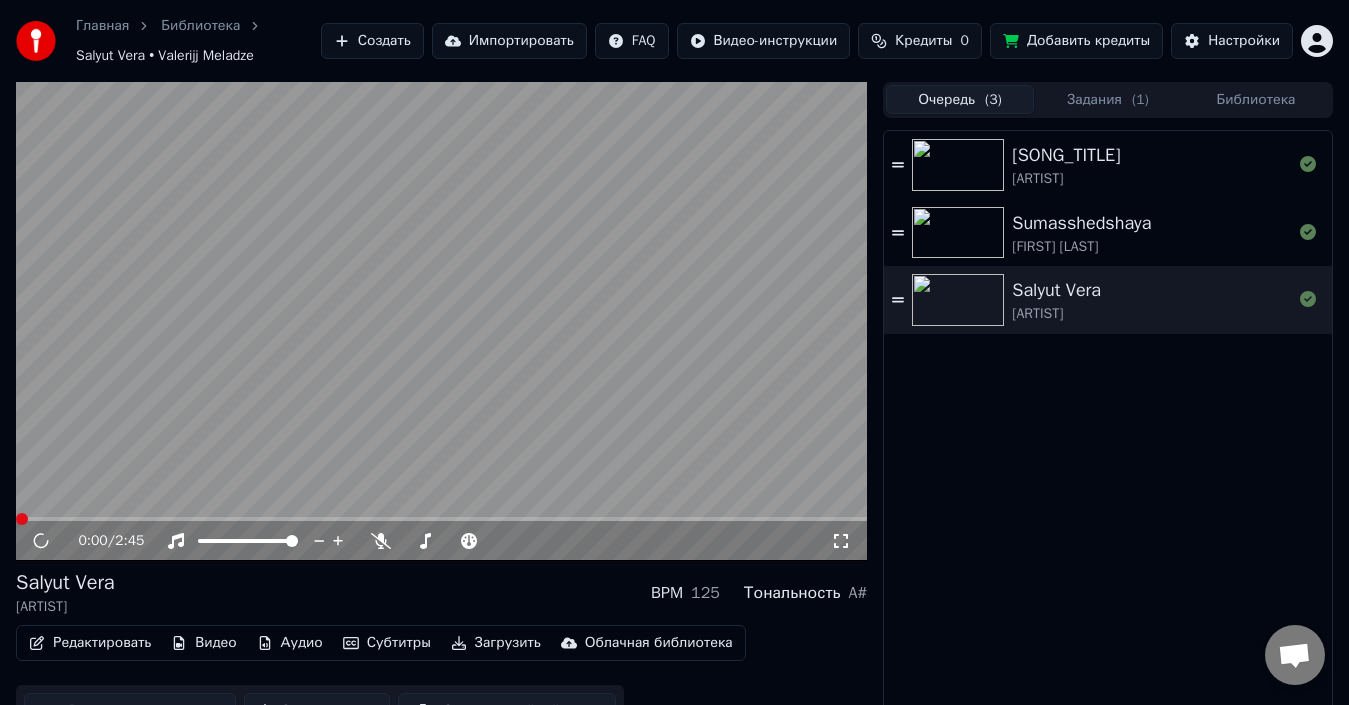 click at bounding box center (441, 321) 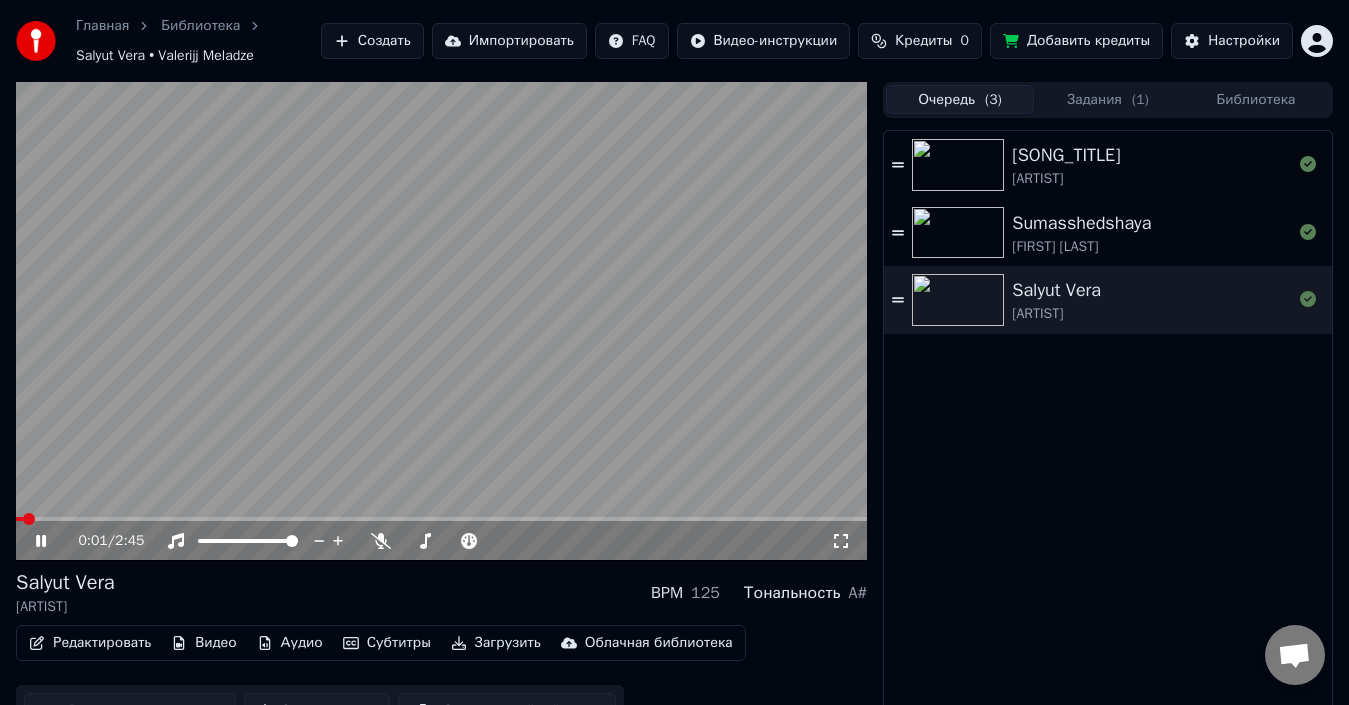 click at bounding box center [441, 321] 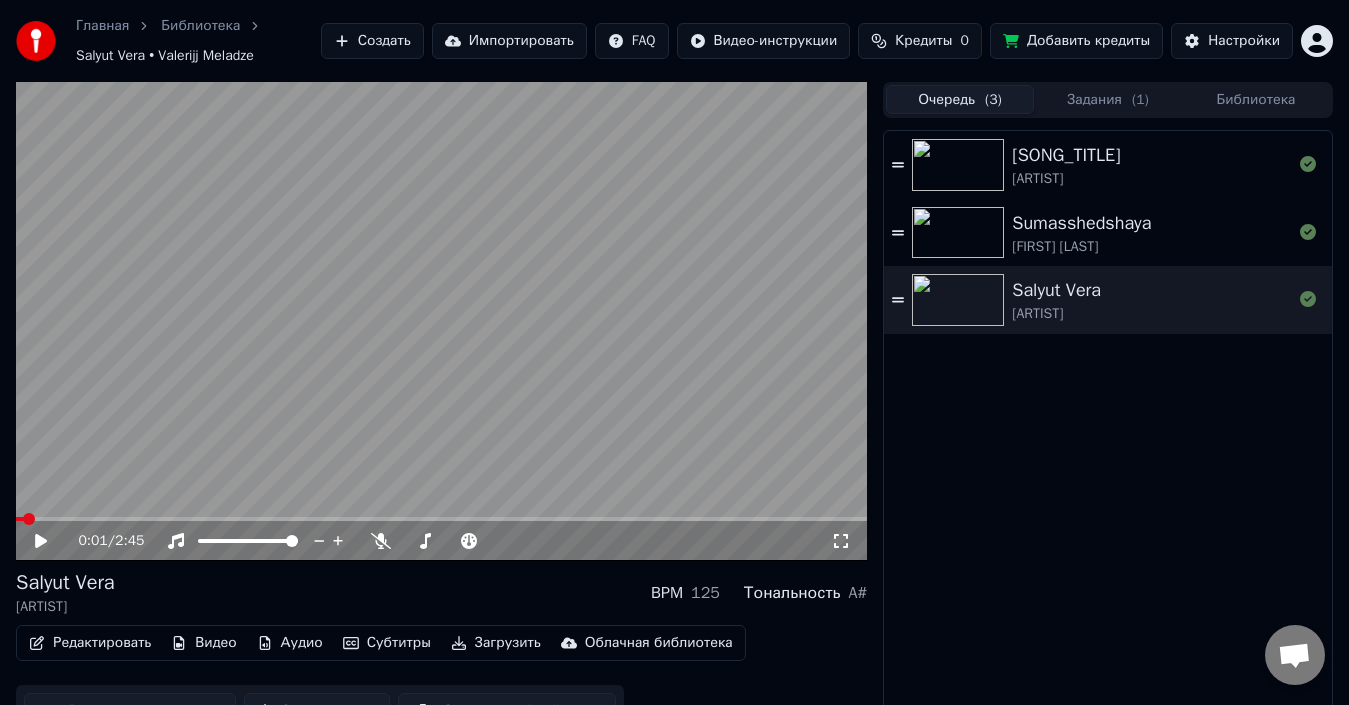 click on "Загрузить" at bounding box center (496, 643) 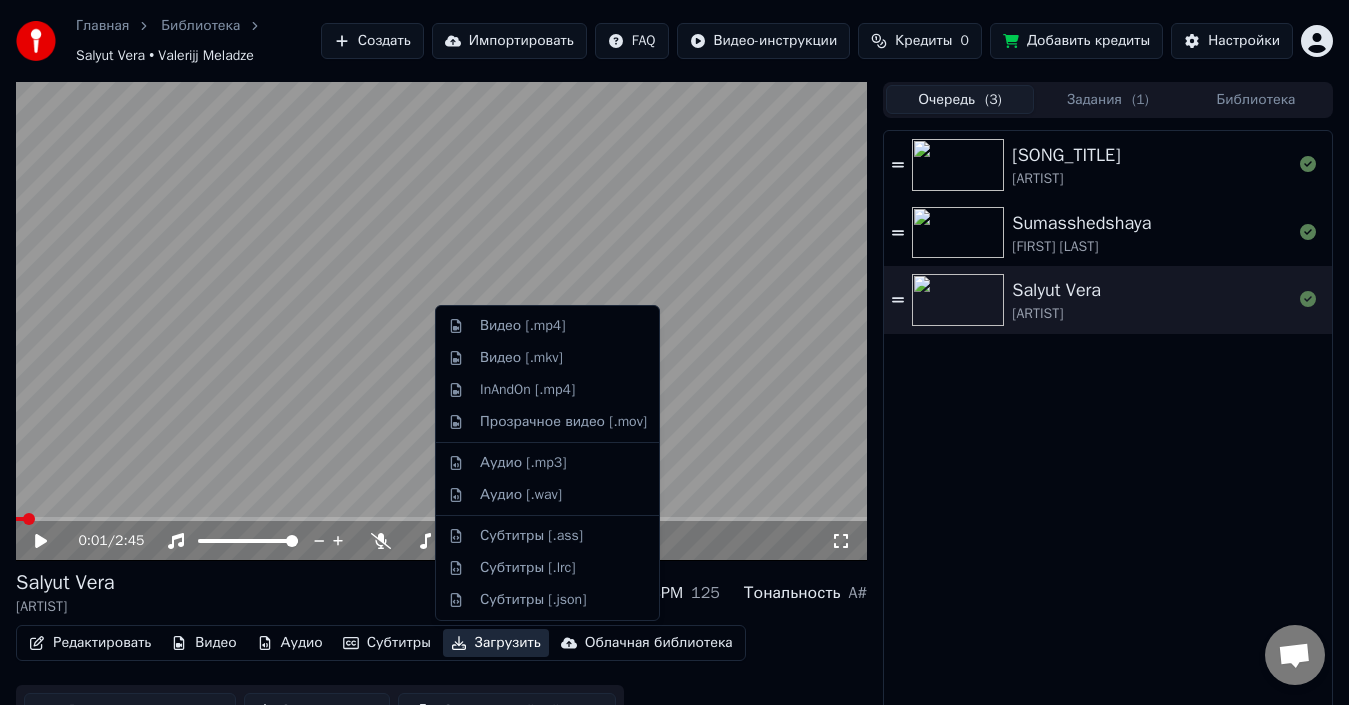 click on "Veter S Morya Natali Sumasshedshaya Aleksejj Vorobjov Salyut Vera Valerijj Meladze" at bounding box center (1108, 429) 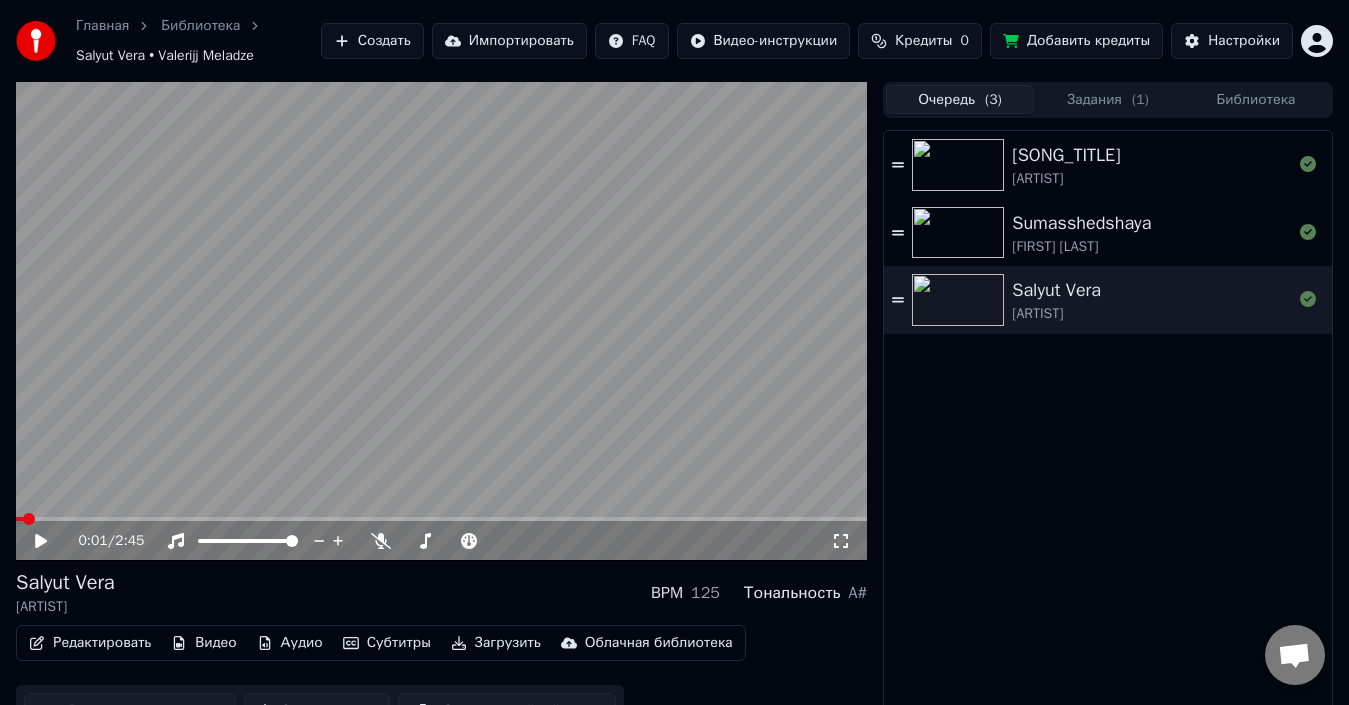 click on "Настройки" at bounding box center (1244, 41) 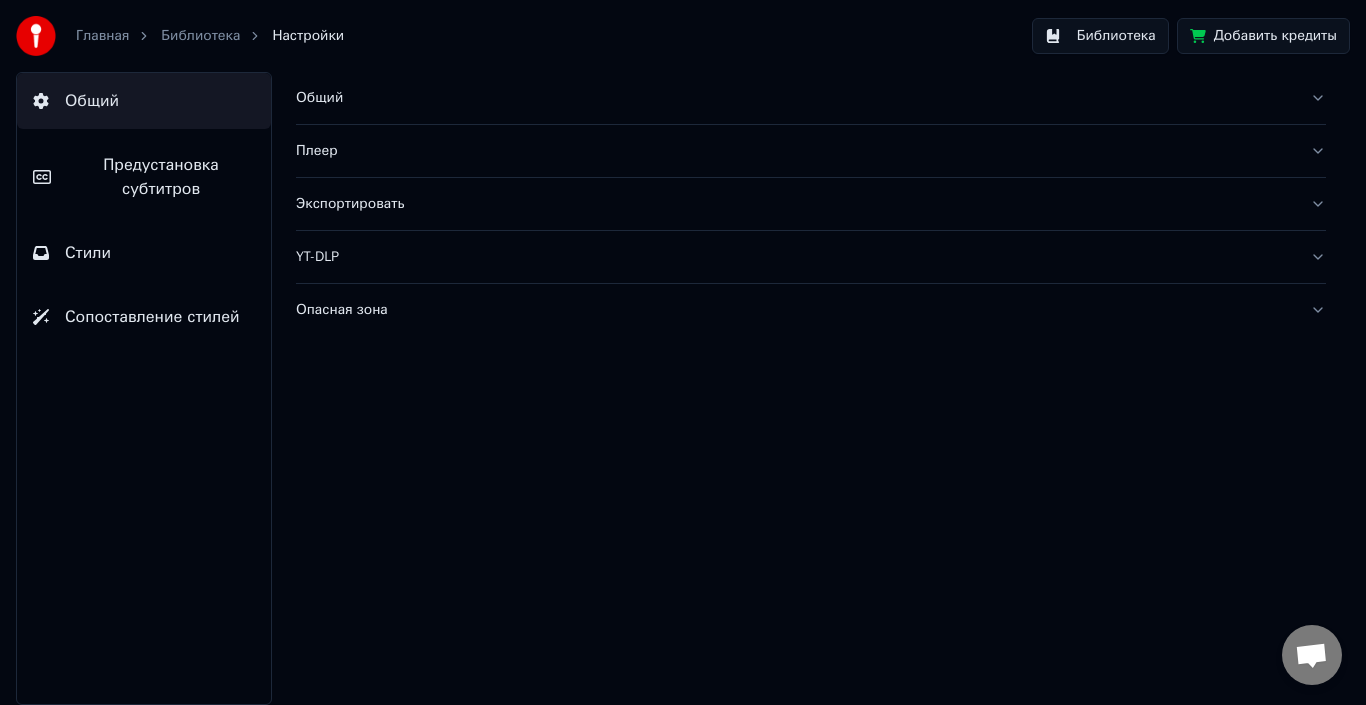 click on "Экспортировать" at bounding box center [795, 204] 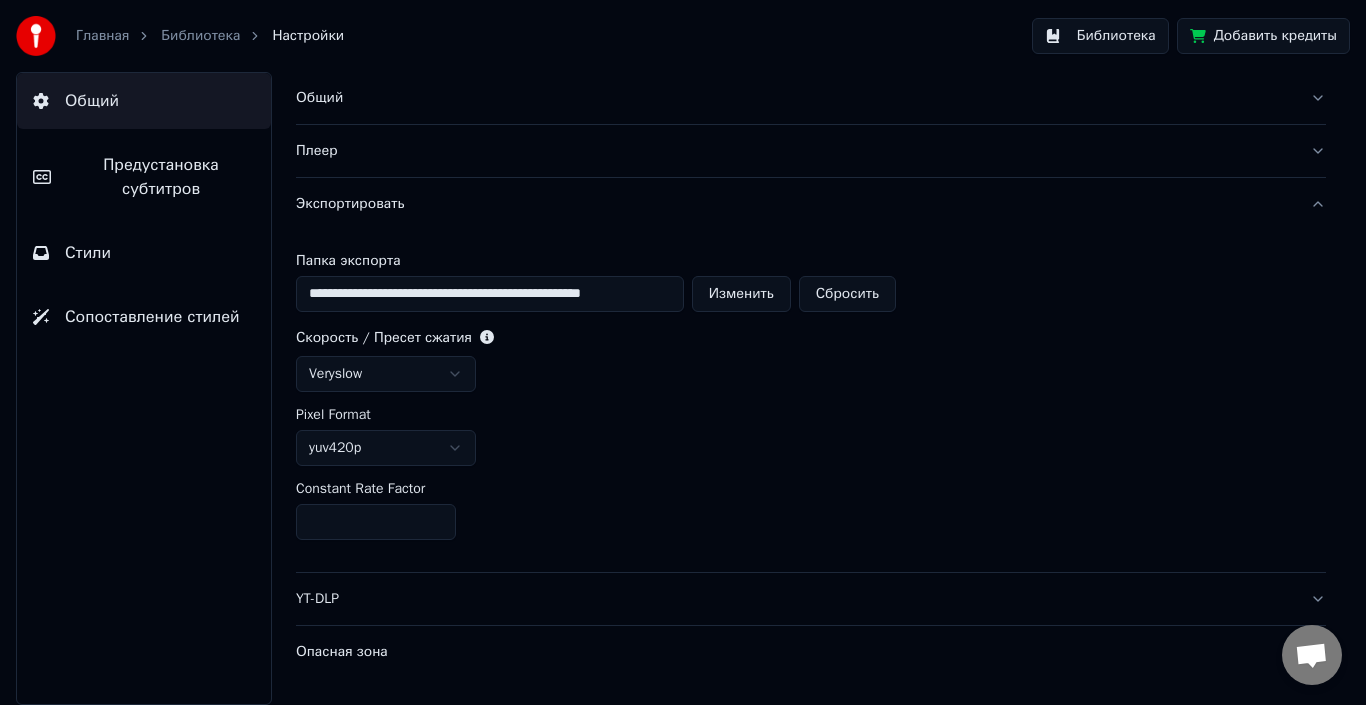 click on "Изменить" at bounding box center (741, 294) 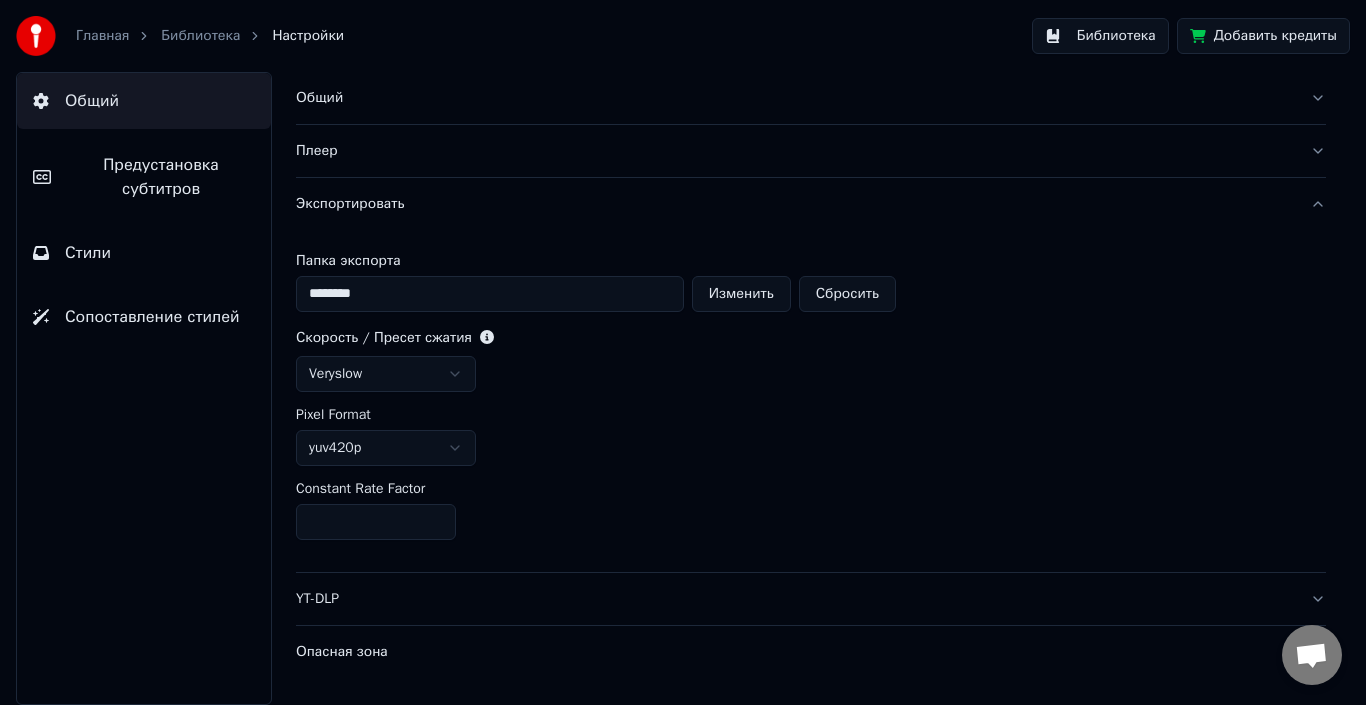 click on "Библиотека" at bounding box center (1100, 36) 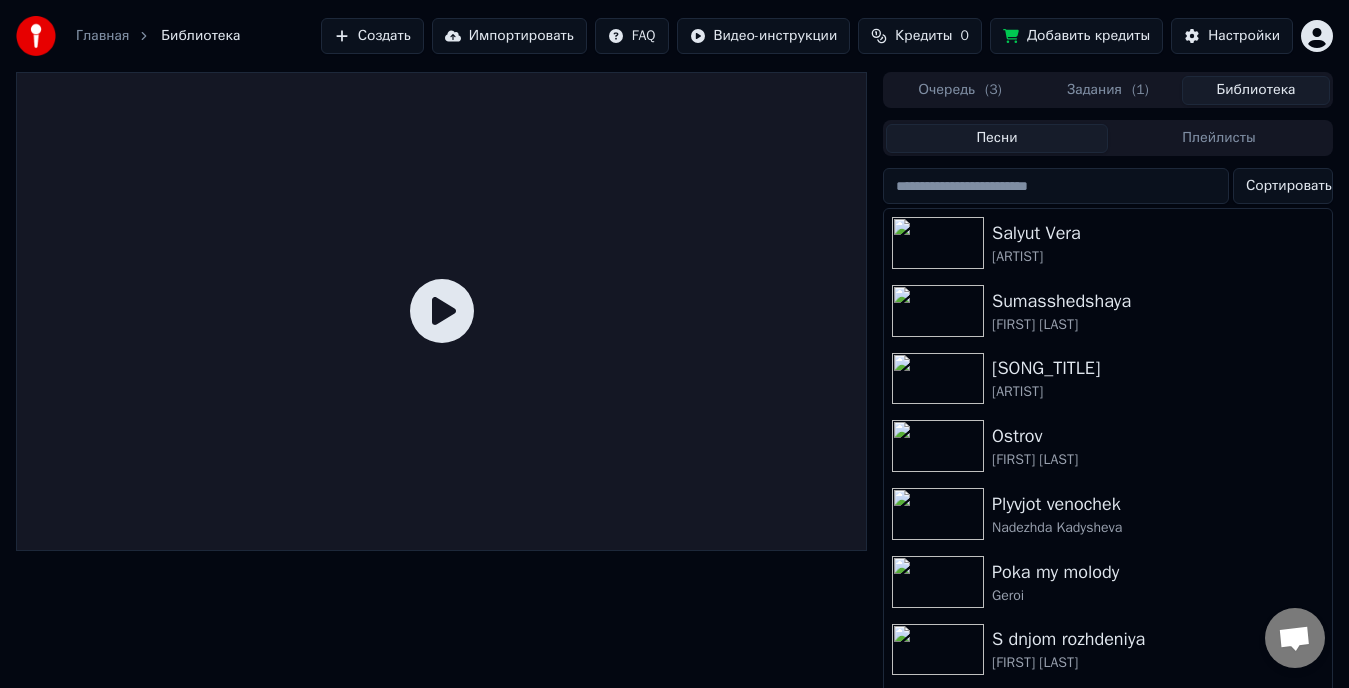 click on "Задания ( 1 )" at bounding box center (1108, 90) 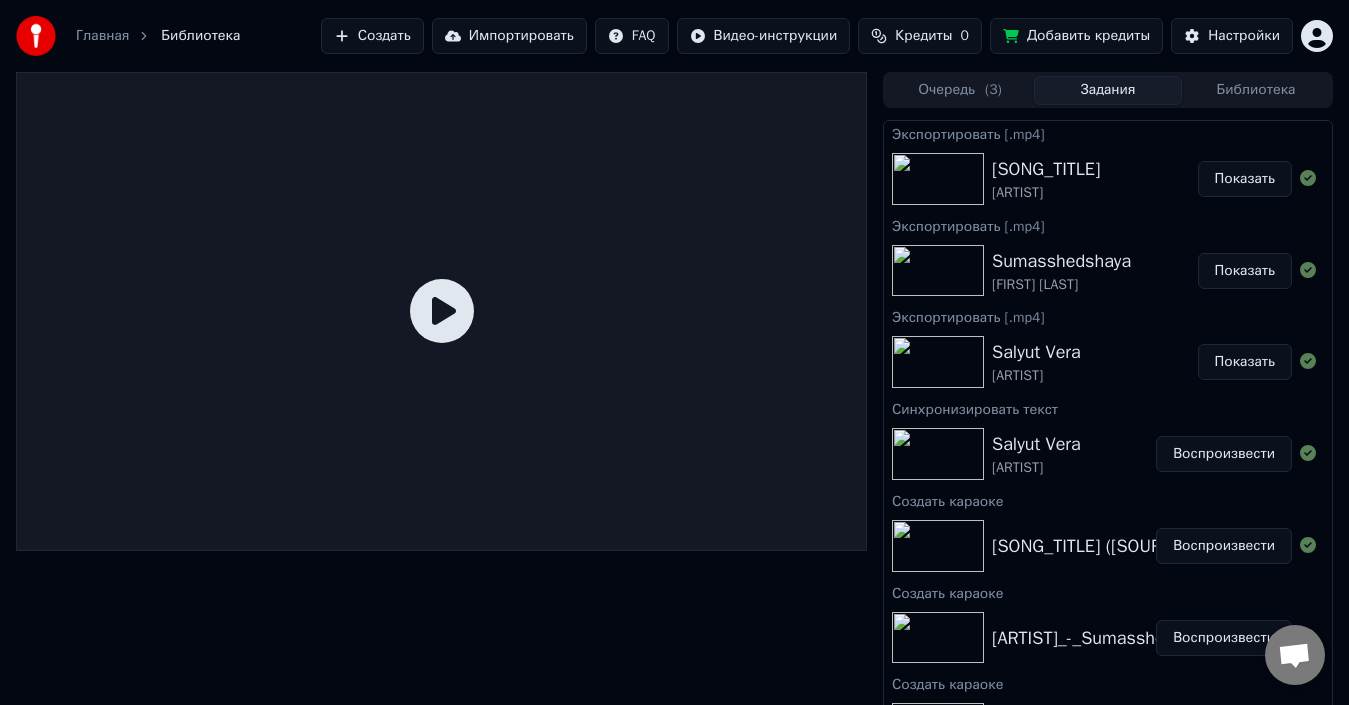 click on "Показать" at bounding box center (1245, 362) 